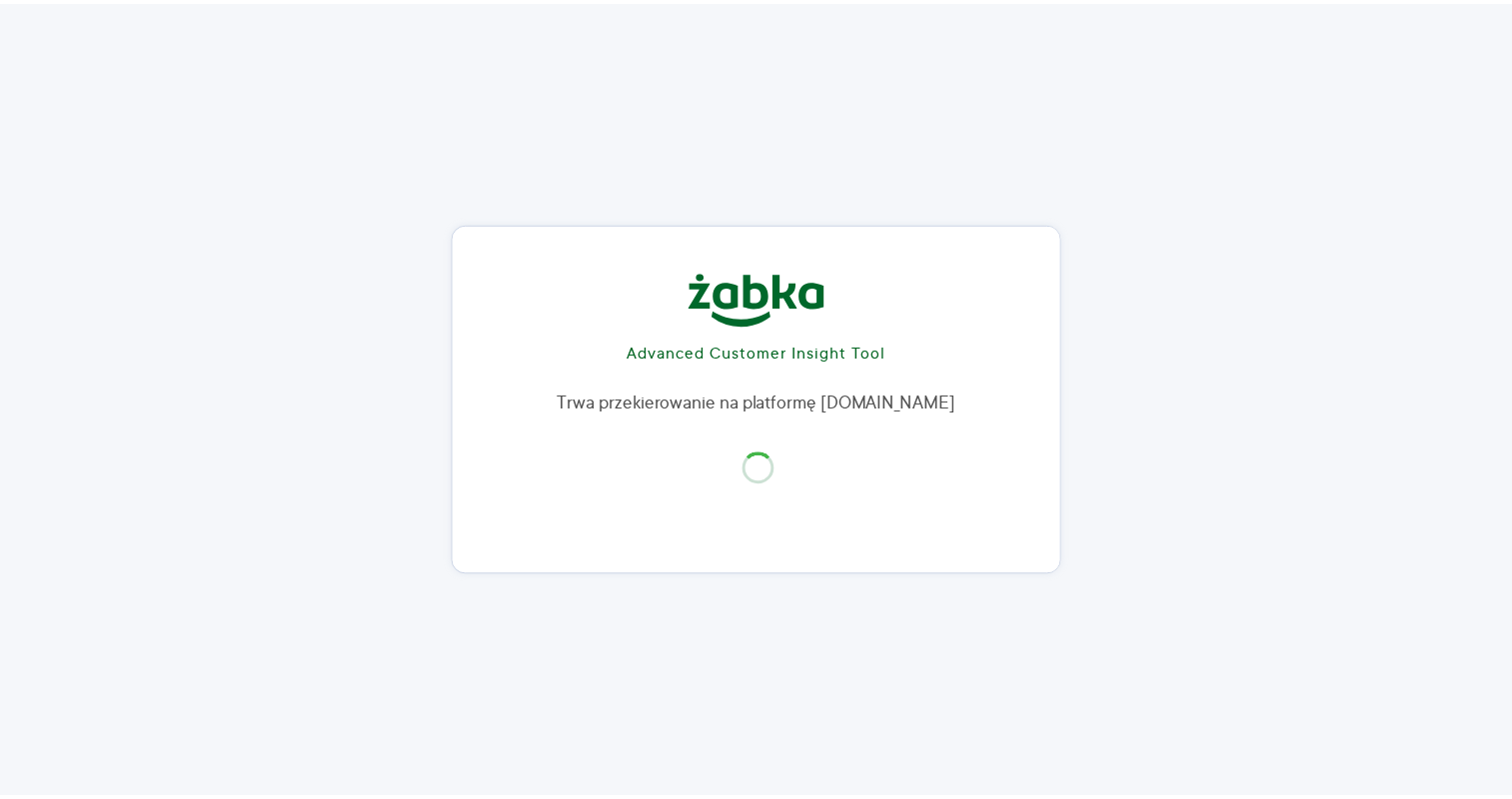 scroll, scrollTop: 0, scrollLeft: 0, axis: both 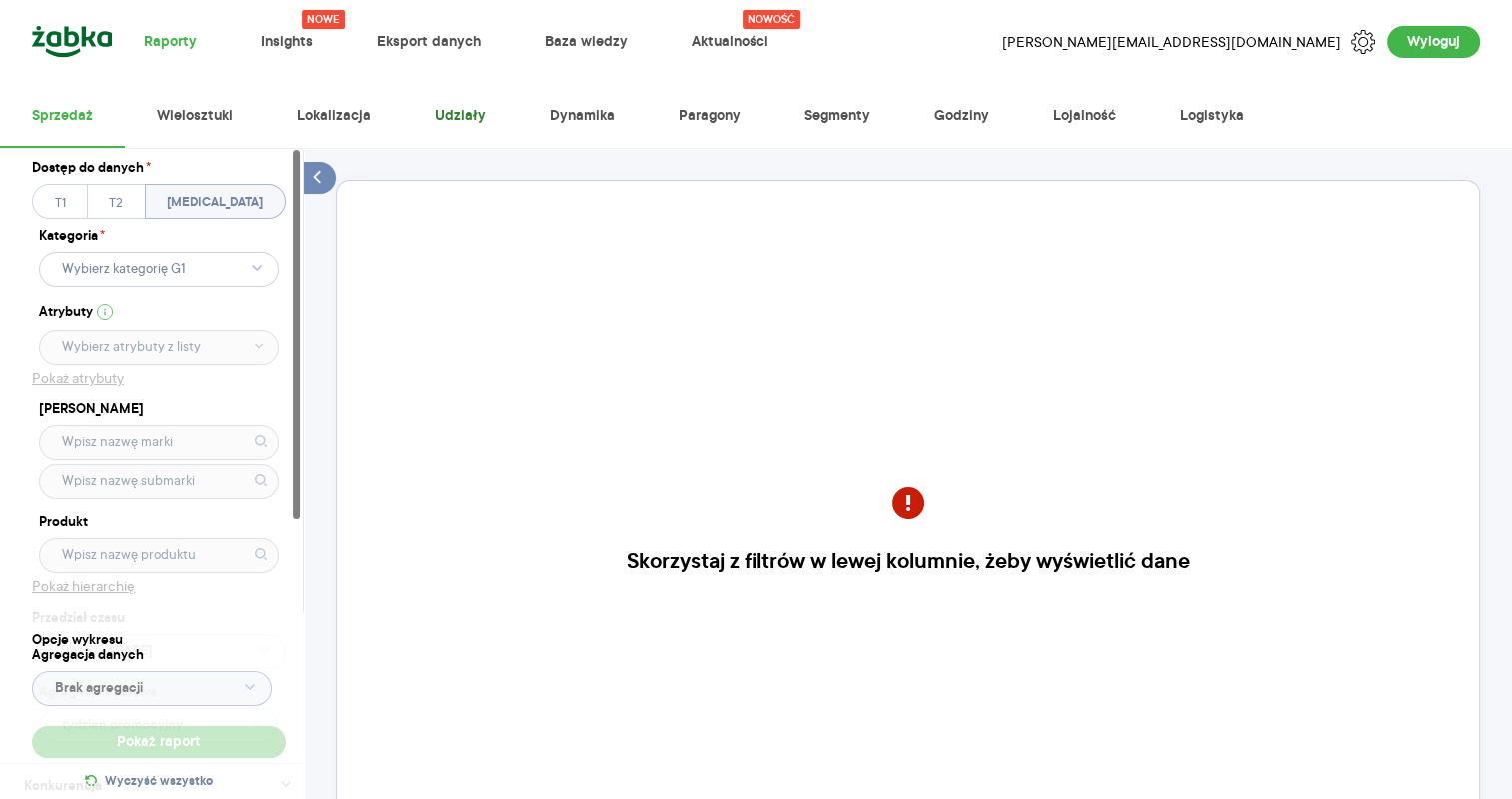 click on "Udziały" at bounding box center [460, 116] 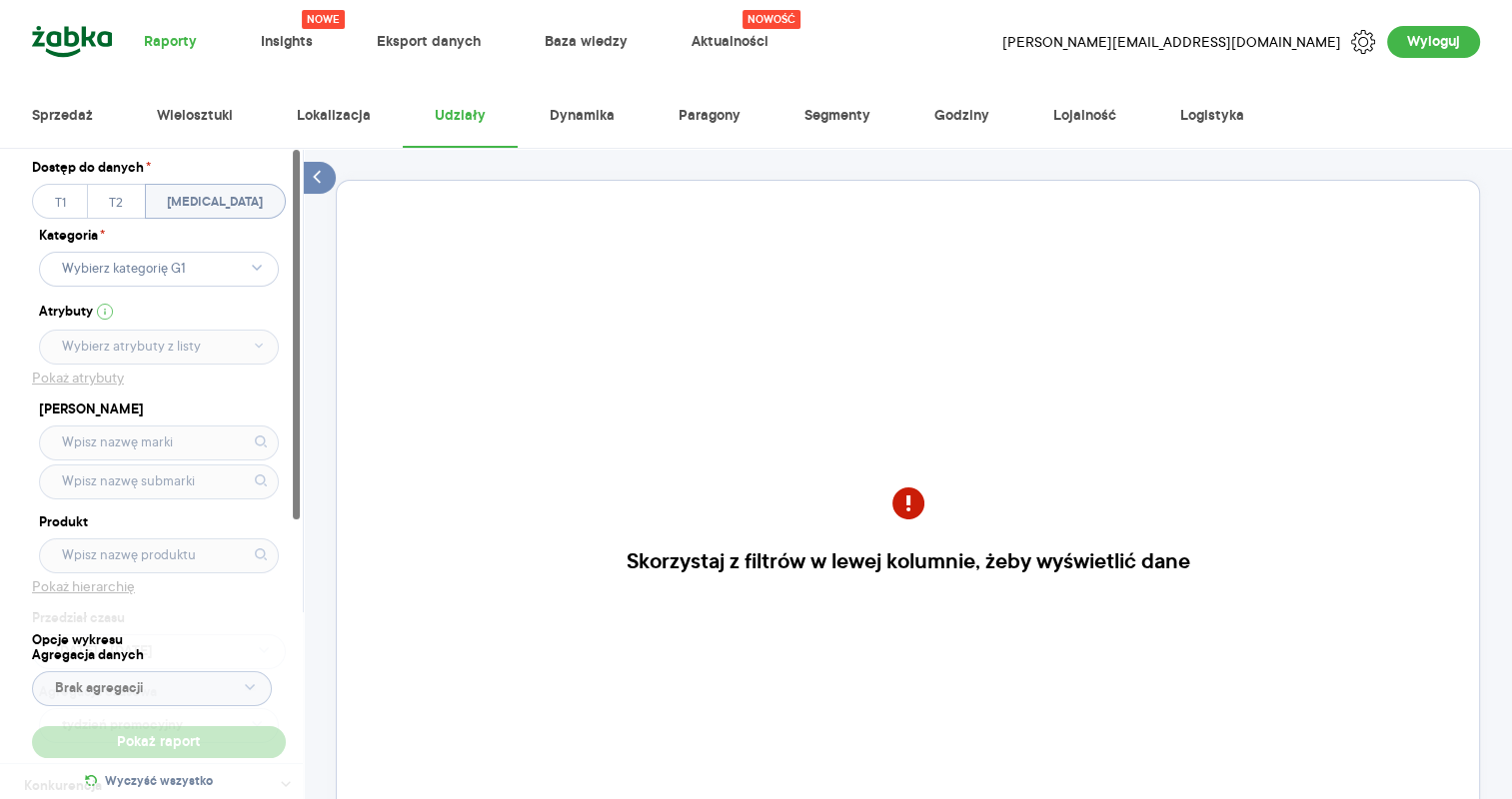 click 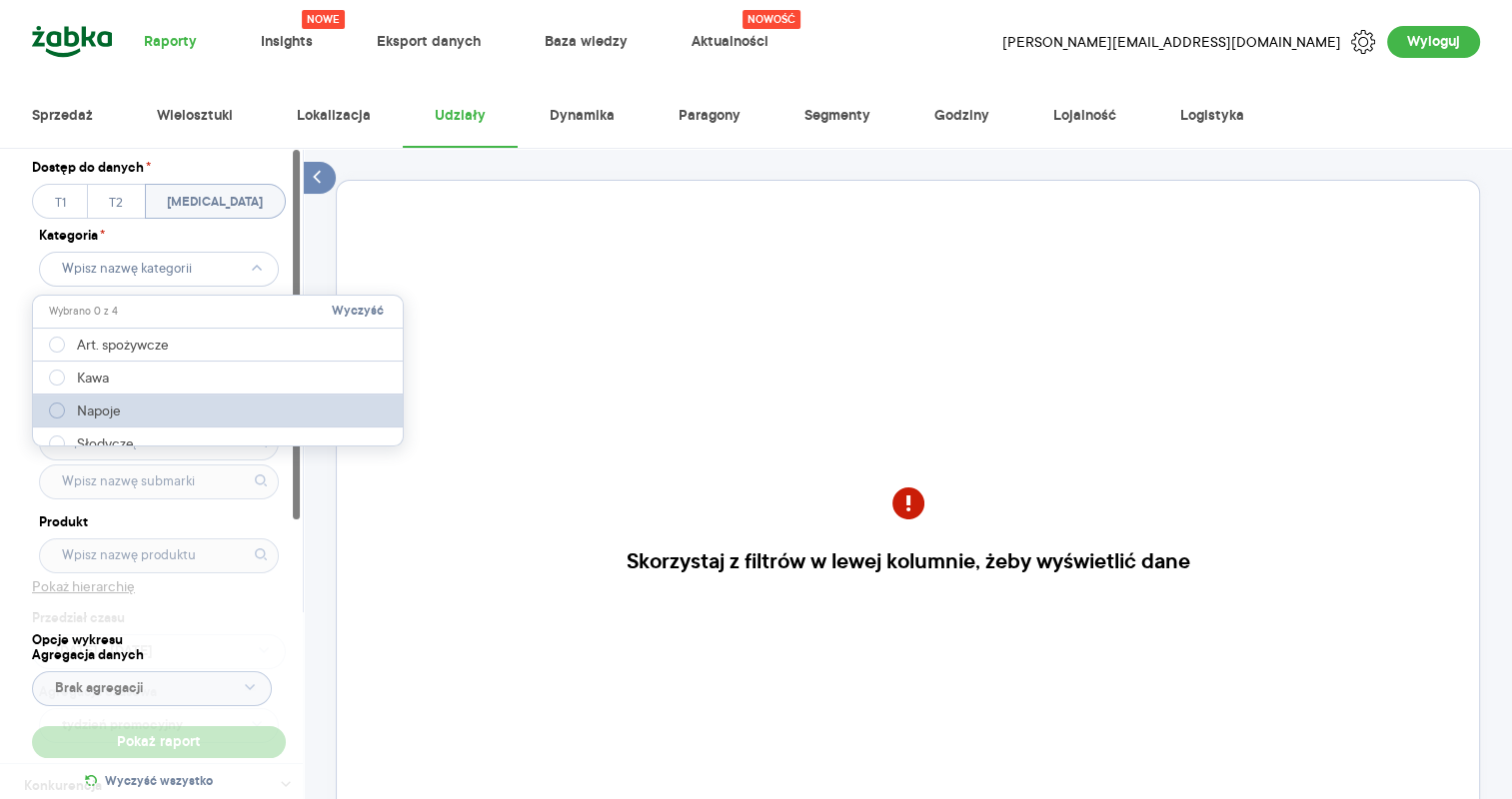 click on "Napoje" at bounding box center [99, 410] 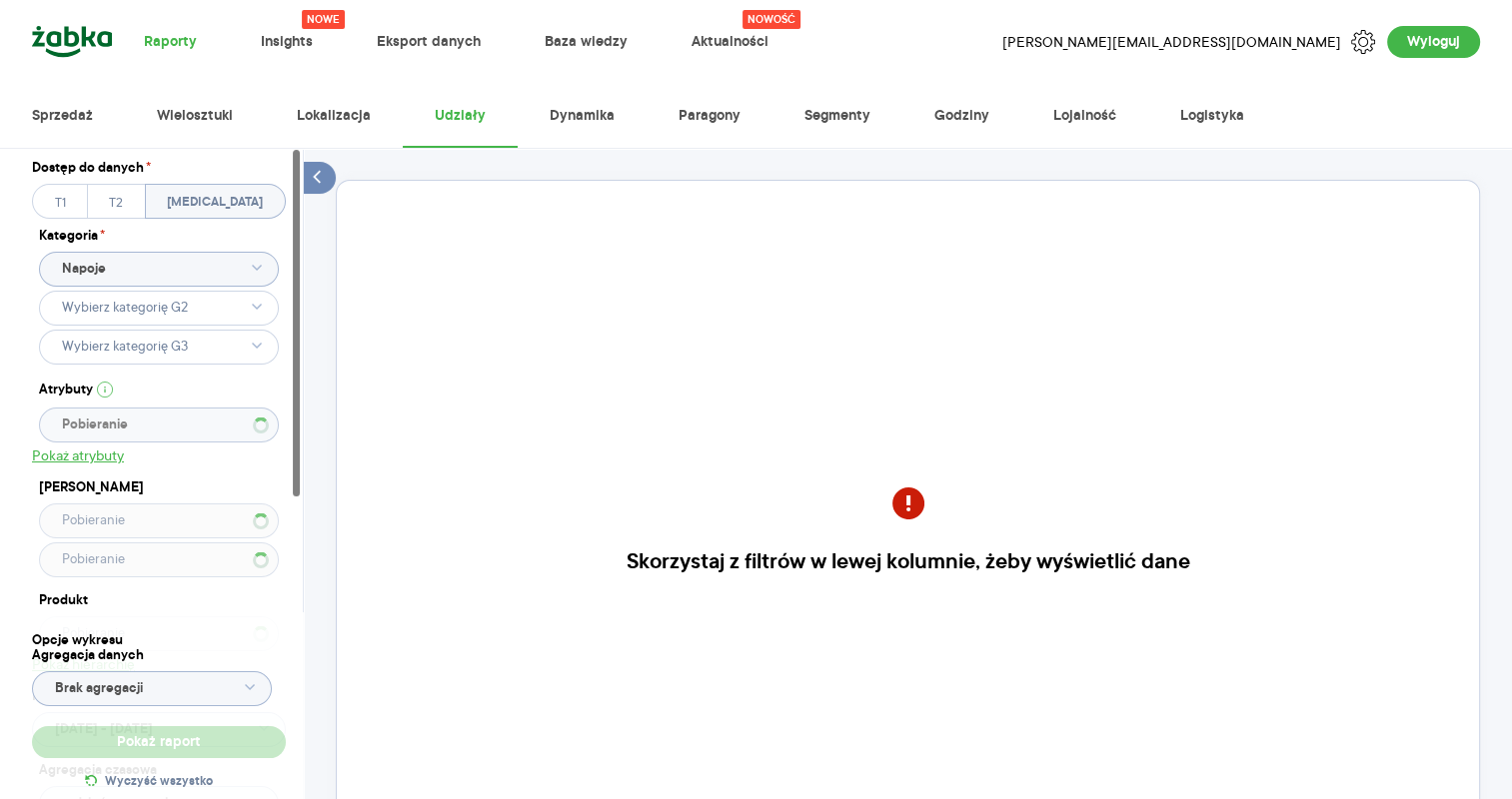 click 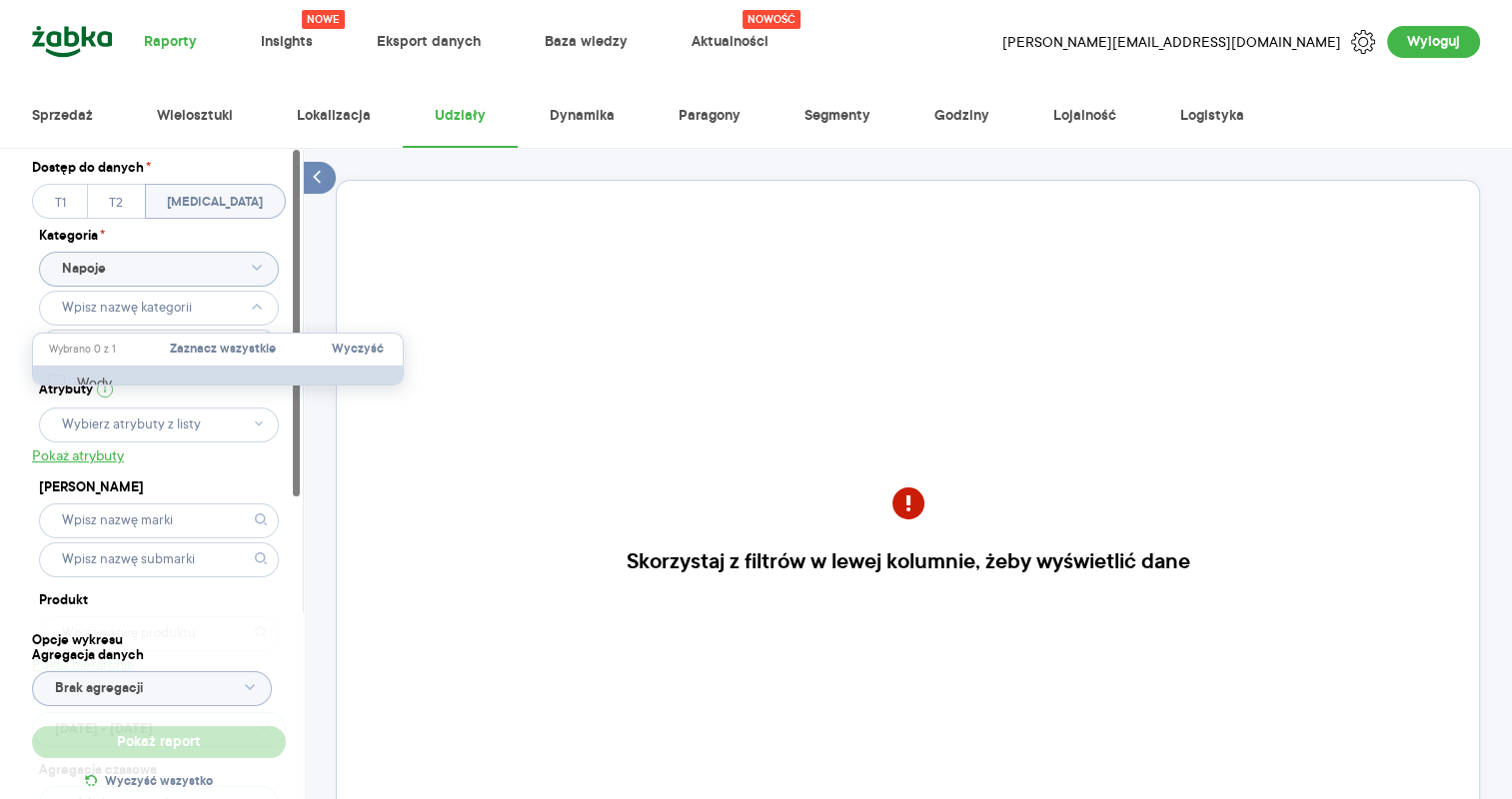 click on "Wody" at bounding box center [219, 383] 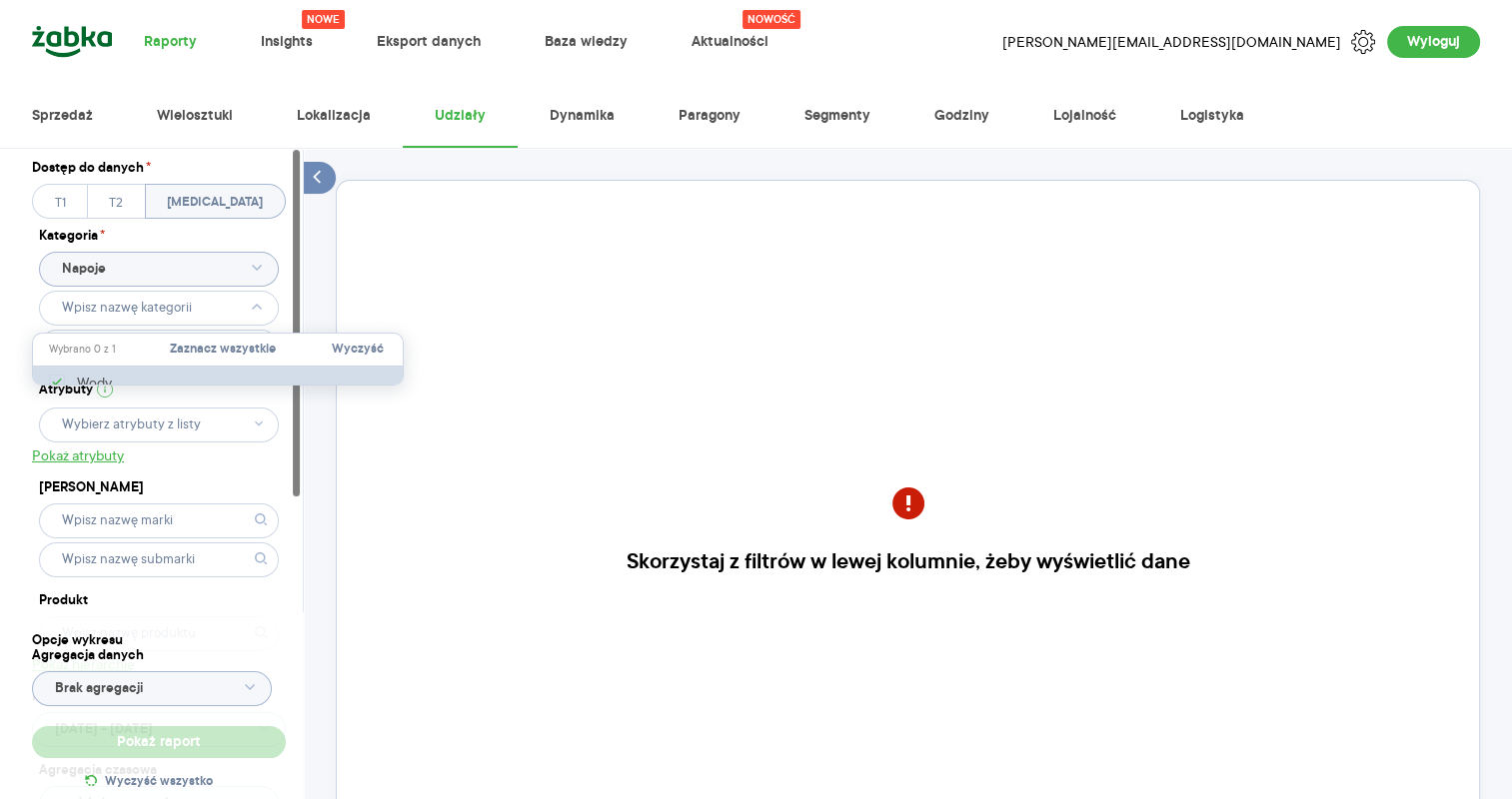 type on "Pobieranie" 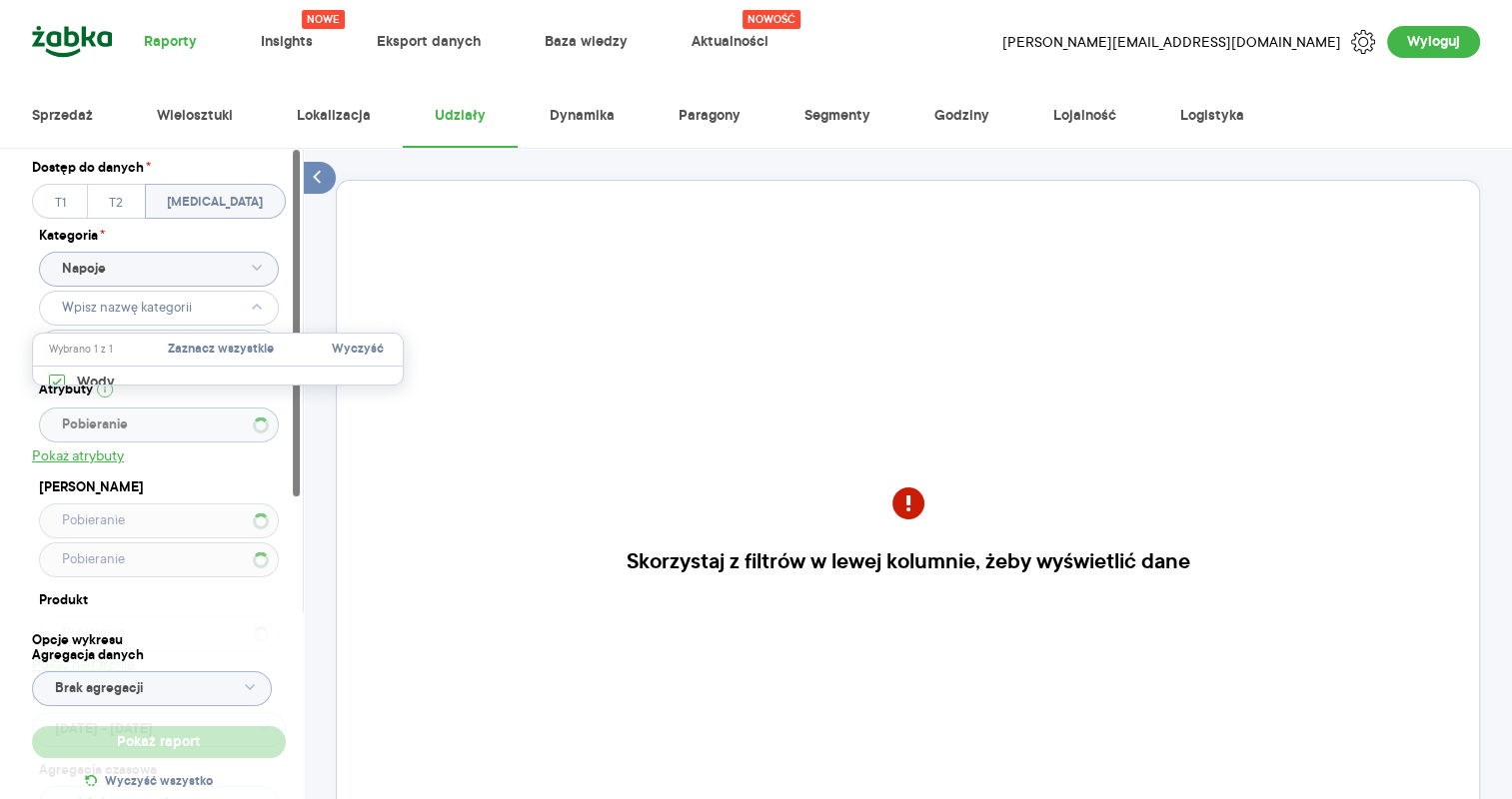 type 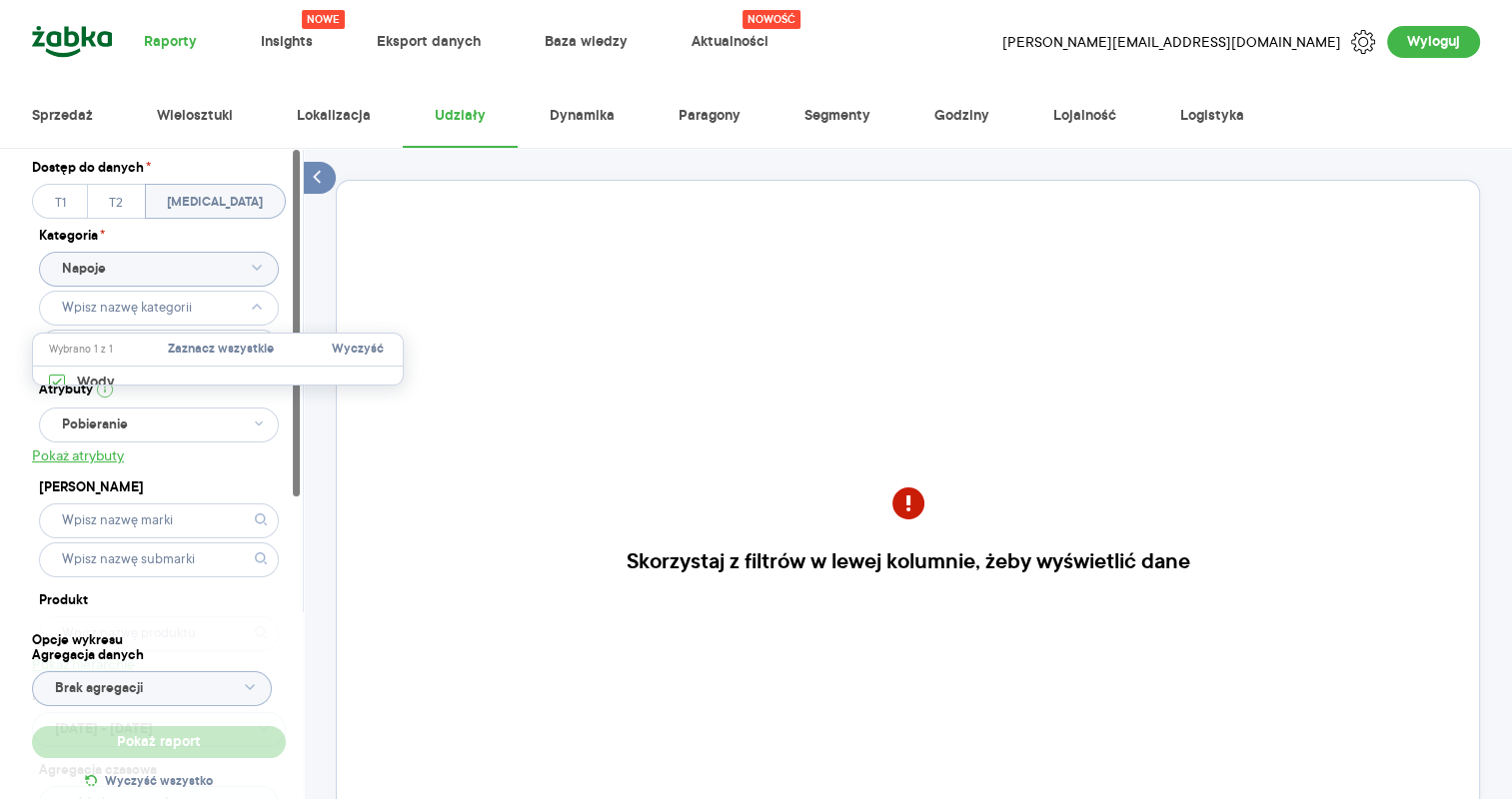 type 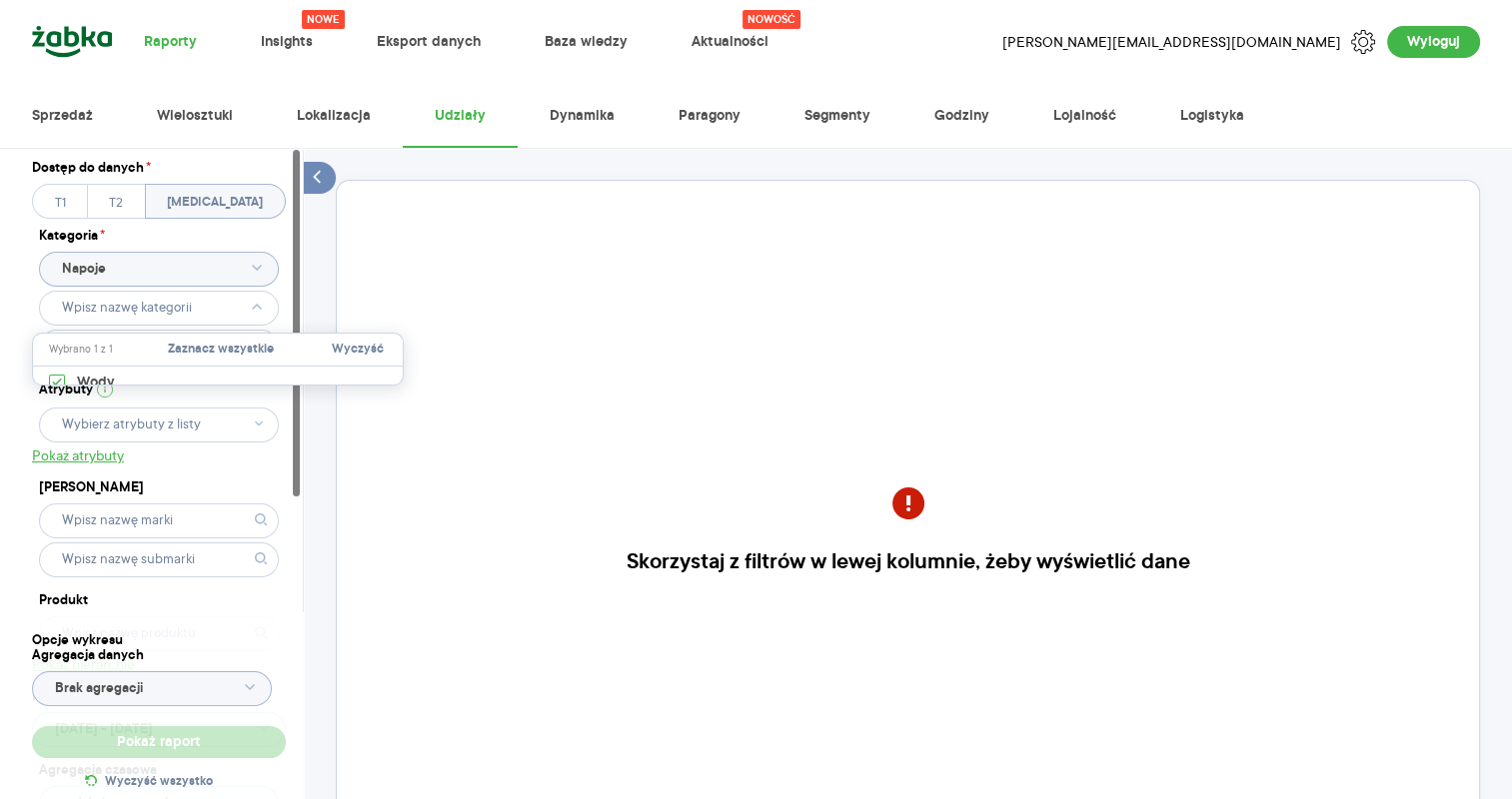 click on "Dostęp do danych * T1 T2 T3 Kategoria * Napoje Atrybuty Pokaż atrybuty Marka Produkt Pokaż hierarchię Przedział czasu 2025.01.01 - 2025.06.29 Agregacja czasowa tydzień promocyjny" at bounding box center (159, 494) 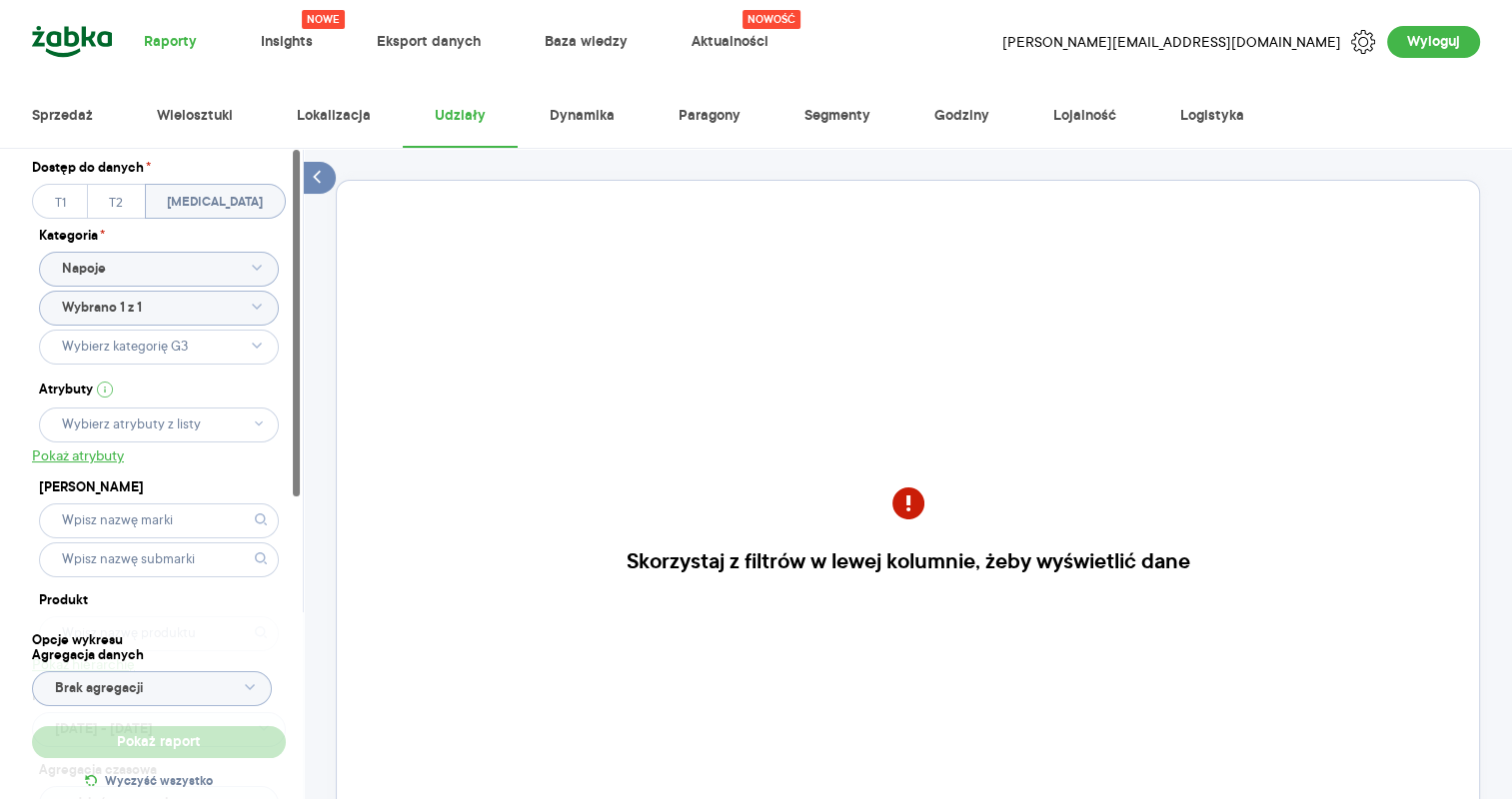 click on "Dostęp do danych * T1 T2 T3 Kategoria * Napoje Wybrano 1 z 1 Atrybuty Pokaż atrybuty Marka Produkt Pokaż hierarchię Przedział czasu 2025.01.01 - 2025.06.29 Agregacja czasowa tydzień promocyjny" at bounding box center (159, 494) 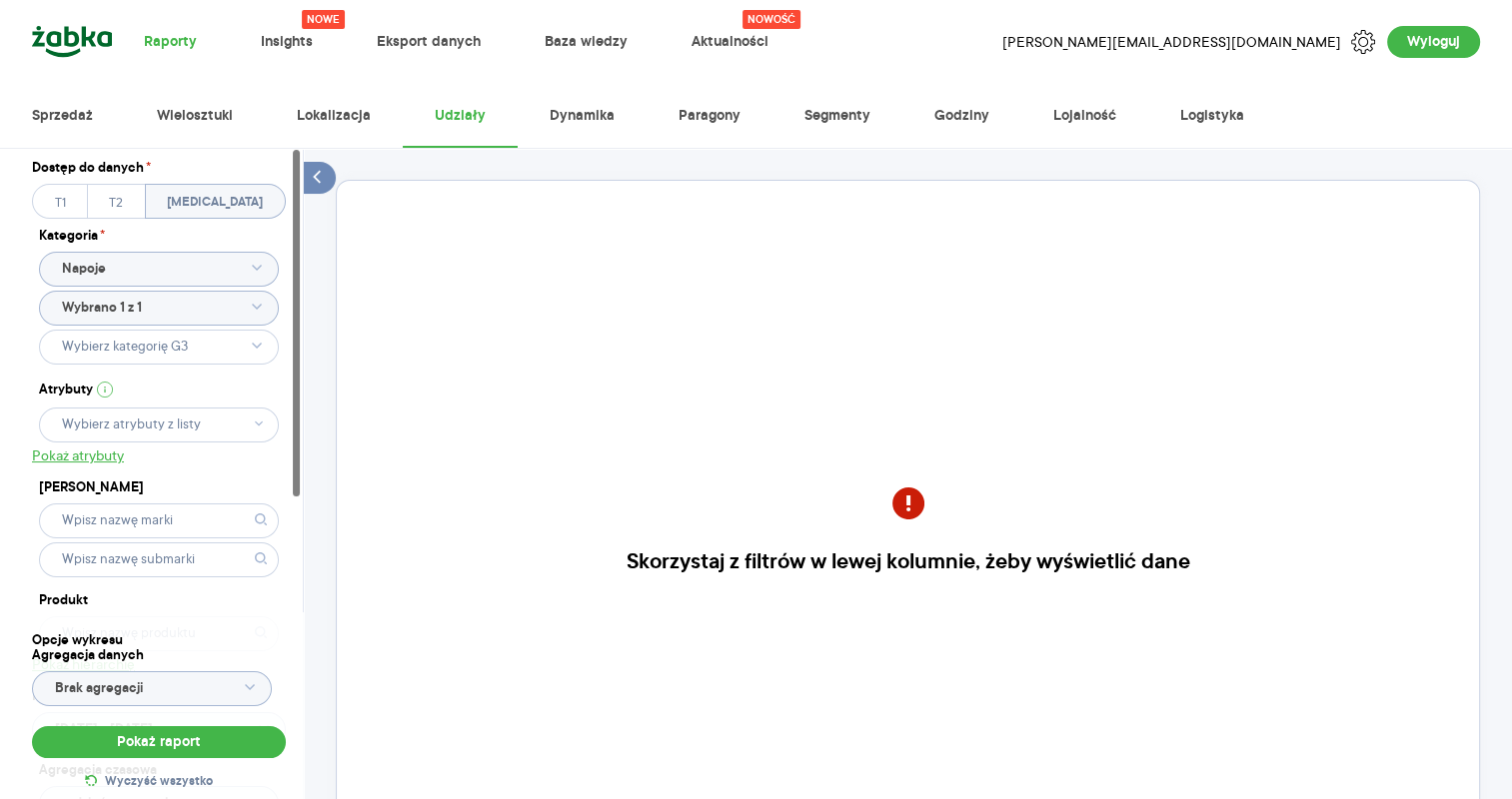 click 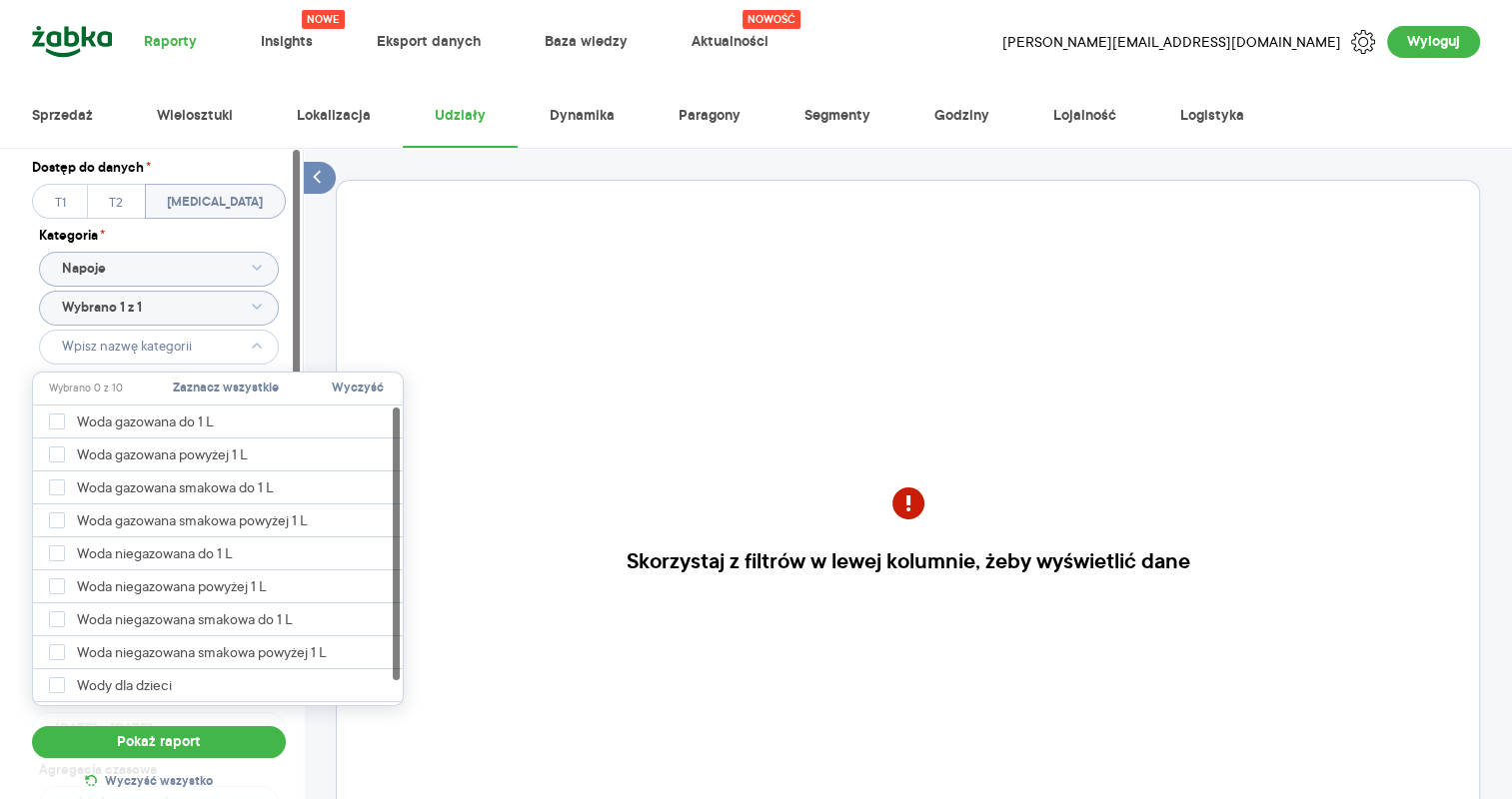 click on "Zaznacz wszystkie" at bounding box center [226, 389] 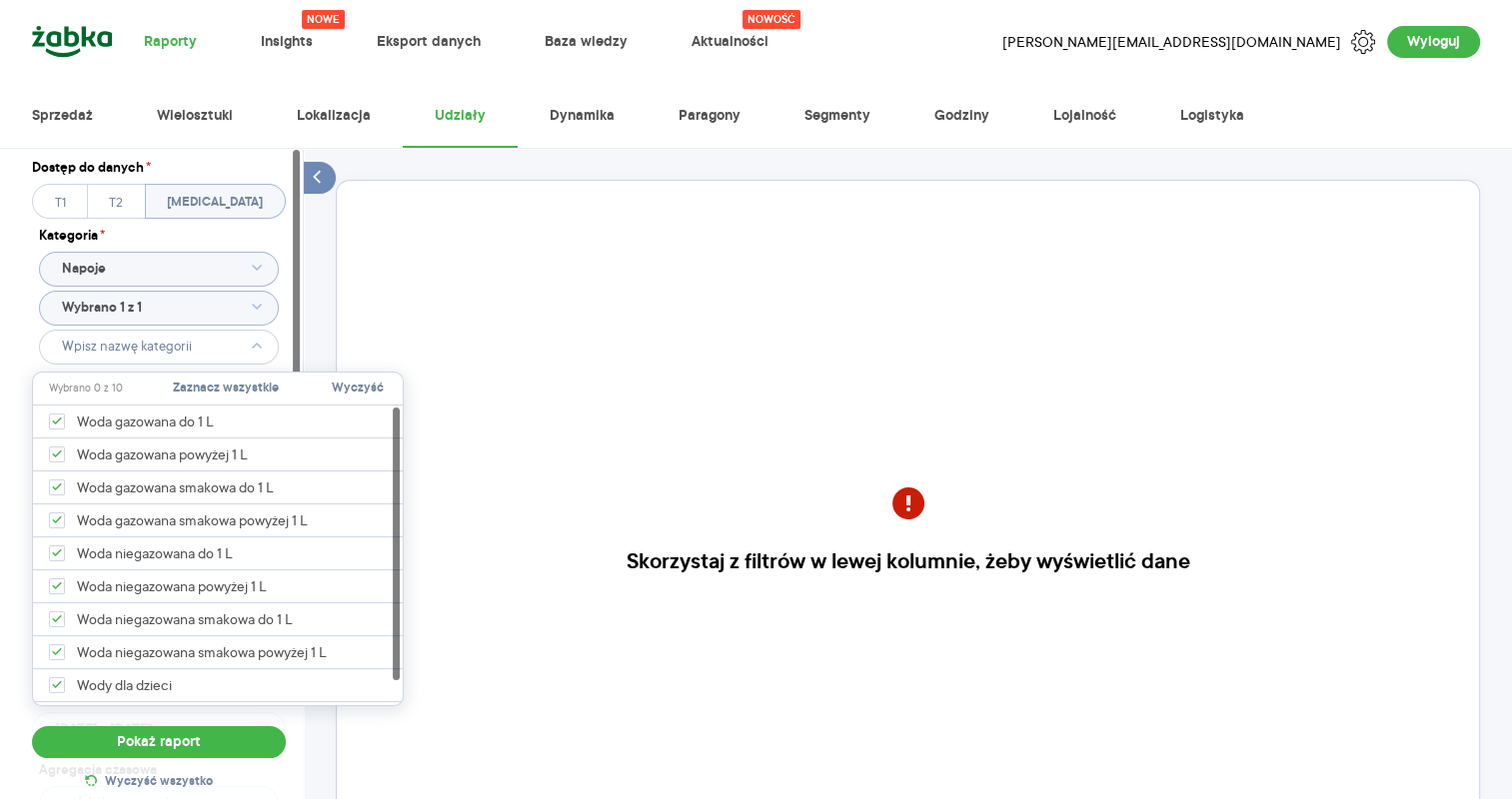 type on "Pobieranie" 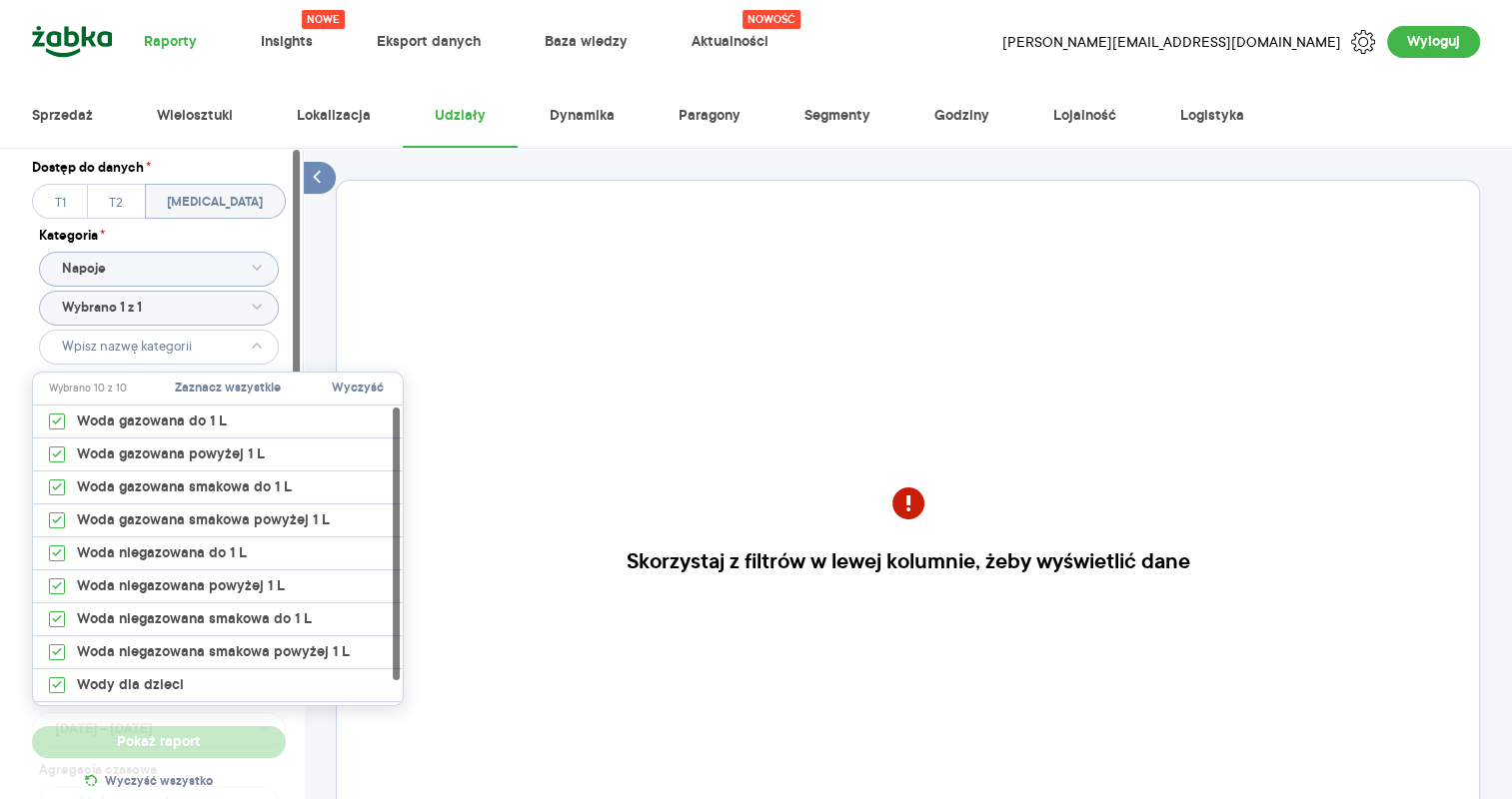 click on "Dostęp do danych * T1 T2 T3 Kategoria * Napoje Wybrano 1 z 1 Atrybuty Pobieranie Pokaż atrybuty Marka Produkt Pokaż hierarchię Przedział czasu 2025.01.01 - 2025.06.29 Agregacja czasowa tydzień promocyjny" at bounding box center [159, 494] 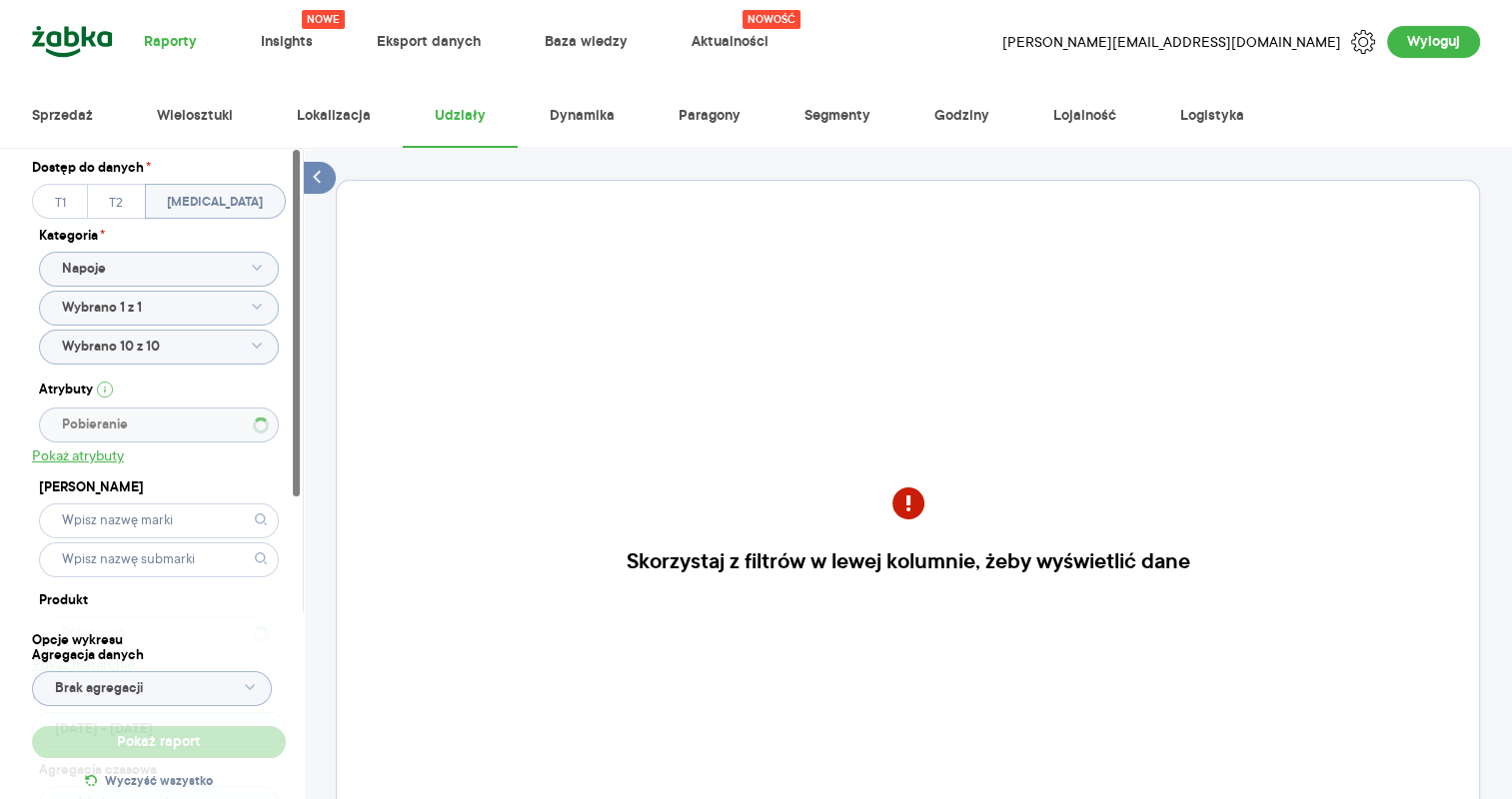 type 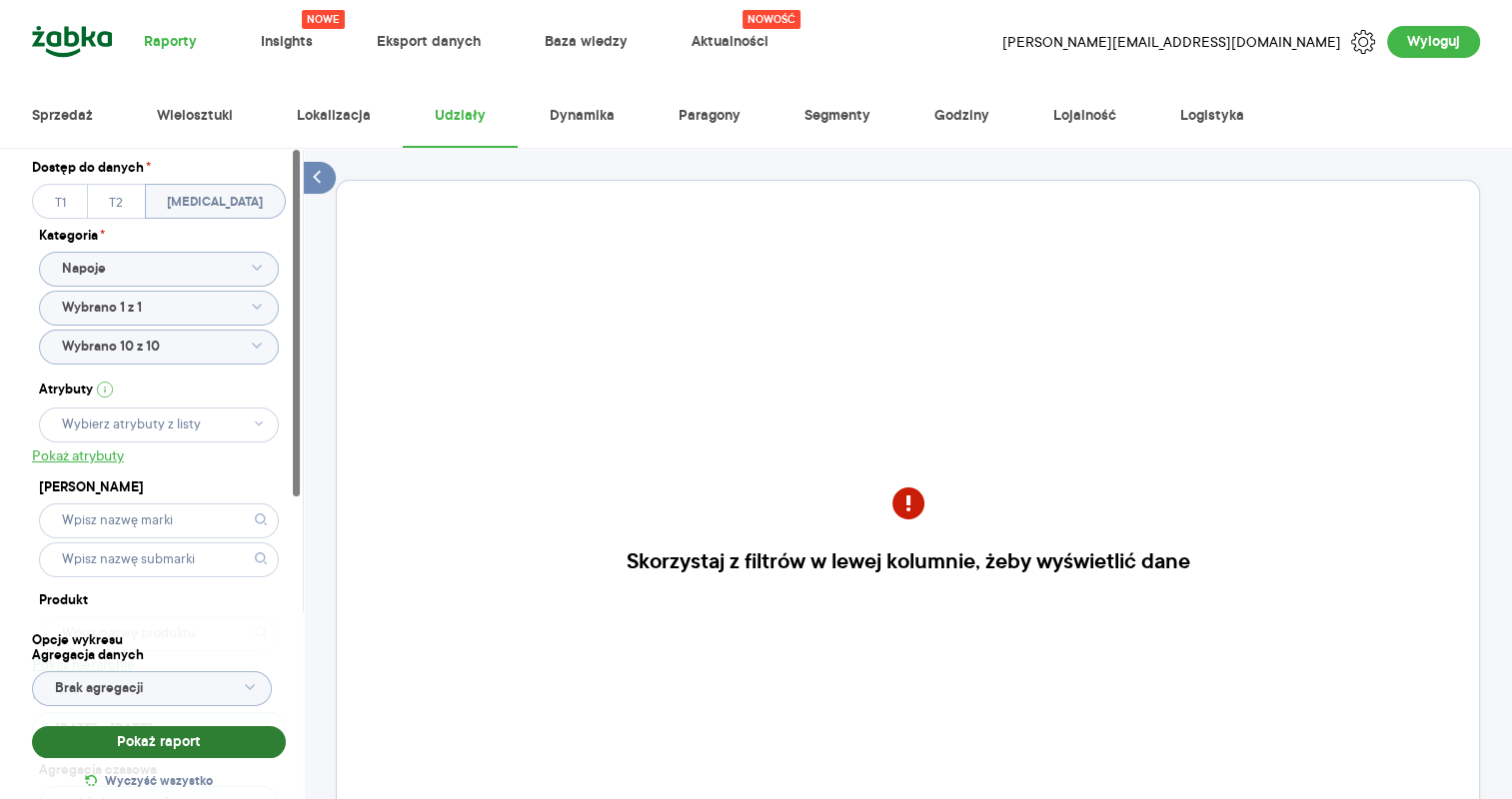 click on "Pokaż raport" at bounding box center (159, 742) 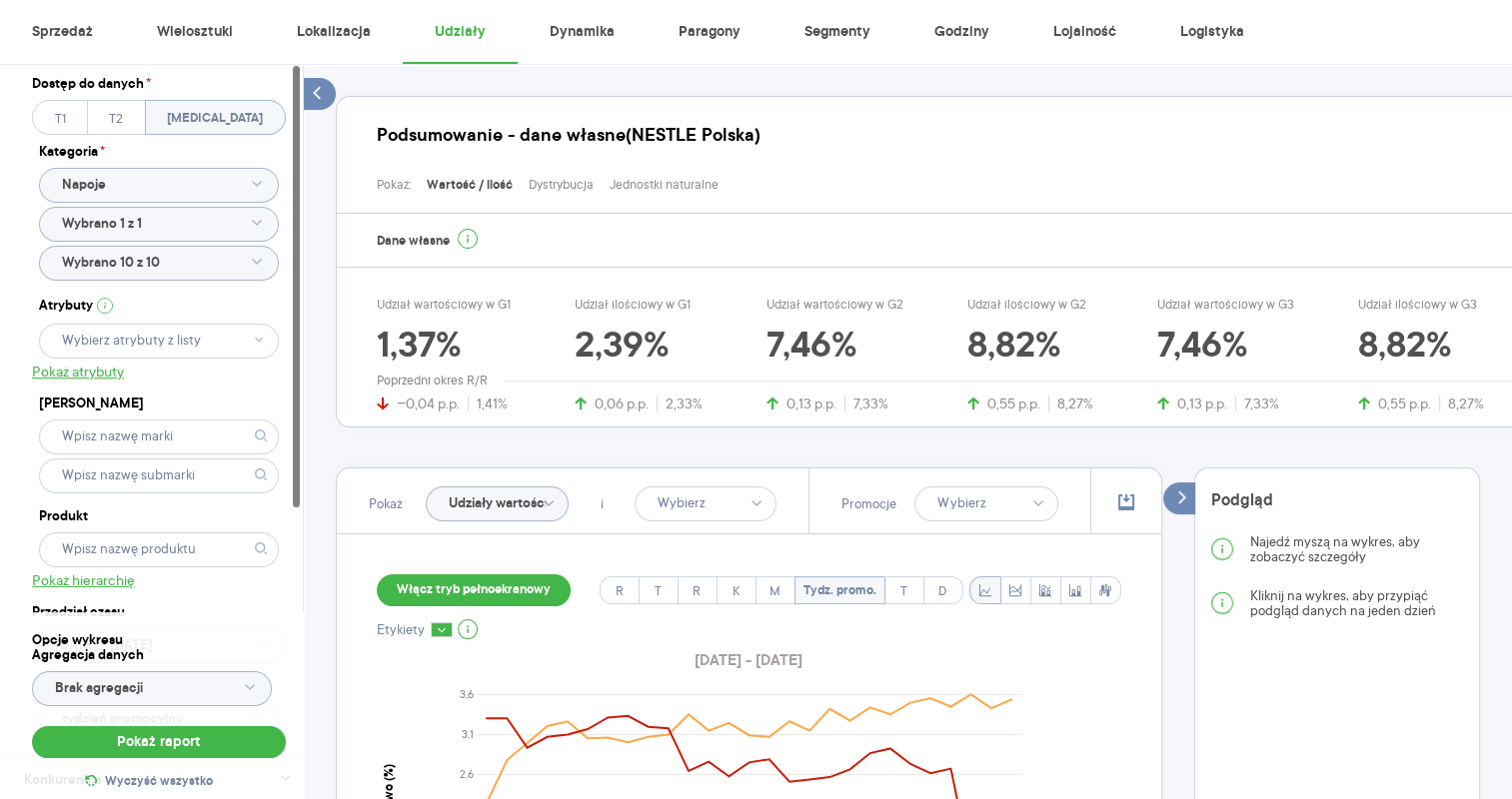 scroll, scrollTop: 139, scrollLeft: 0, axis: vertical 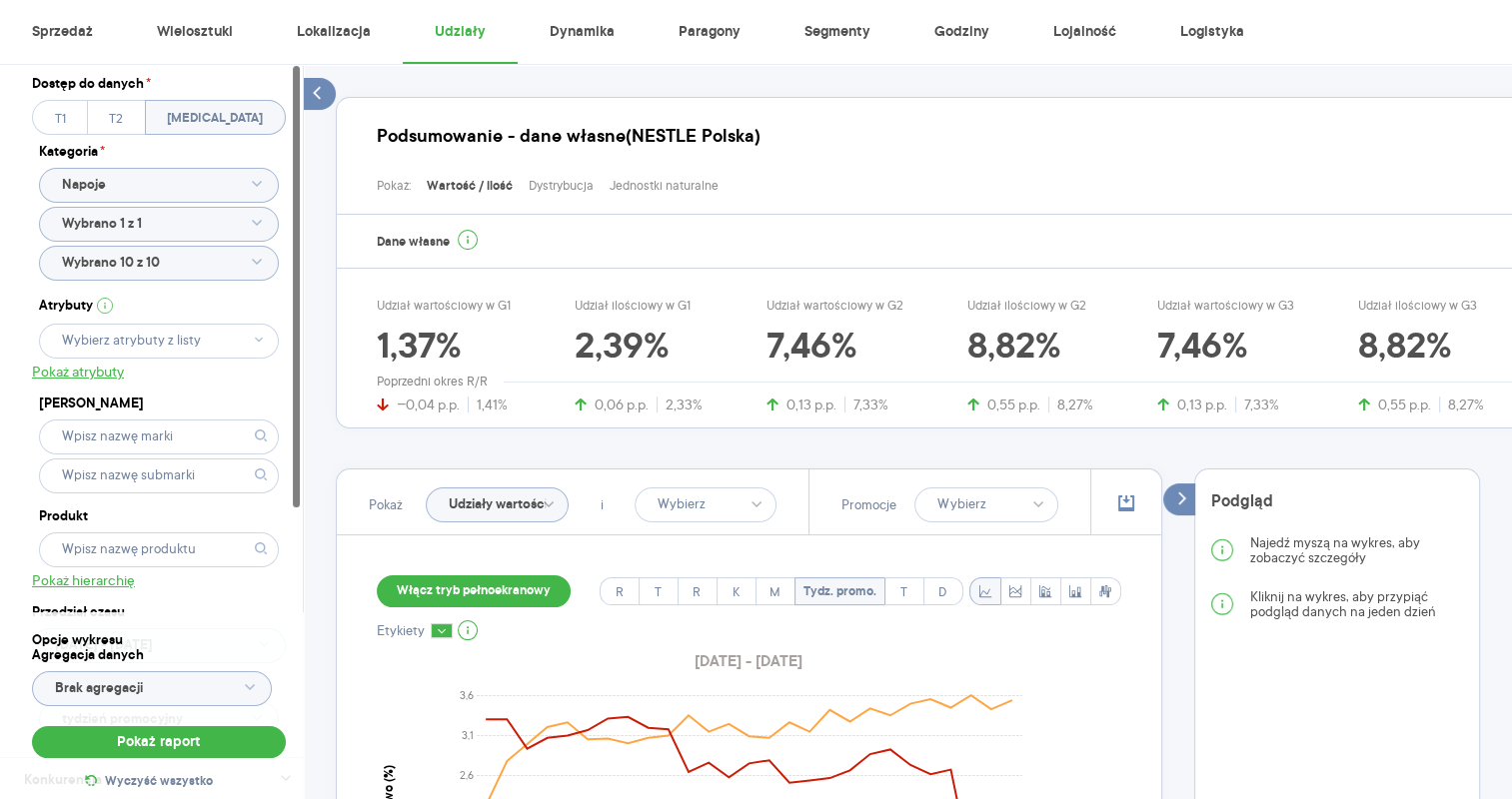 click 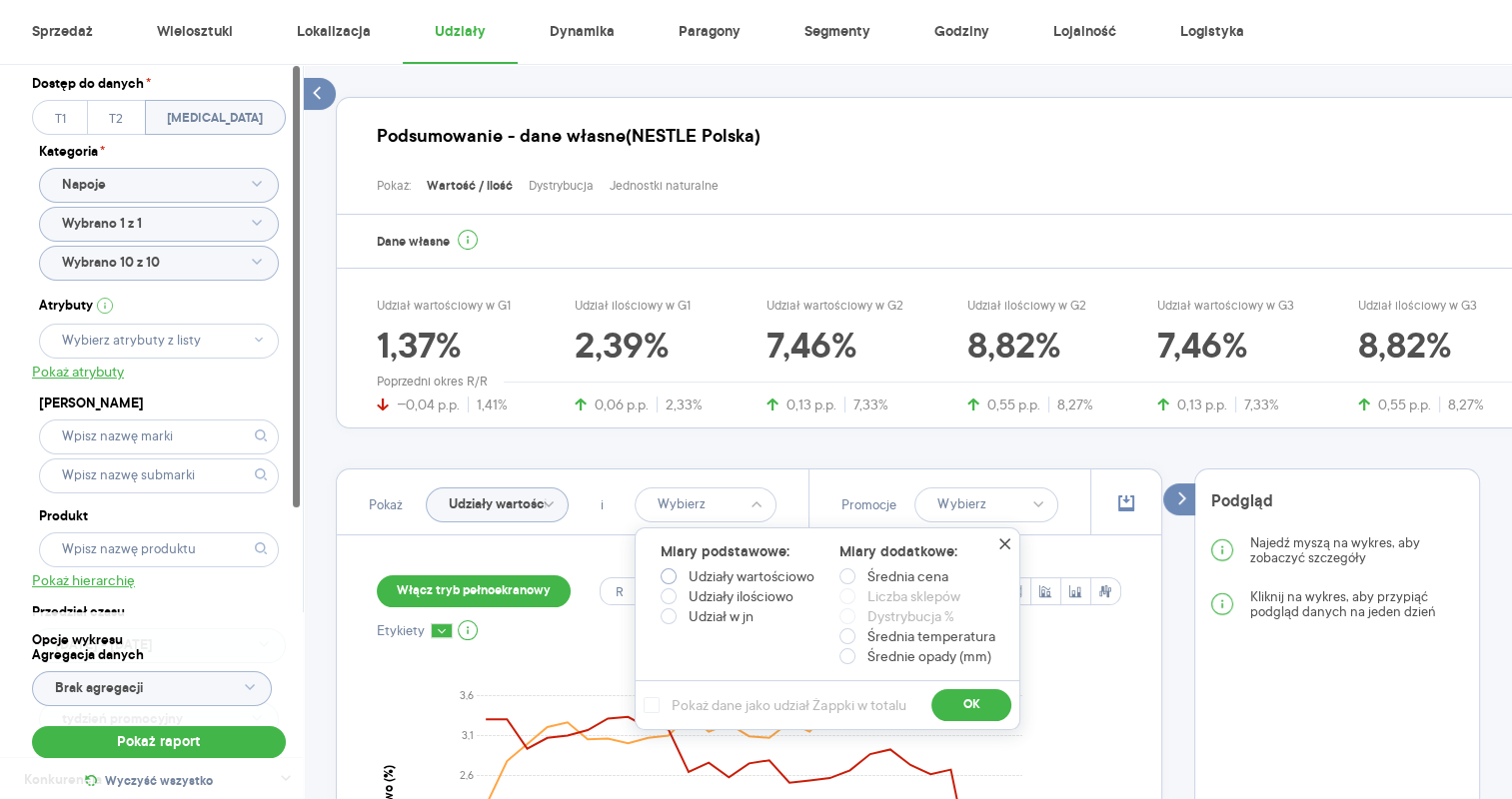 click at bounding box center [669, 576] 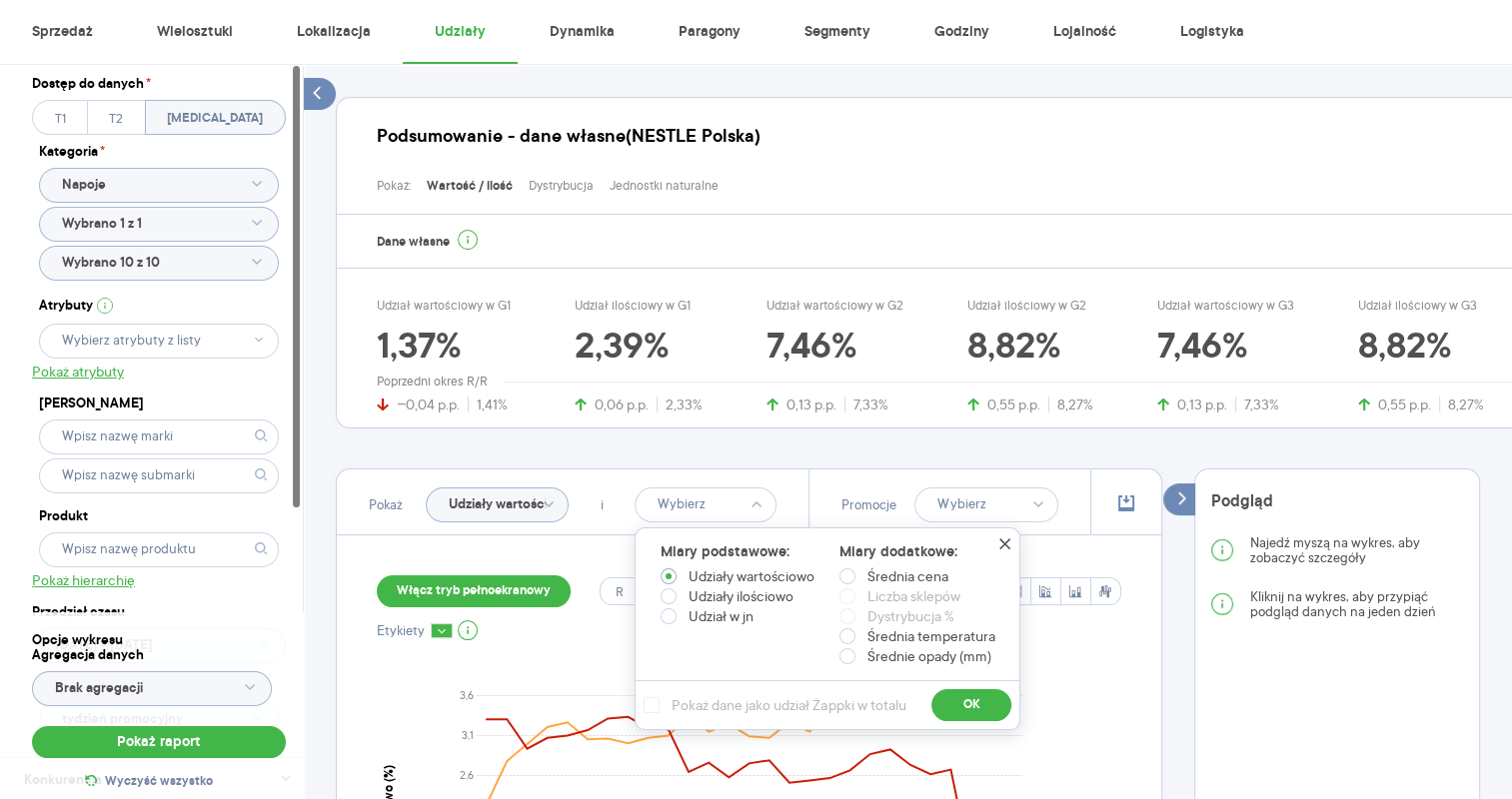 radio on "true" 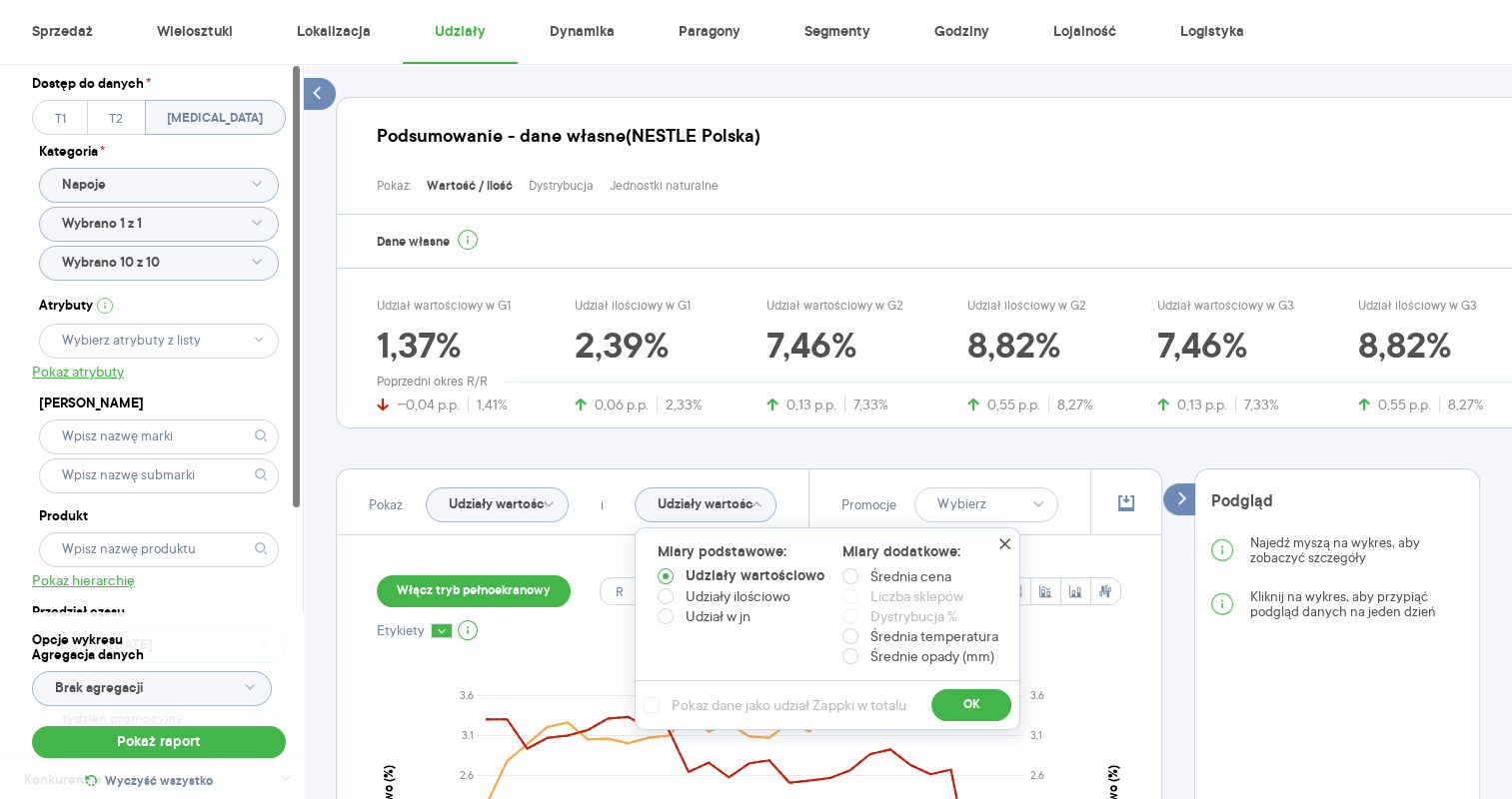 click on "Udziały Podsumowanie - dane własne  (NESTLE Polska) Pokaż: Wartość / ilość Dystrybucja Jednostki naturalne Dane własne Udział wartościowy w G1 1,37% −0,04 p.p. 1,41% Udział ilościowy w G1 2,39% 0,06 p.p. 2,33% Udział wartościowy w G2 7,46% 0,13 p.p. 7,33% Udział ilościowy w G2 8,82% 0,55 p.p. 8,27% Udział wartościowy w G3 7,46% 0,13 p.p. 7,33% Udział ilościowy w G3 8,82% 0,55 p.p. 8,27% Poprzedni okres R/R Pokaż Udziały wartościowo i Udziały wartościowo Miary podstawowe: Udziały wartościowo Udziały ilościowo Udział w jn Miary dodatkowe: Średnia cena Liczba sklepów Dystrybucja % Średnia temperatura Średnie opady (mm) Pokaż dane jako udział Żappki w totalu OK Promocje Włącz tryb pełnoekranowy R T R K M Tydz. promo. T D Etykiety 2025.01.01 - 2025.06.29 0,0 0,5 1,0 1,5 2,1 2,6 3,1 3,6 Udziały wartościowo (%) 53 1 2 3 4 5 6 7 8 9 10 11 12 13 14 15 16 17 18 19 20 21 22 23 24 25 26 gru sty lut mar kwi maj cze lip 2024 2025 Tydz. promo. 0,0 0,5 1,0 1,5 2,1 2,6 3,1 3,6 Dane" at bounding box center (907, 747) 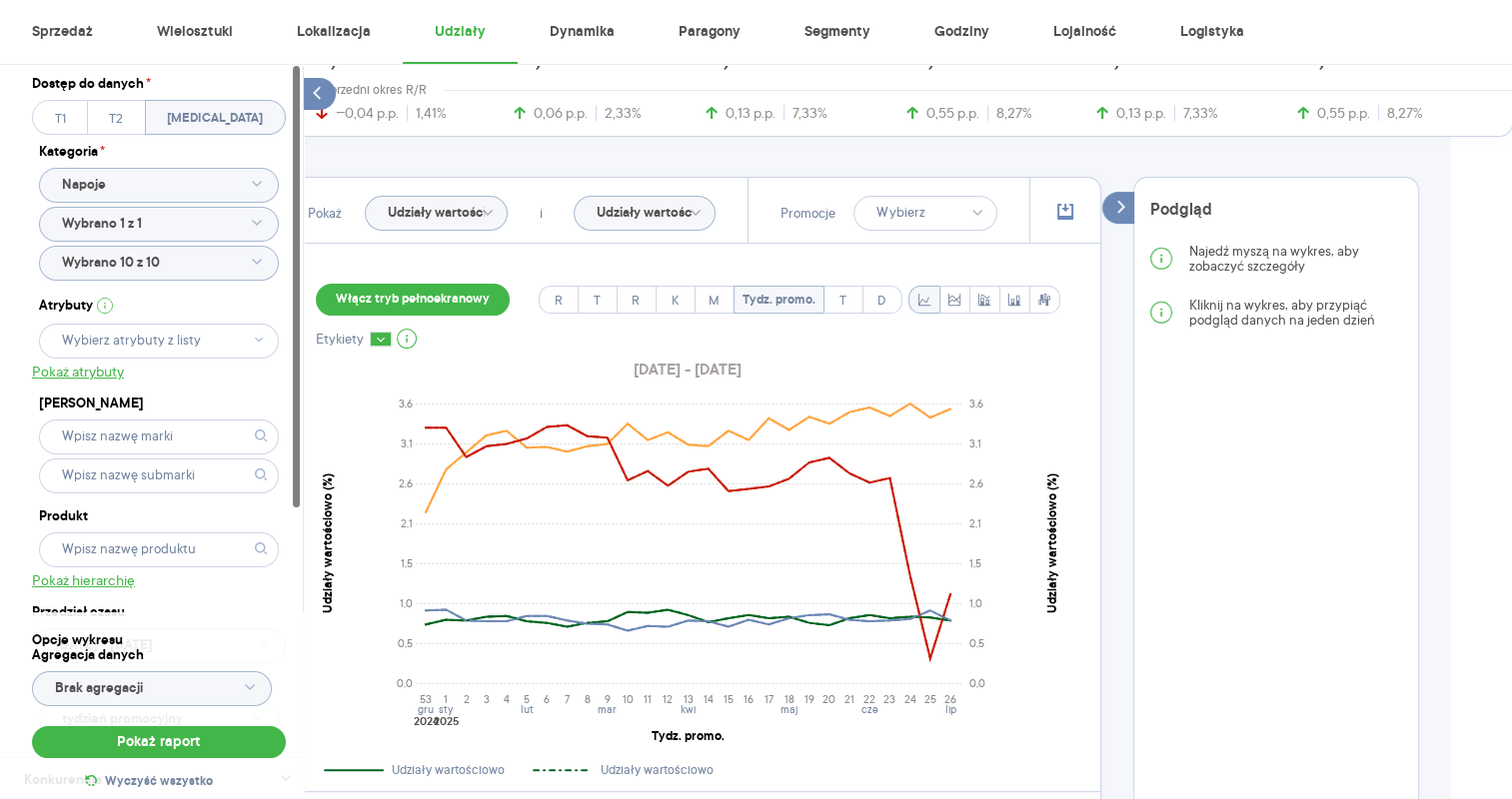 scroll, scrollTop: 430, scrollLeft: 71, axis: both 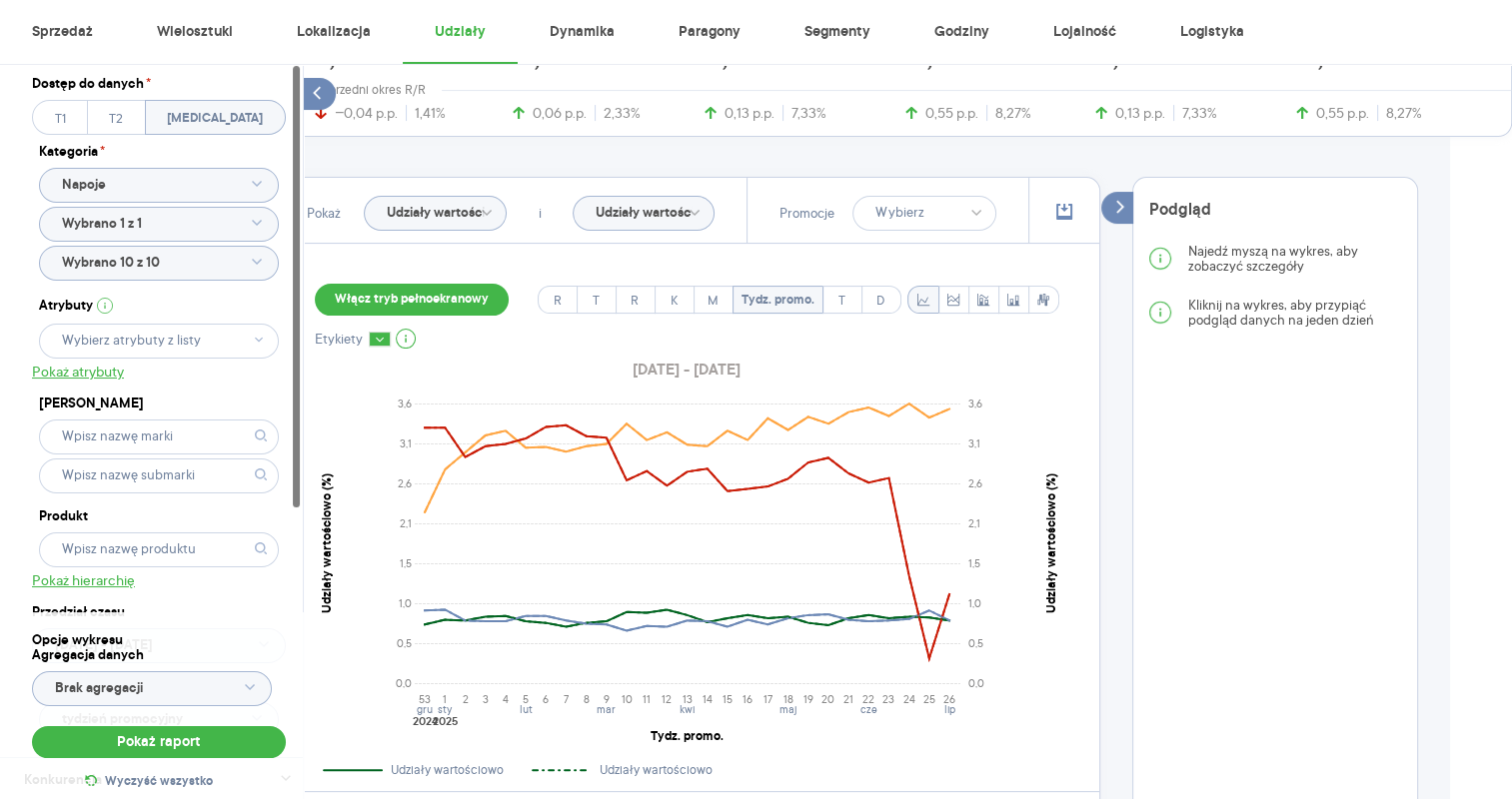 click on "Udziały wartościowo" 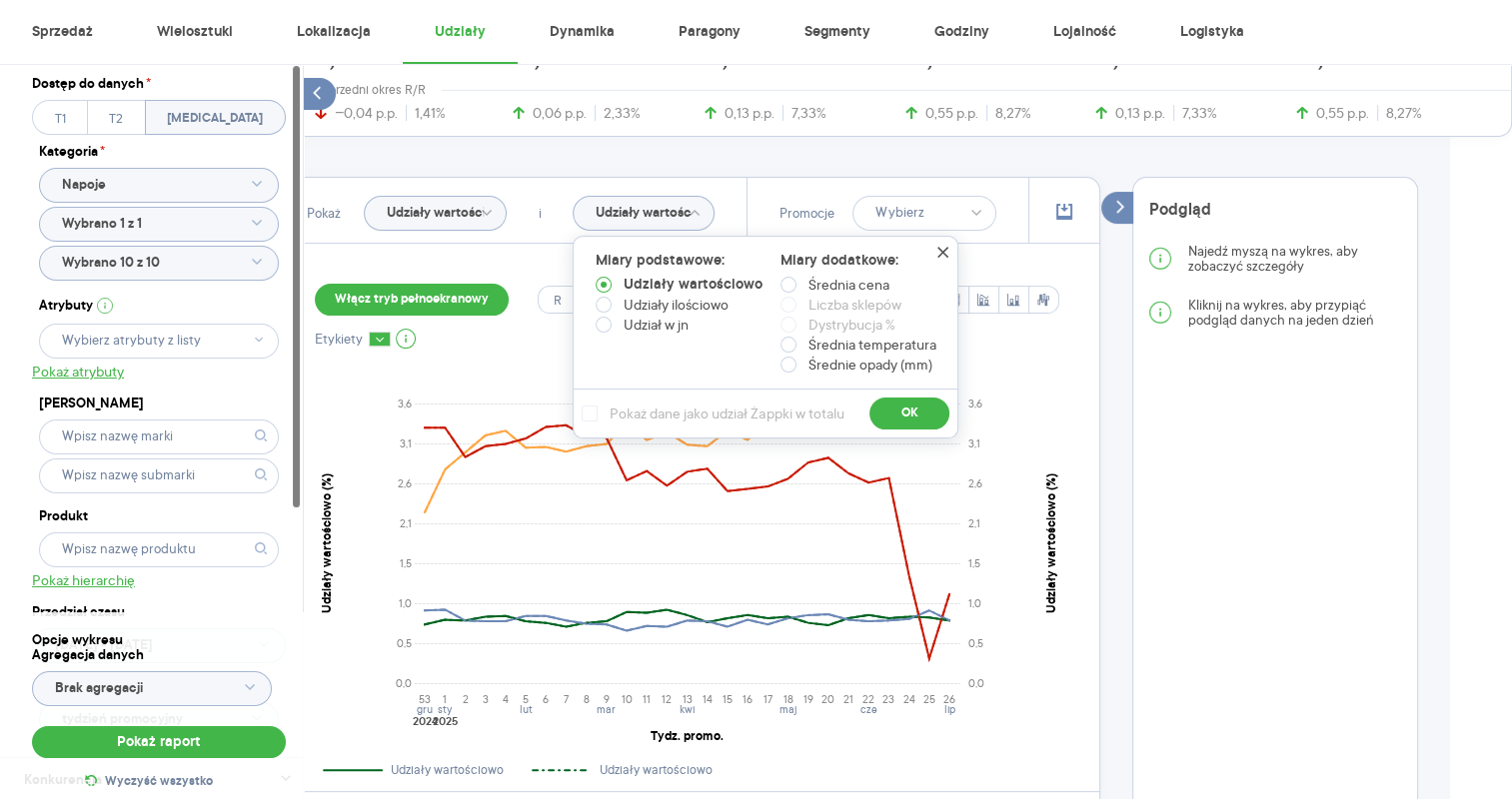 click on "Udziały Podsumowanie - dane własne  (NESTLE Polska) Pokaż: Wartość / ilość Dystrybucja Jednostki naturalne Dane własne Udział wartościowy w G1 1,37% −0,04 p.p. 1,41% Udział ilościowy w G1 2,39% 0,06 p.p. 2,33% Udział wartościowy w G2 7,46% 0,13 p.p. 7,33% Udział ilościowy w G2 8,82% 0,55 p.p. 8,27% Udział wartościowy w G3 7,46% 0,13 p.p. 7,33% Udział ilościowy w G3 8,82% 0,55 p.p. 8,27% Poprzedni okres R/R Pokaż Udziały wartościowo i Udziały wartościowo Miary podstawowe: Udziały wartościowo Udziały ilościowo Udział w jn Miary dodatkowe: Średnia cena Liczba sklepów Dystrybucja % Średnia temperatura Średnie opady (mm) Pokaż dane jako udział Żappki w totalu OK Promocje Włącz tryb pełnoekranowy R T R K M Tydz. promo. T D Etykiety 2025.01.01 - 2025.06.29 0,0 0,5 1,0 1,5 2,1 2,6 3,1 3,6 Udziały wartościowo (%) 53 1 2 3 4 5 6 7 8 9 10 11 12 13 14 15 16 17 18 19 20 21 22 23 24 25 26 gru sty lut mar kwi maj cze lip 2024 2025 Tydz. promo. 0,0 0,5 1,0 1,5 2,1 2,6 3,1 3,6 Dane" at bounding box center [845, 455] 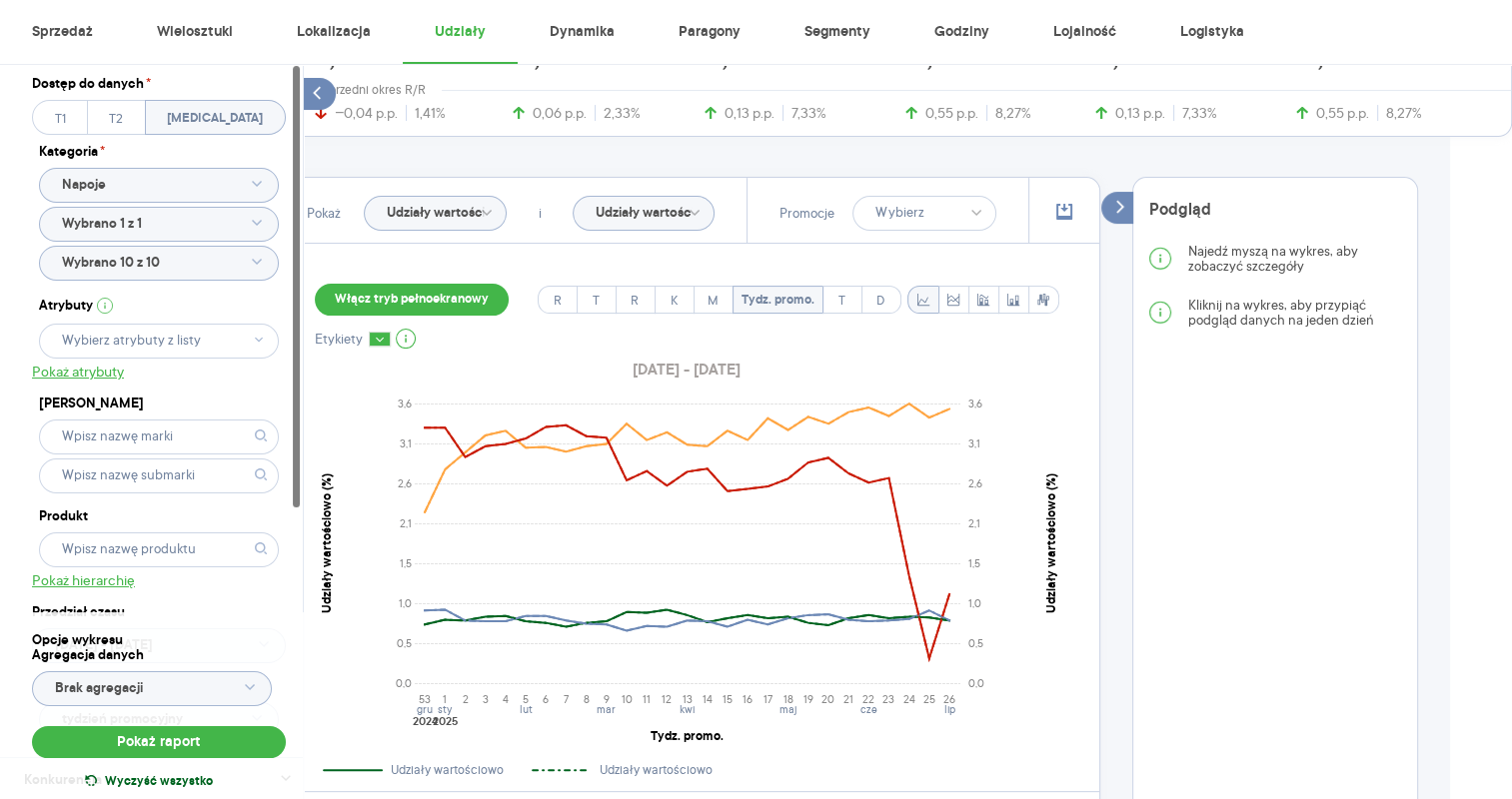 click on "Wyczyść wszystko" at bounding box center [159, 782] 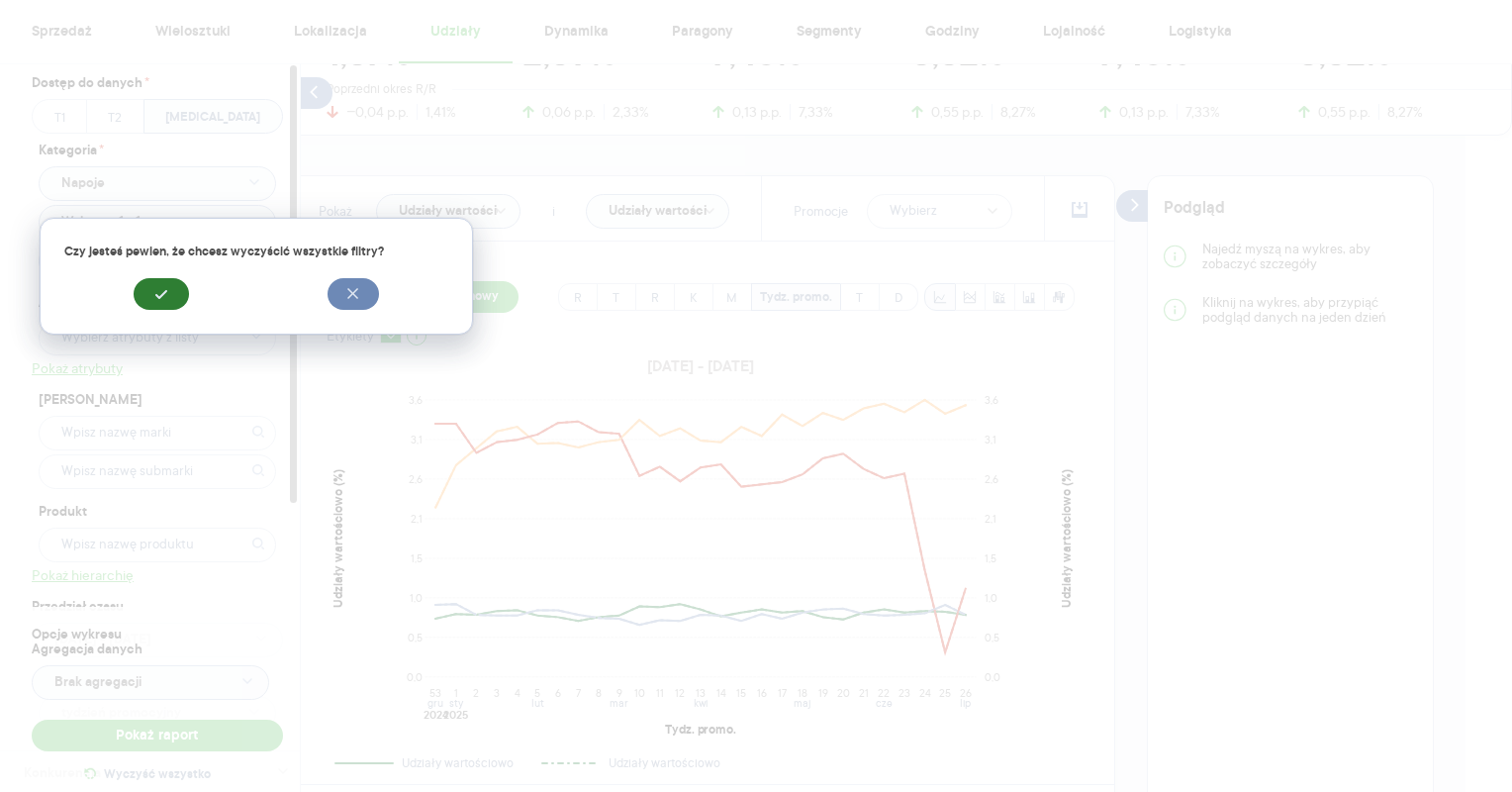 click 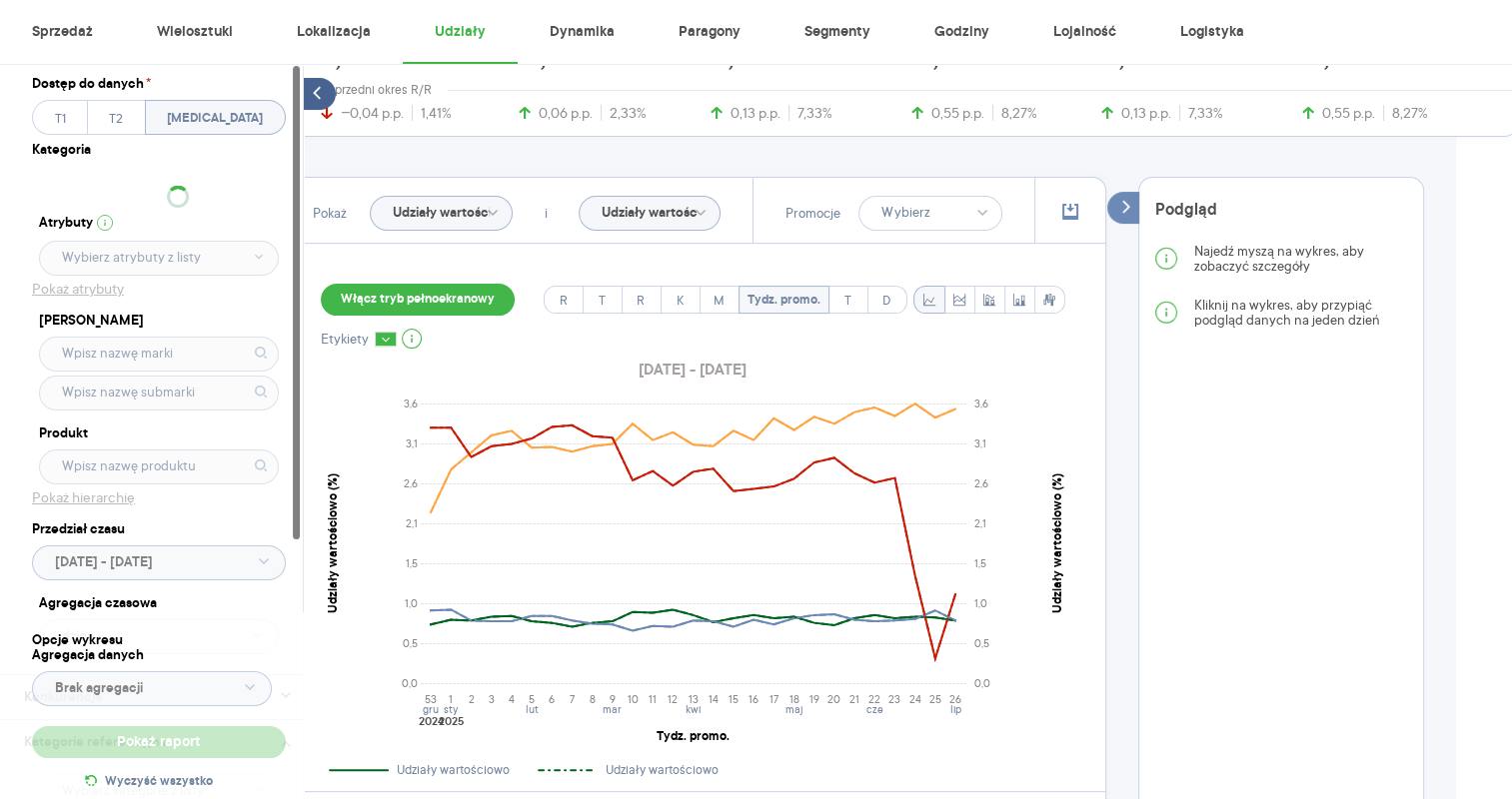 click 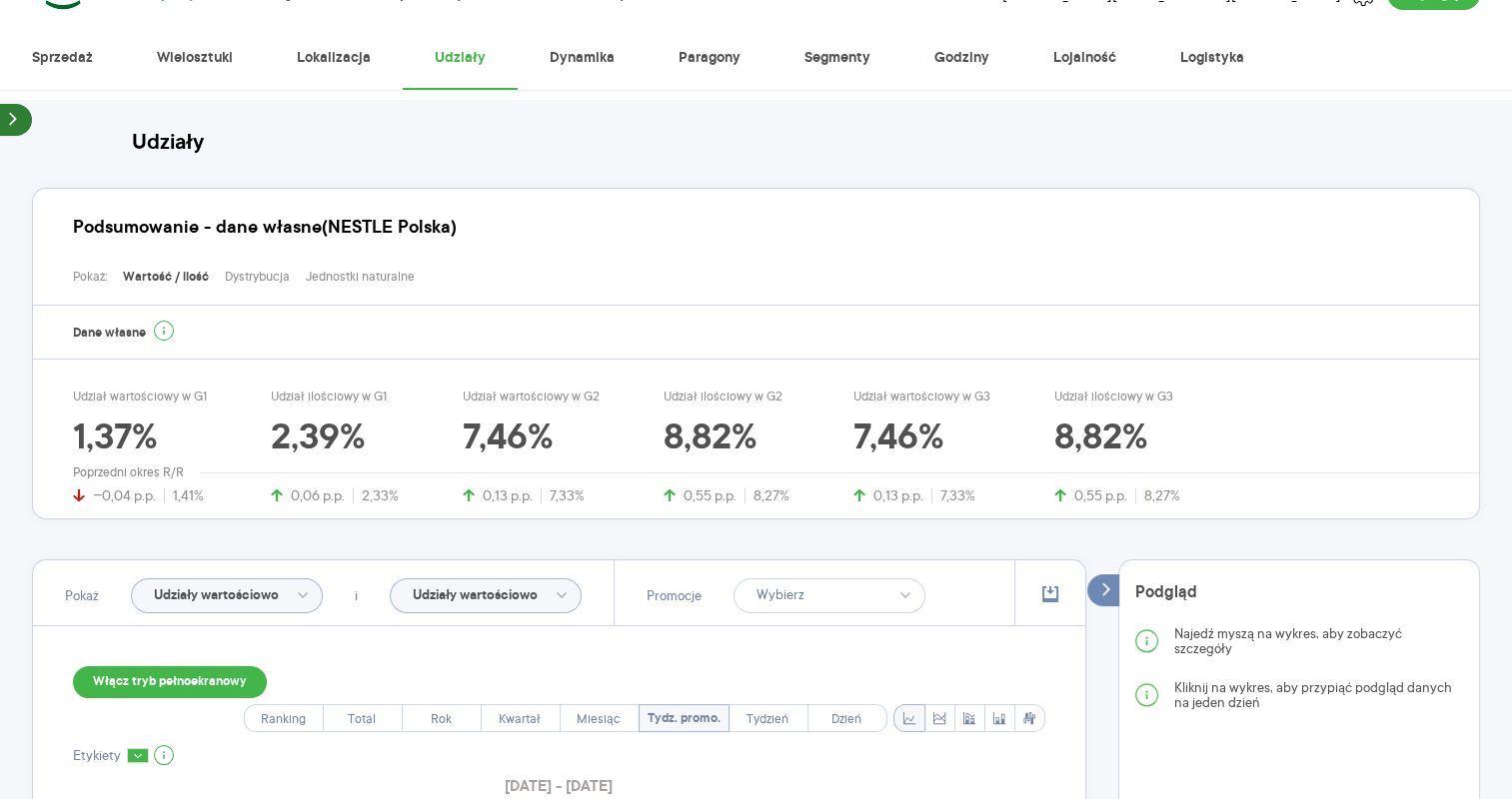 scroll, scrollTop: 46, scrollLeft: 0, axis: vertical 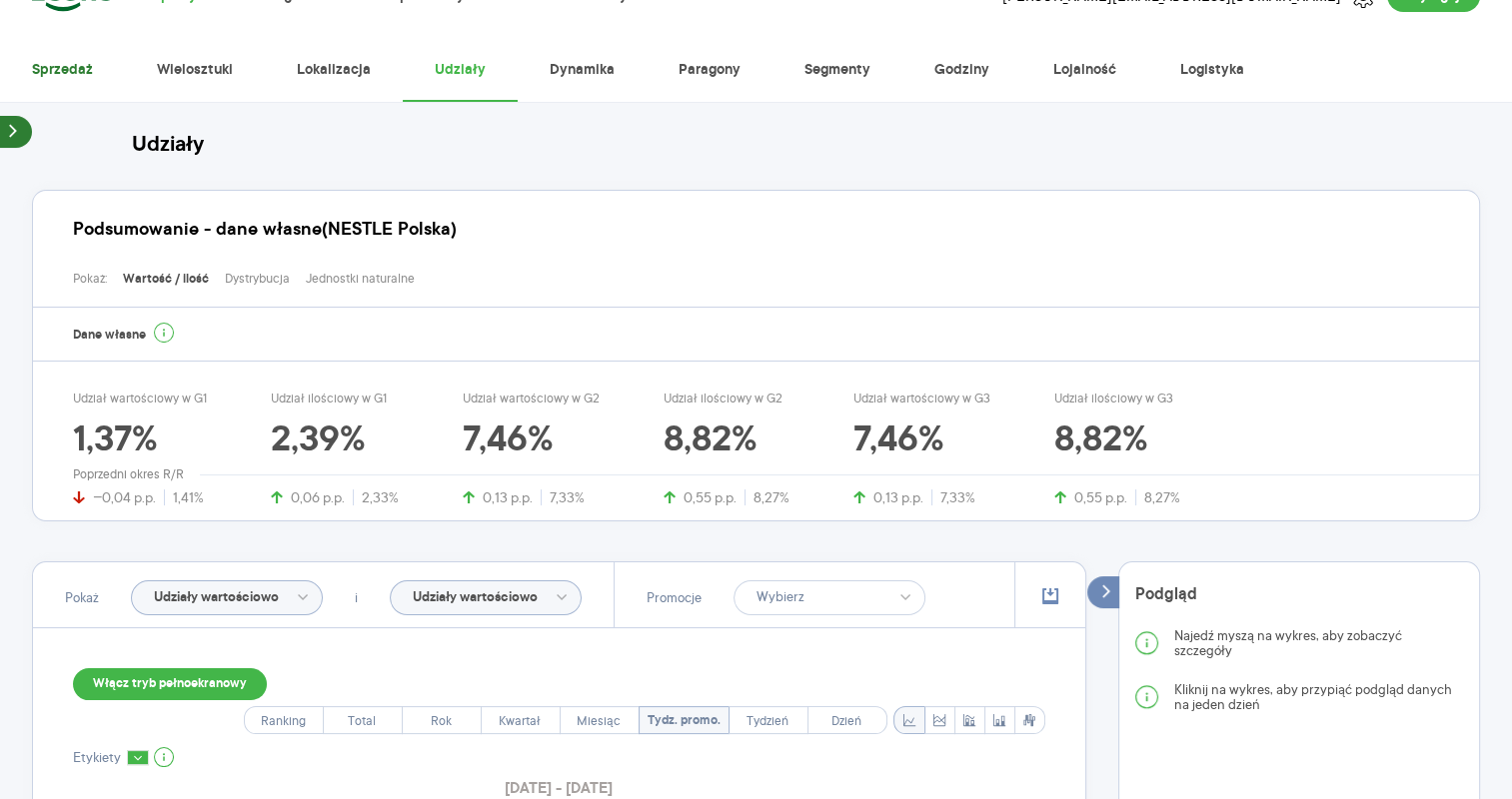 click on "Sprzedaż" at bounding box center (62, 70) 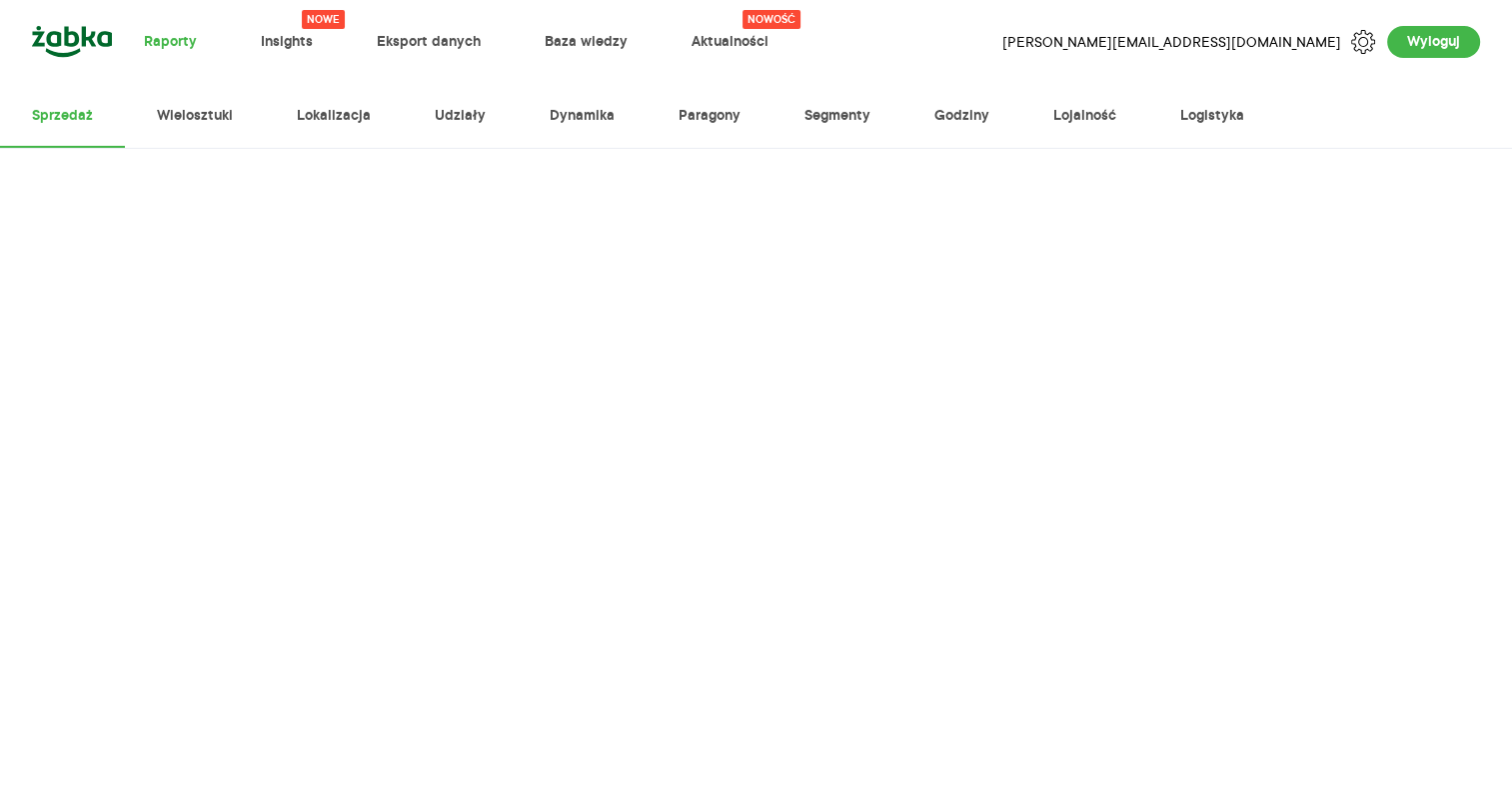 scroll, scrollTop: 0, scrollLeft: 0, axis: both 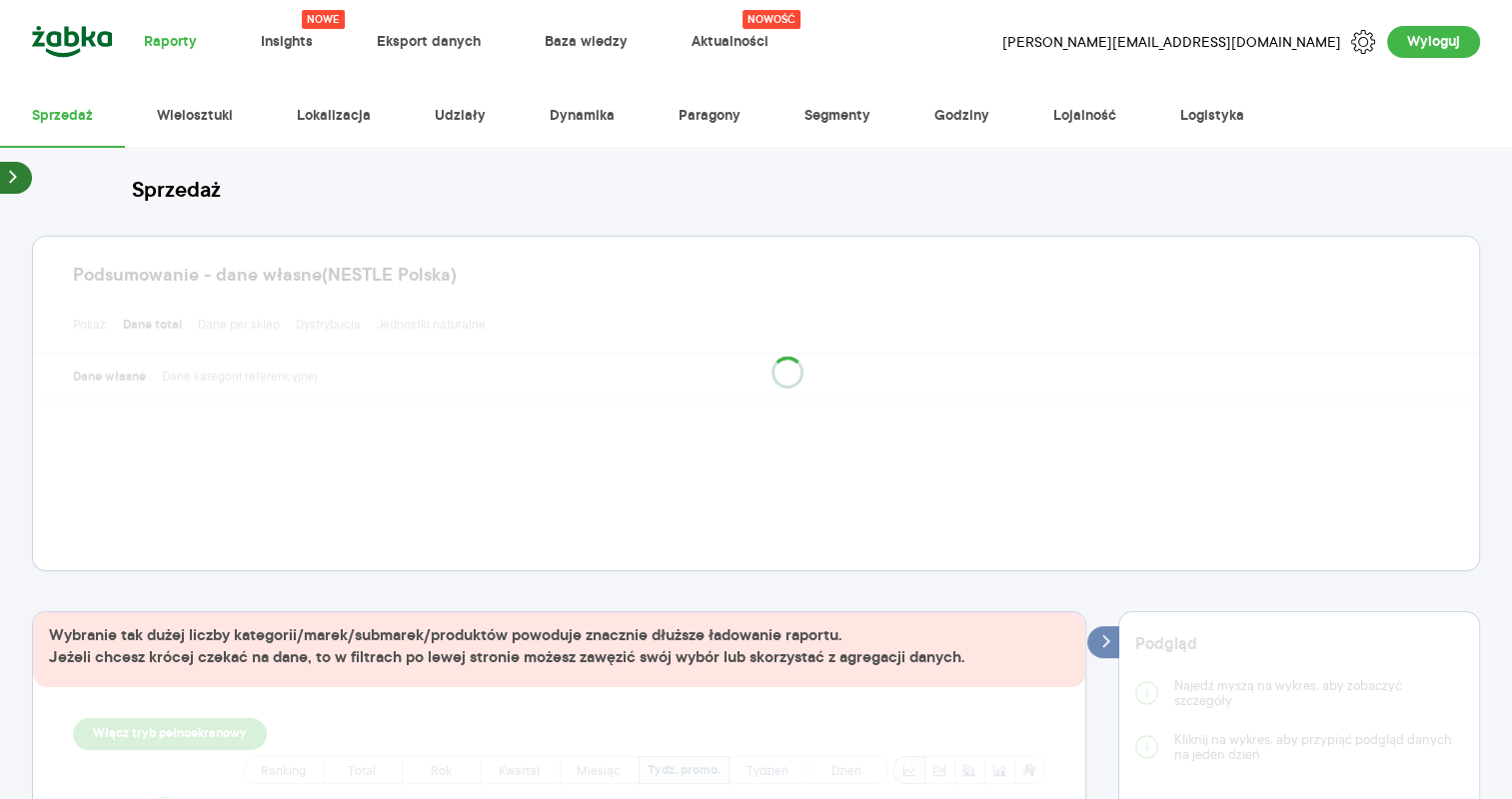 click 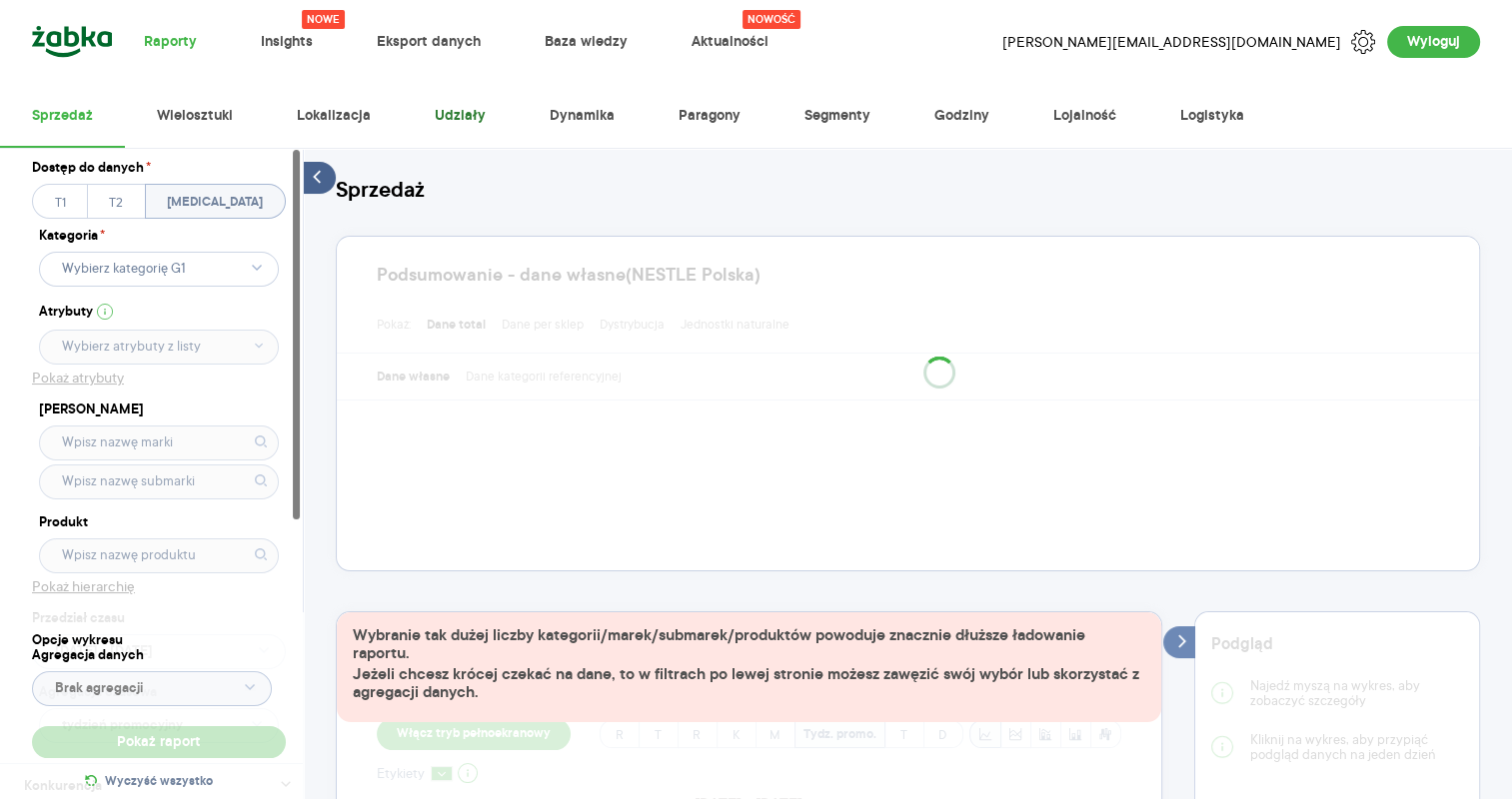 click on "Udziały" at bounding box center [460, 116] 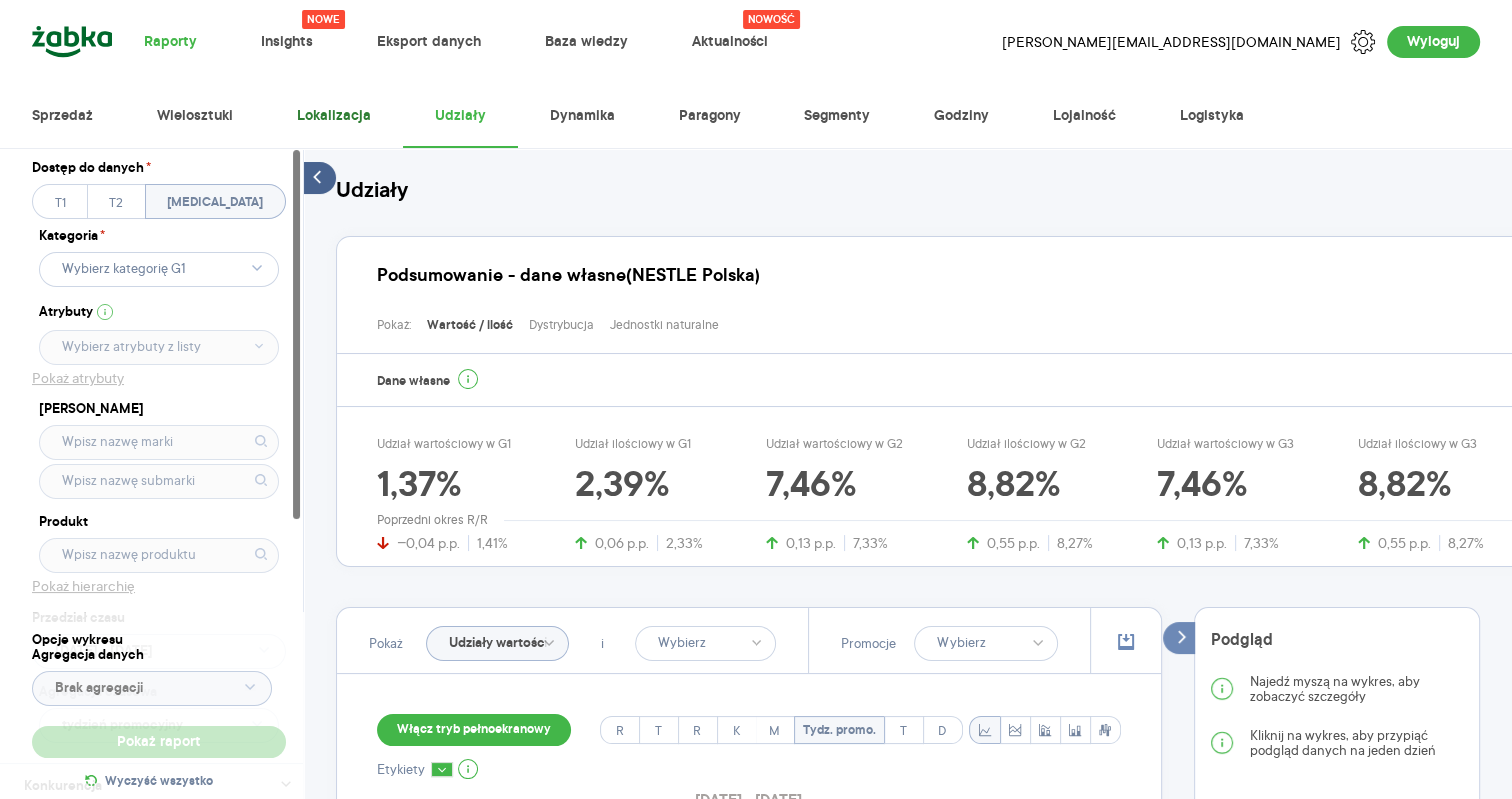 click on "Lokalizacja" at bounding box center (334, 116) 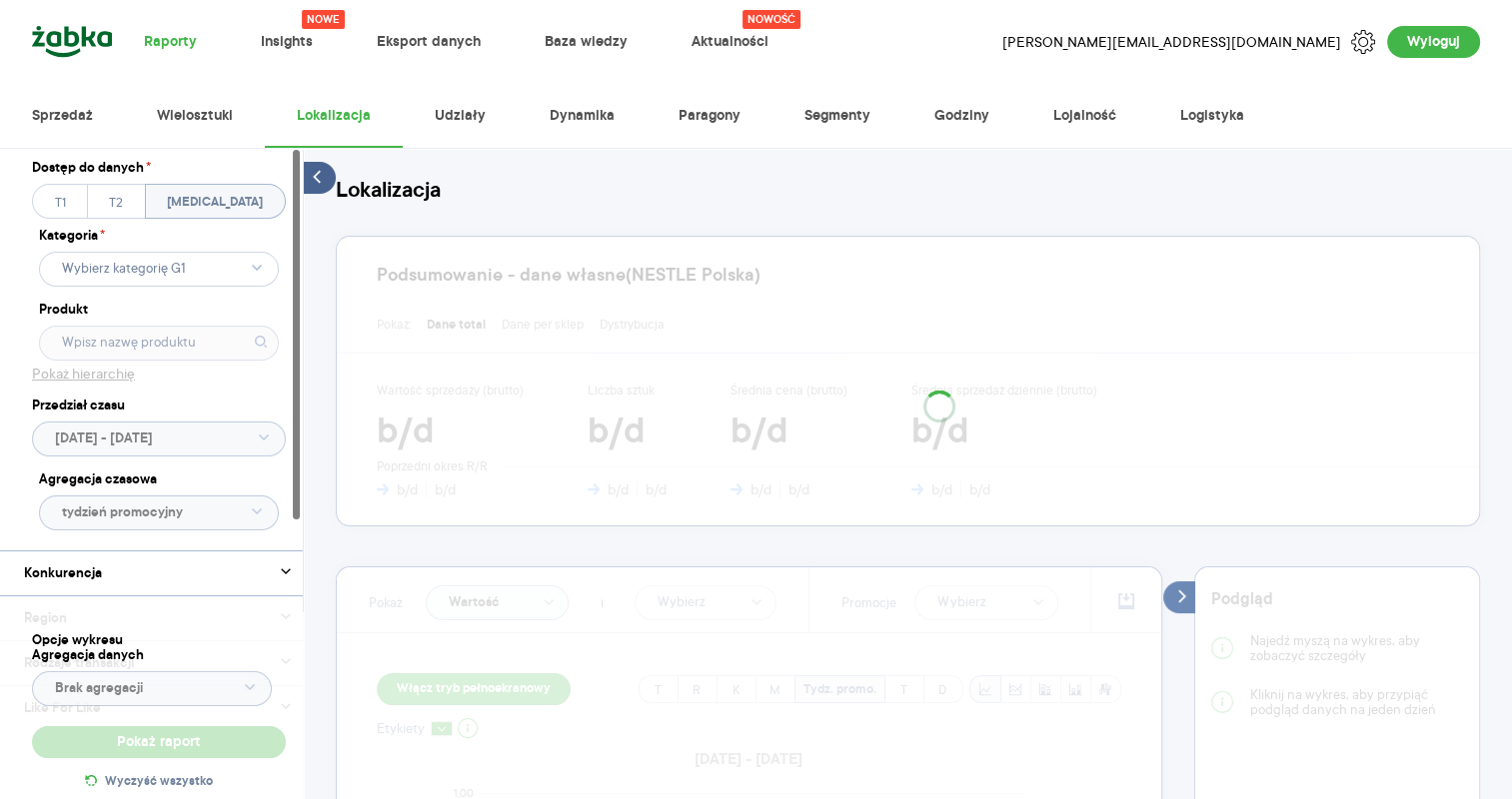 click 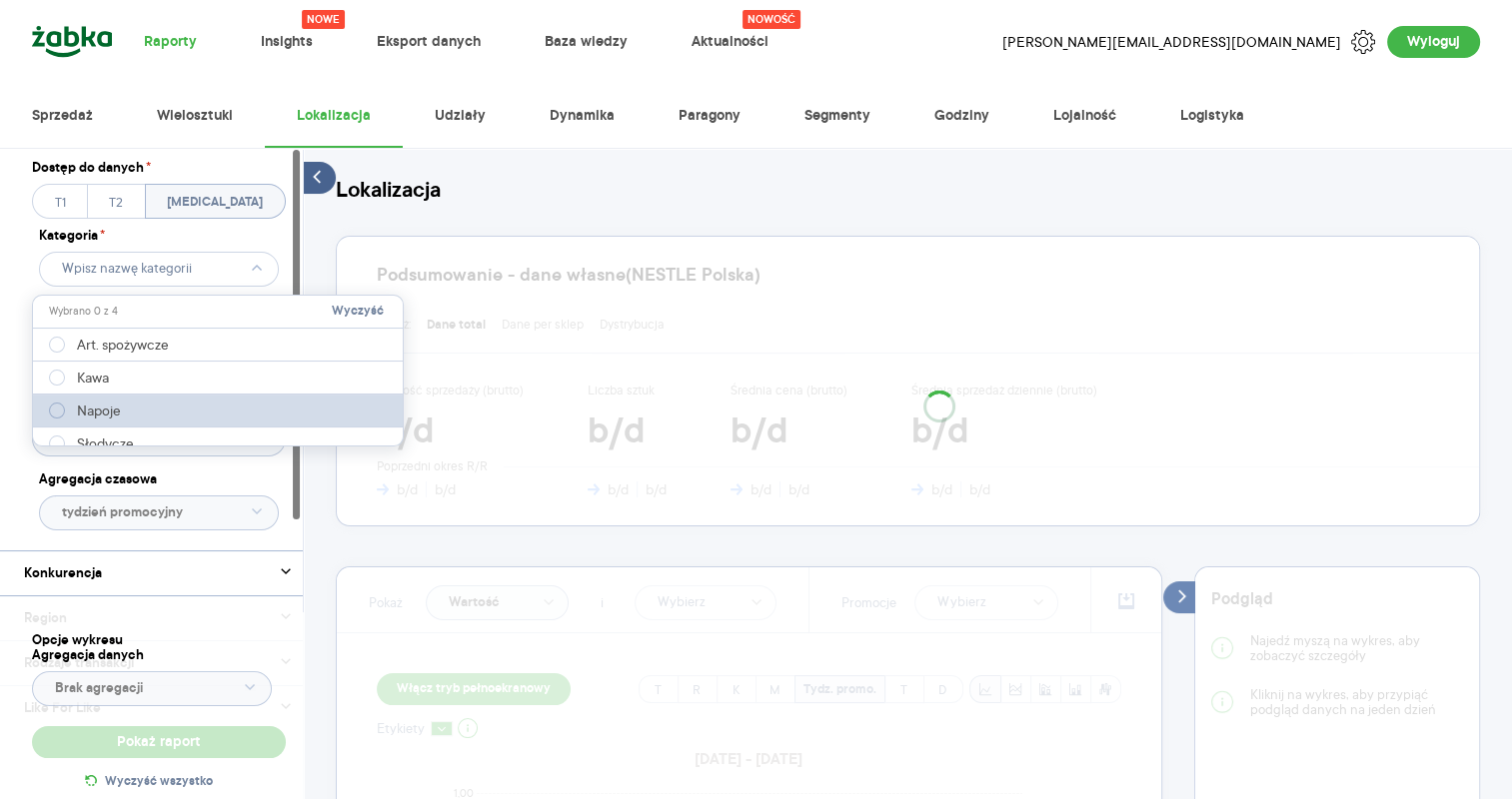 click on "Napoje" at bounding box center (99, 410) 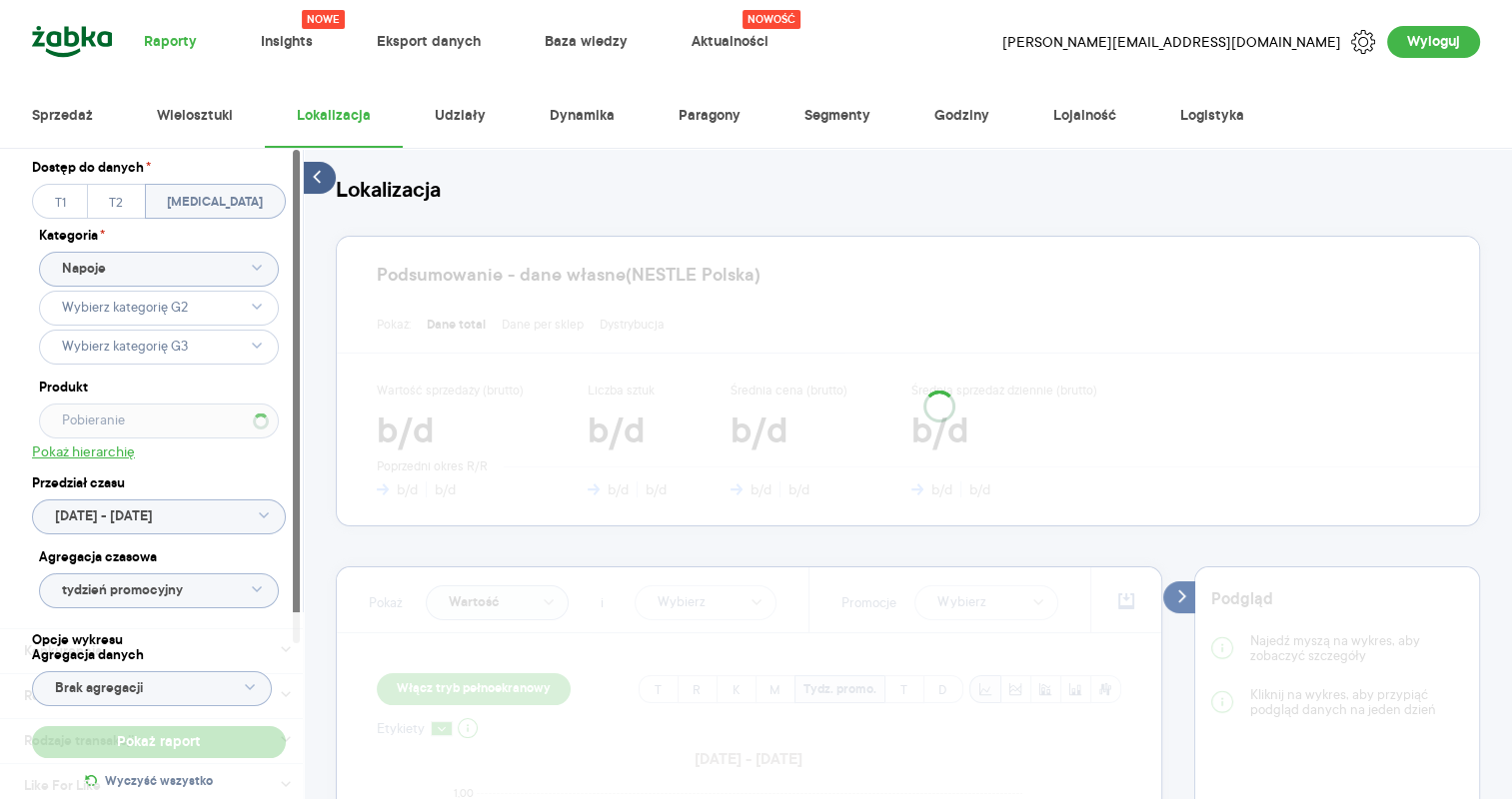 click 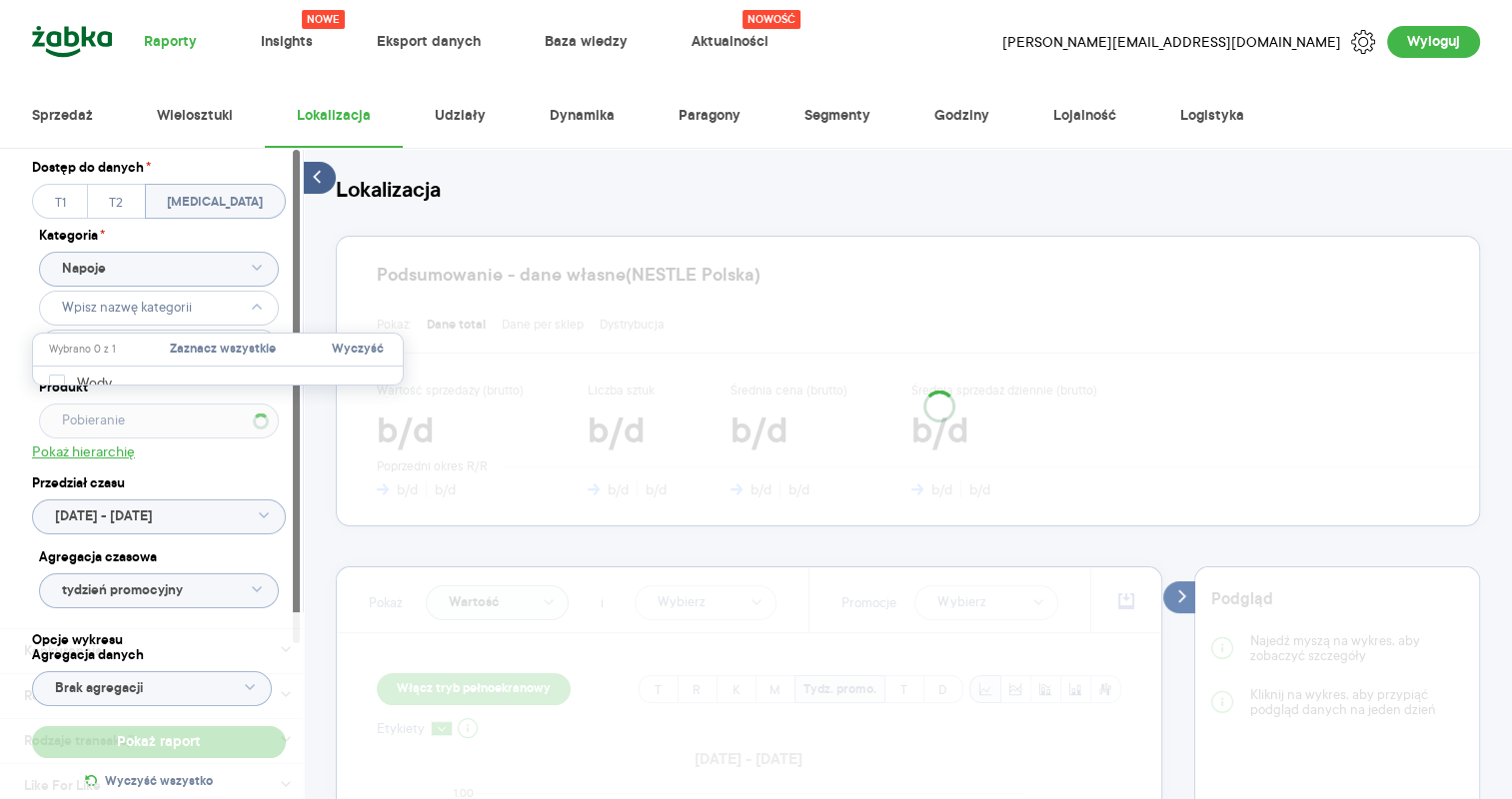 click at bounding box center (218, 377) 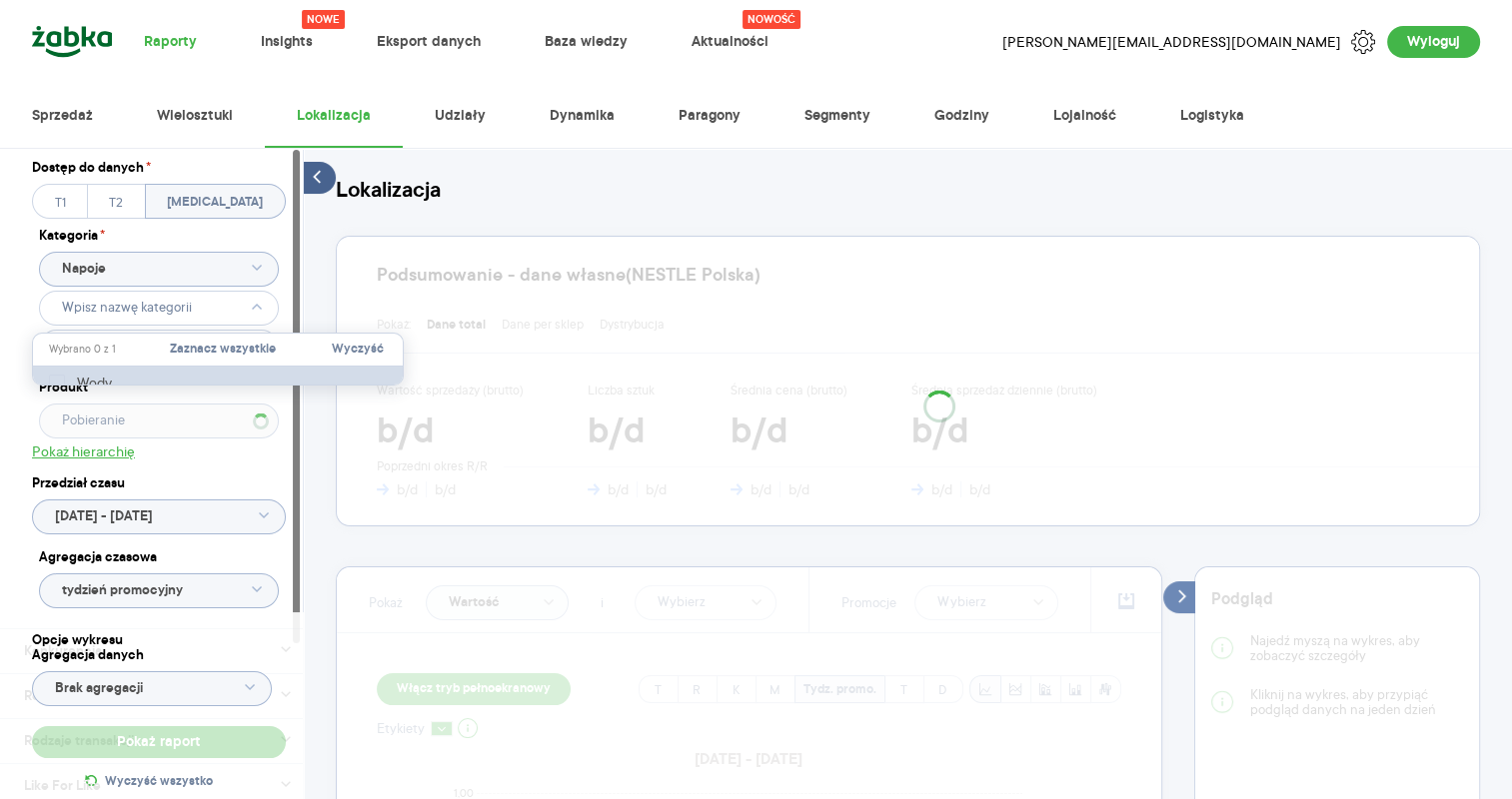 click on "Wody" at bounding box center [219, 383] 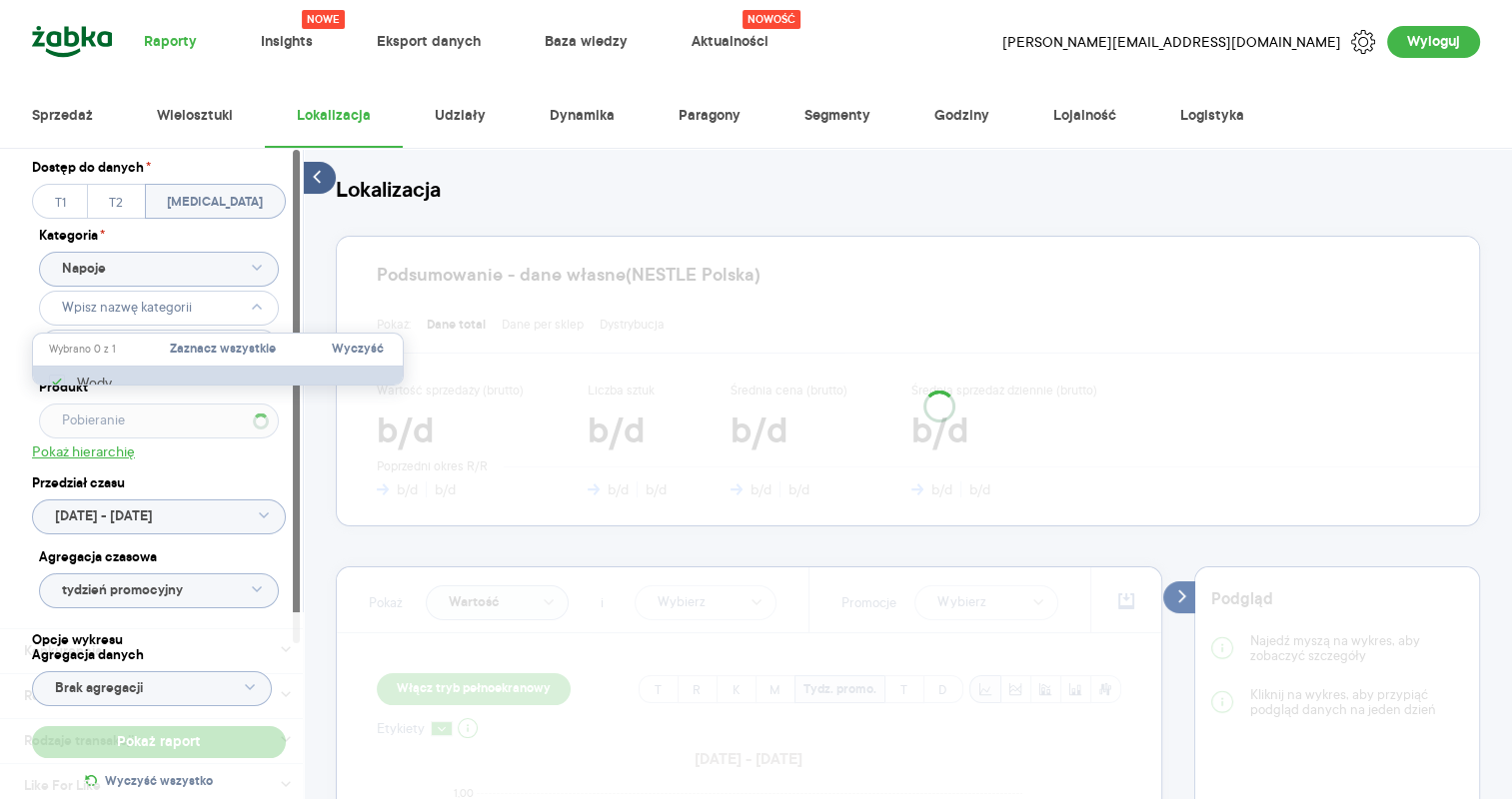 checkbox on "true" 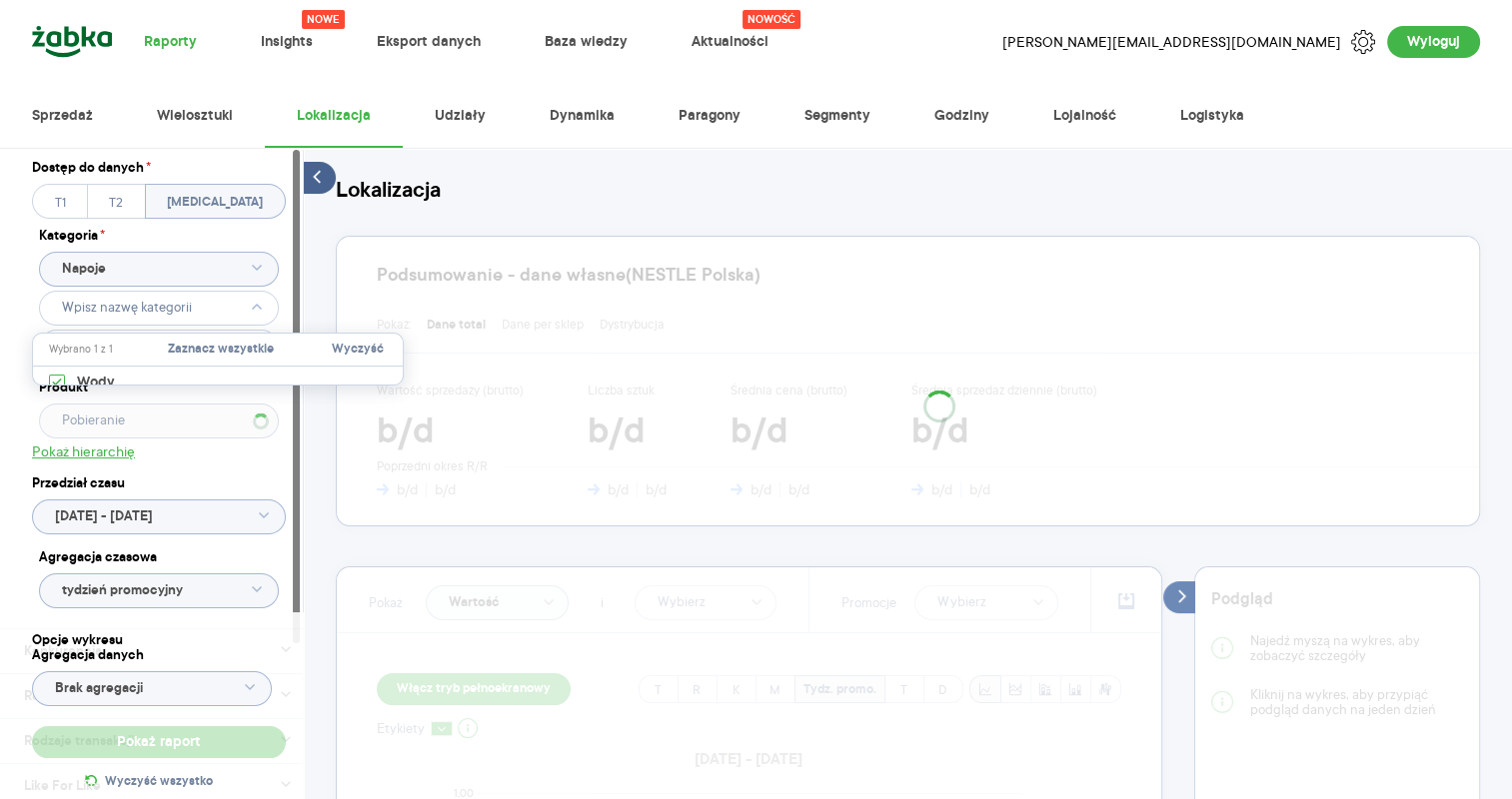 click on "Dostęp do danych * T1 T2 T3 Kategoria * Napoje Produkt Pokaż hierarchię Przedział czasu 2025.01.01 - 2025.06.29 Agregacja czasowa tydzień promocyjny" at bounding box center (159, 389) 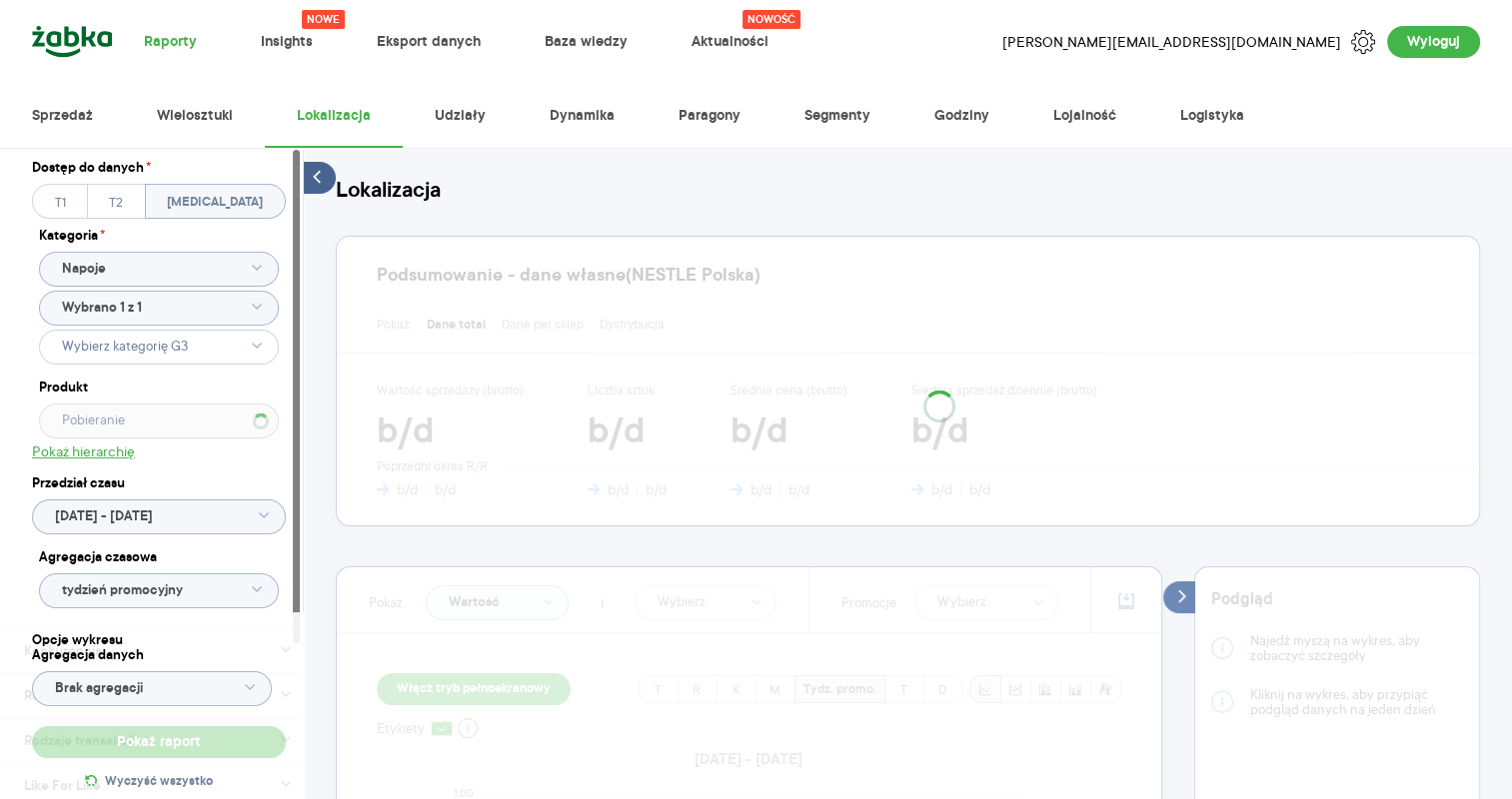 click 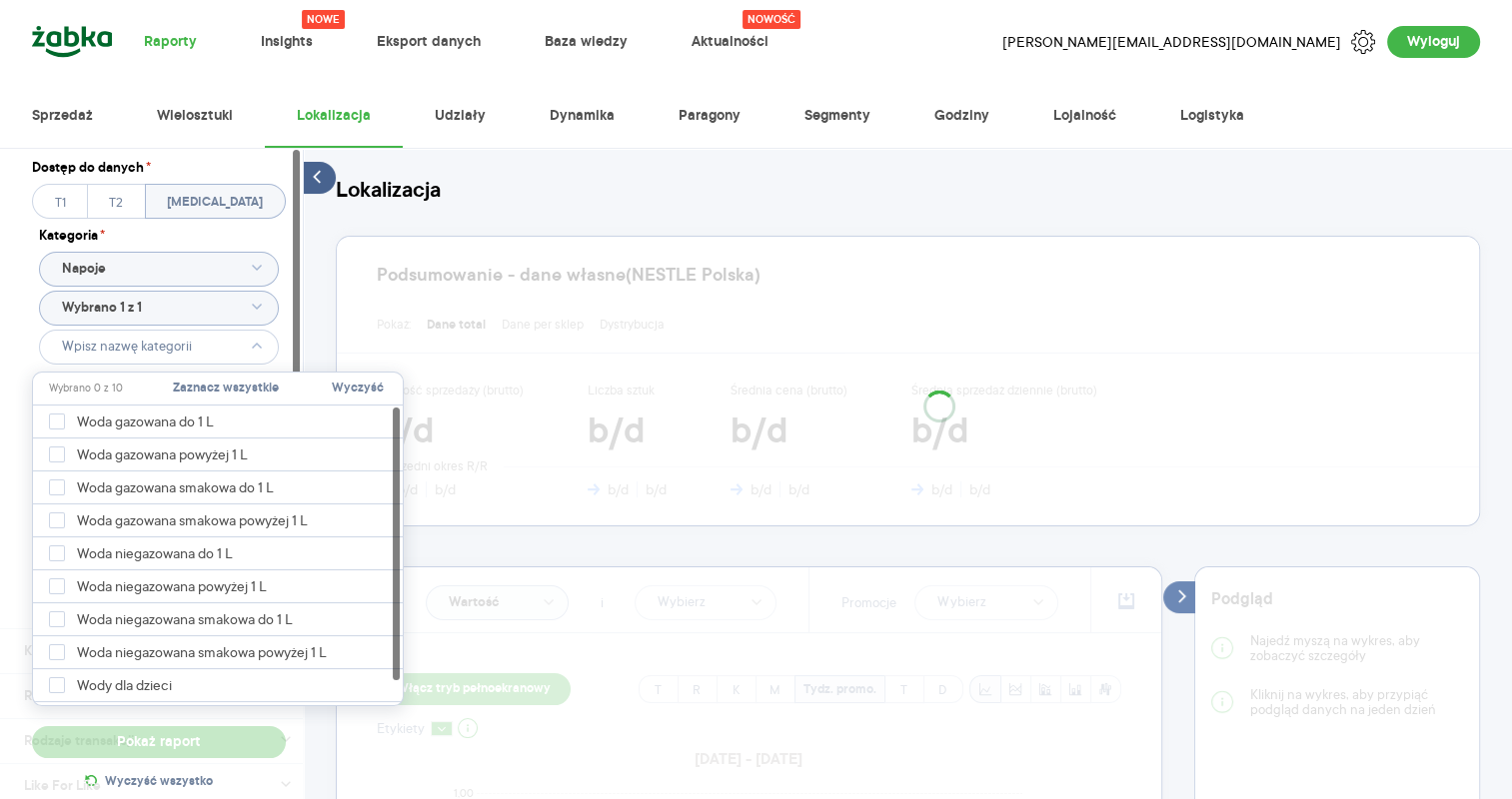 click on "Zaznacz wszystkie" at bounding box center (226, 389) 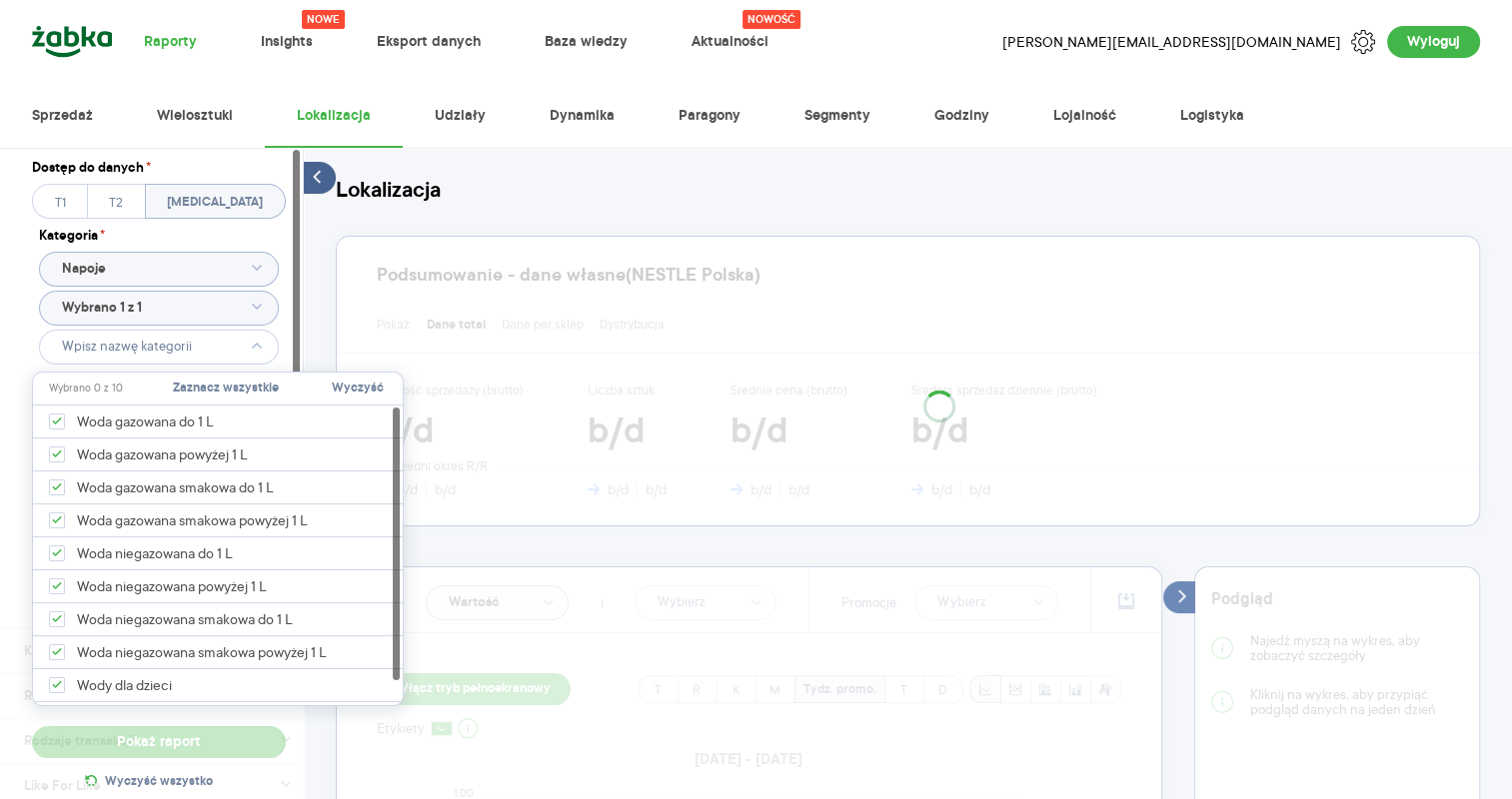 checkbox on "true" 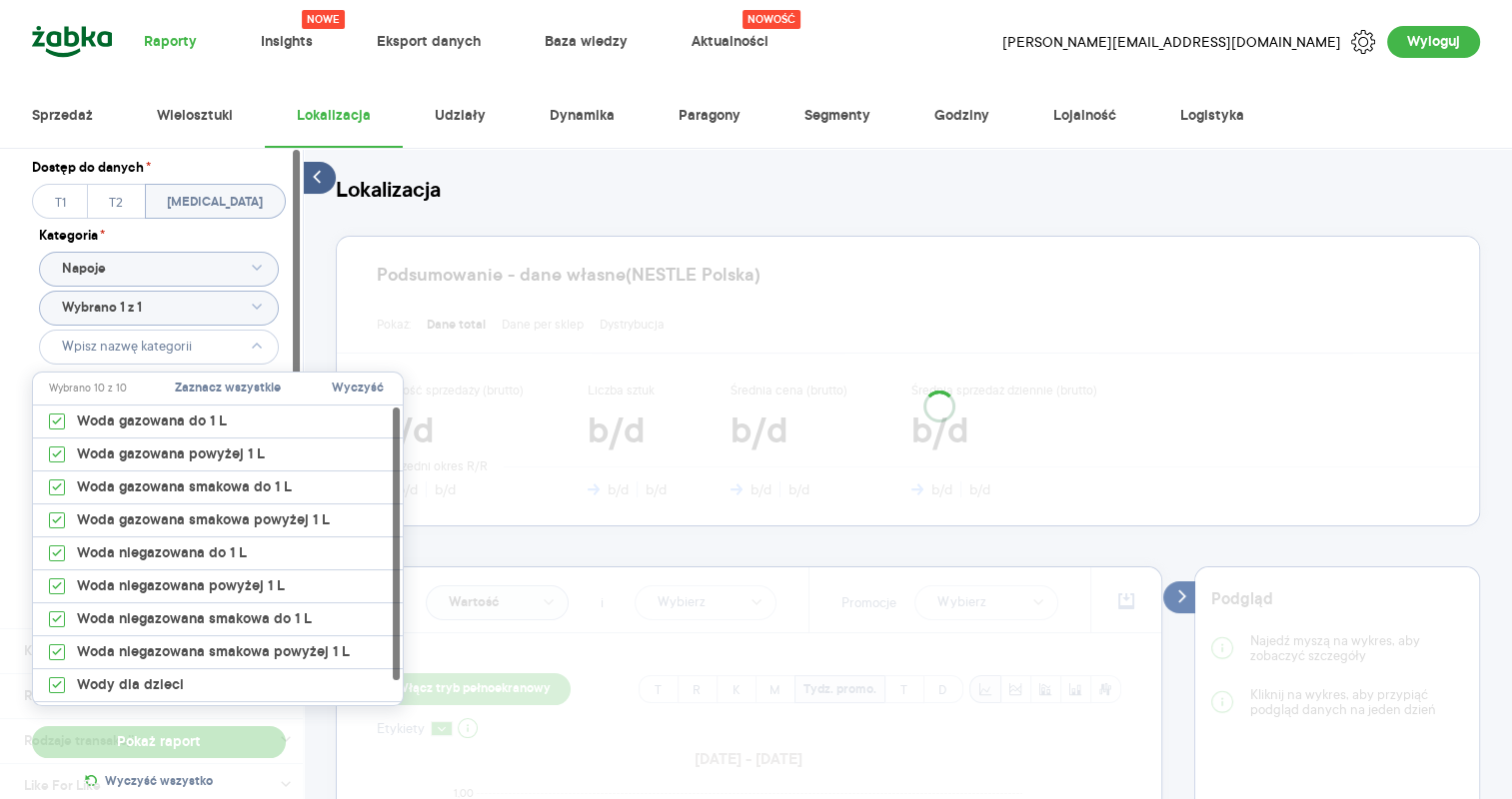 click on "Dostęp do danych * T1 T2 T3 Kategoria * Napoje Wybrano 1 z 1 Produkt Pokaż hierarchię Przedział czasu 2025.01.01 - 2025.06.29 Agregacja czasowa tydzień promocyjny" at bounding box center [159, 389] 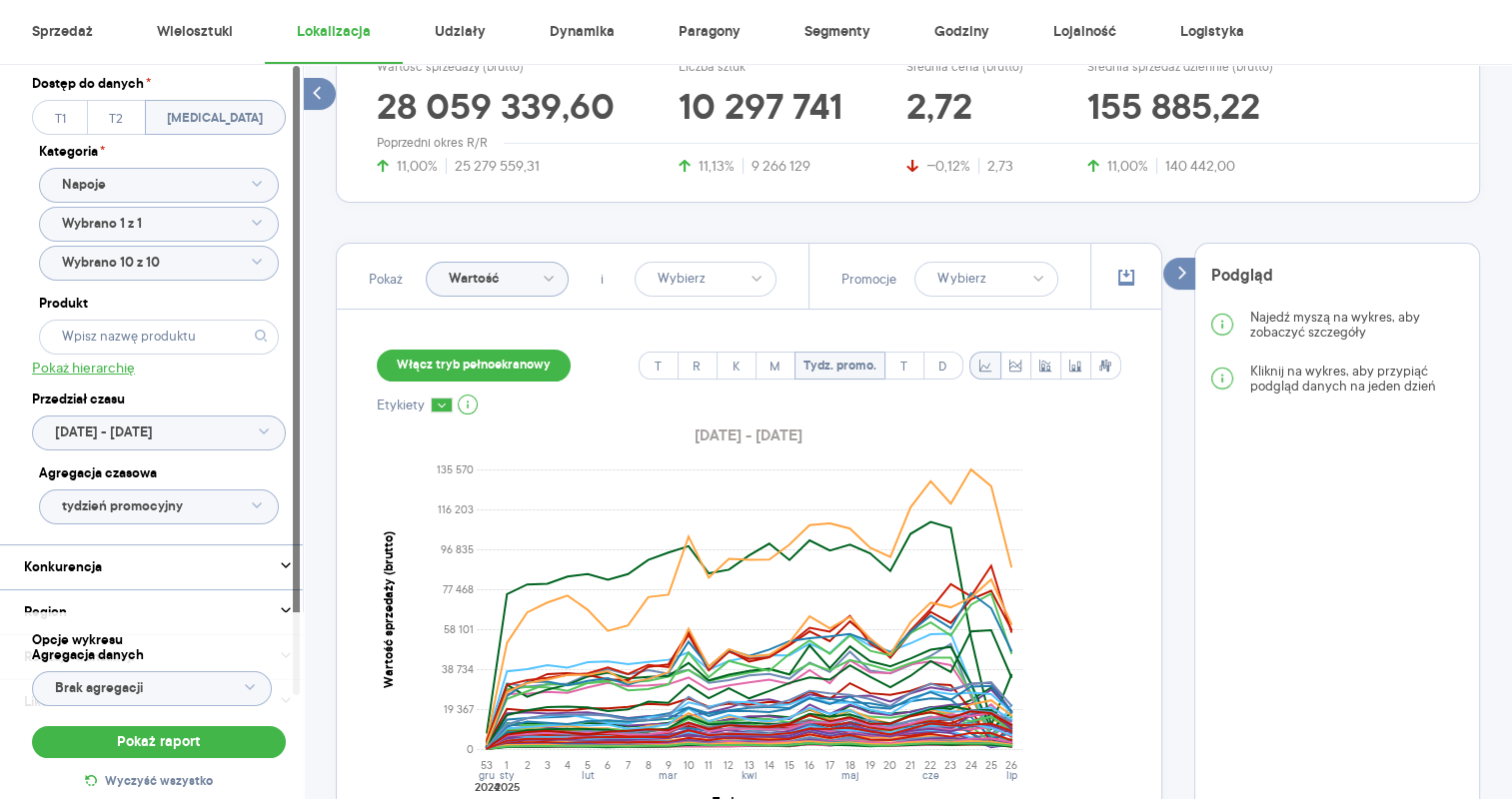 scroll, scrollTop: 323, scrollLeft: 0, axis: vertical 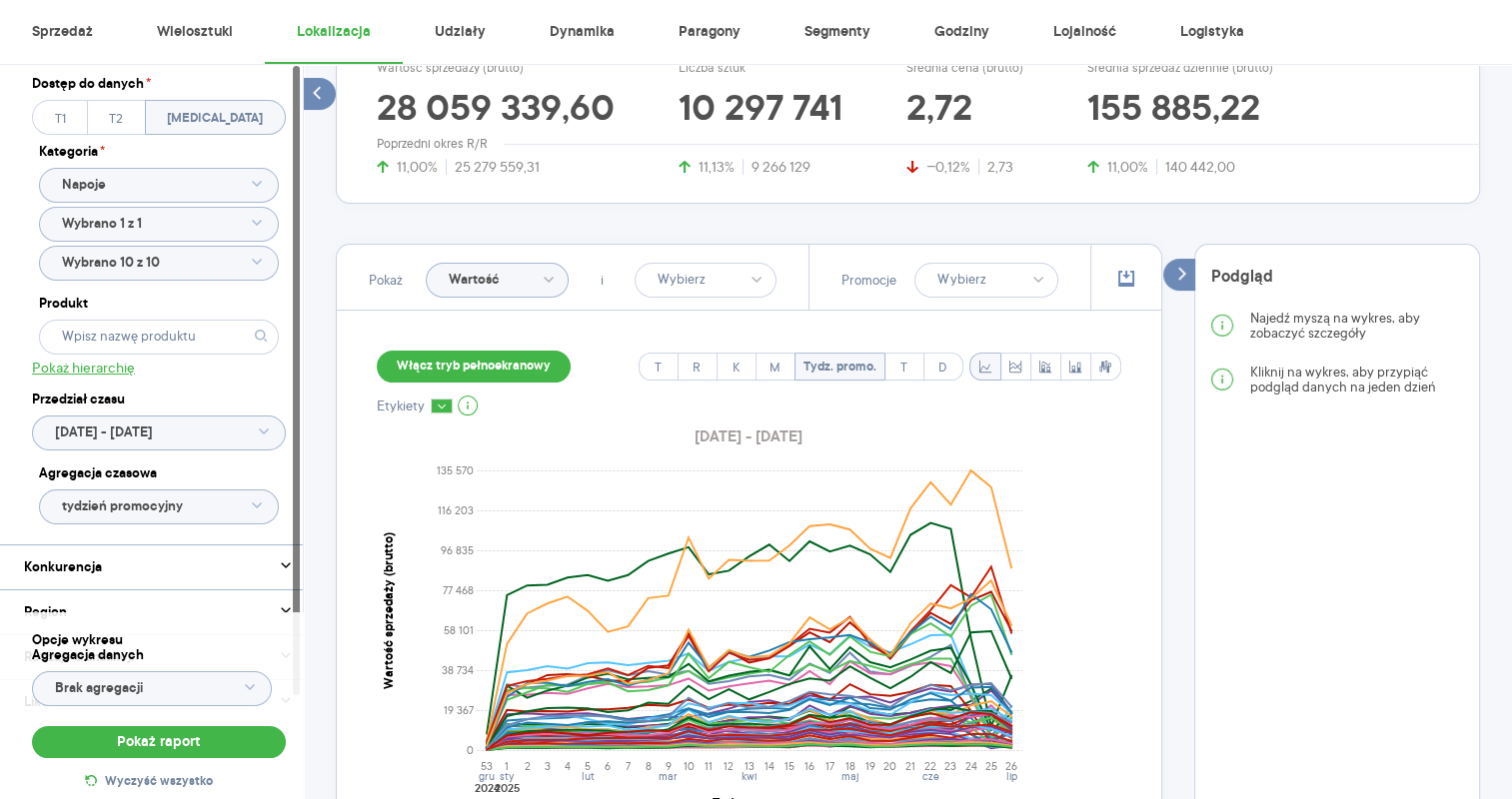 click 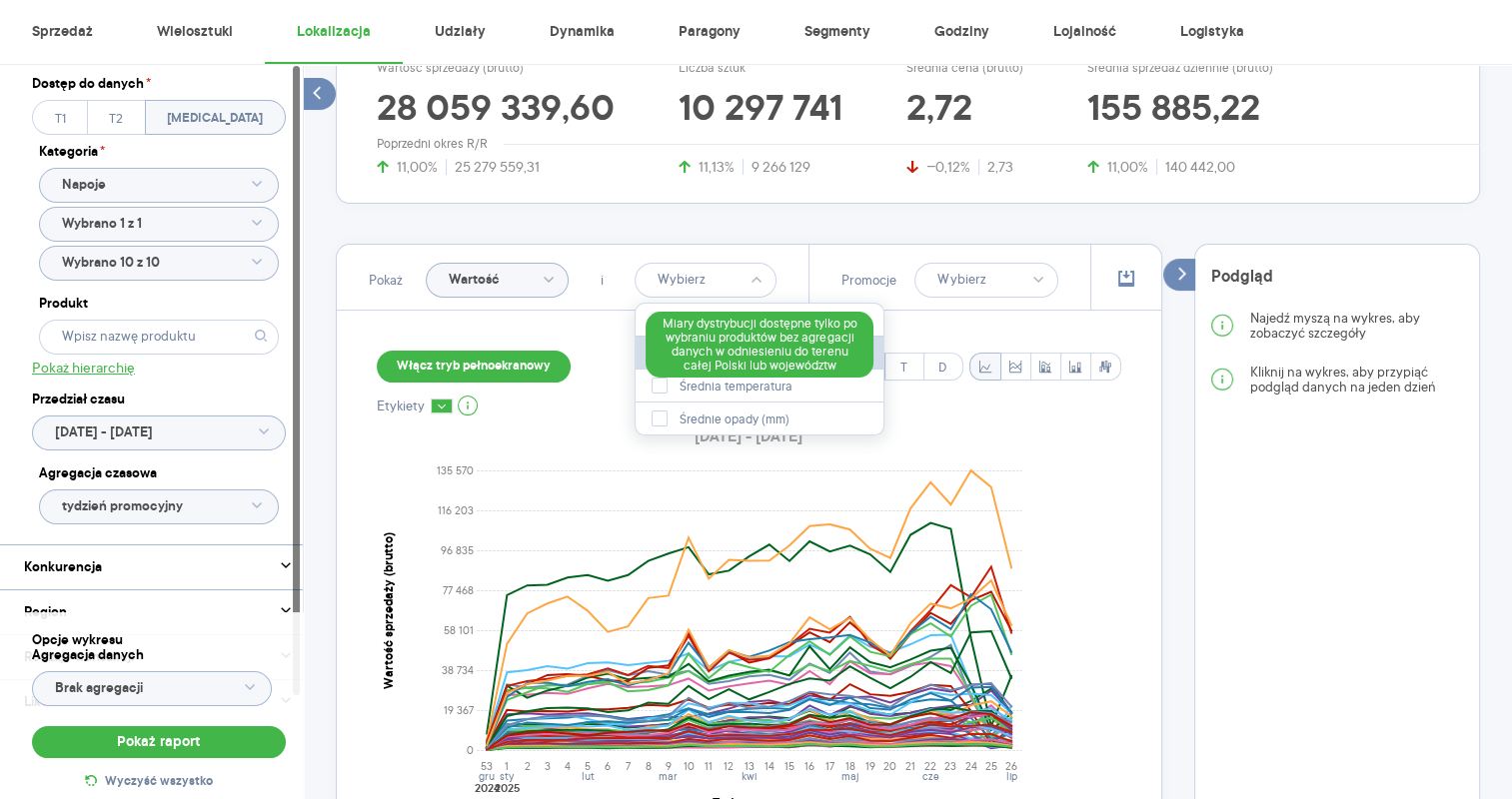 click on "Dystrybucja %" at bounding box center (759, 353) 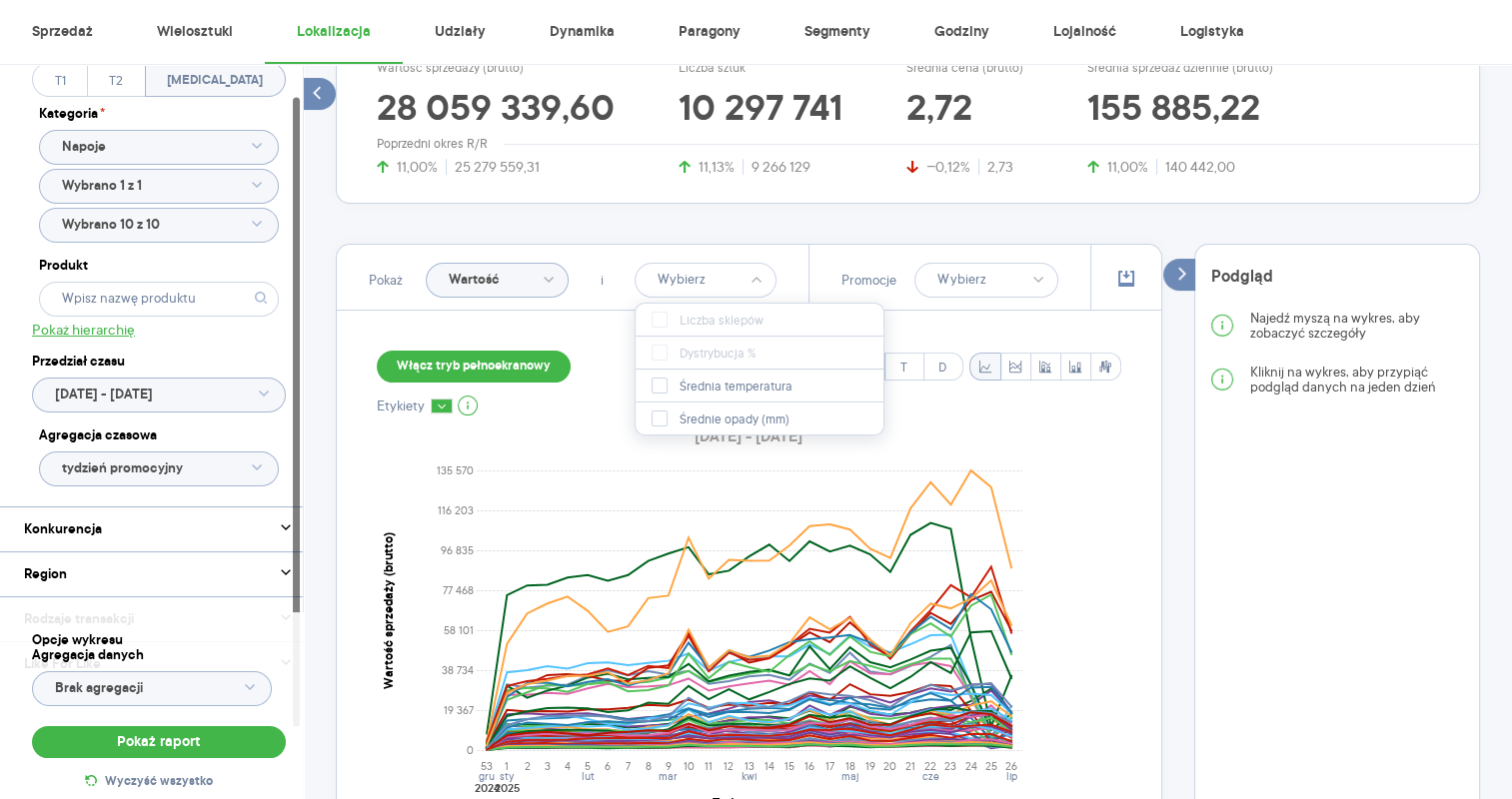 scroll, scrollTop: 35, scrollLeft: 0, axis: vertical 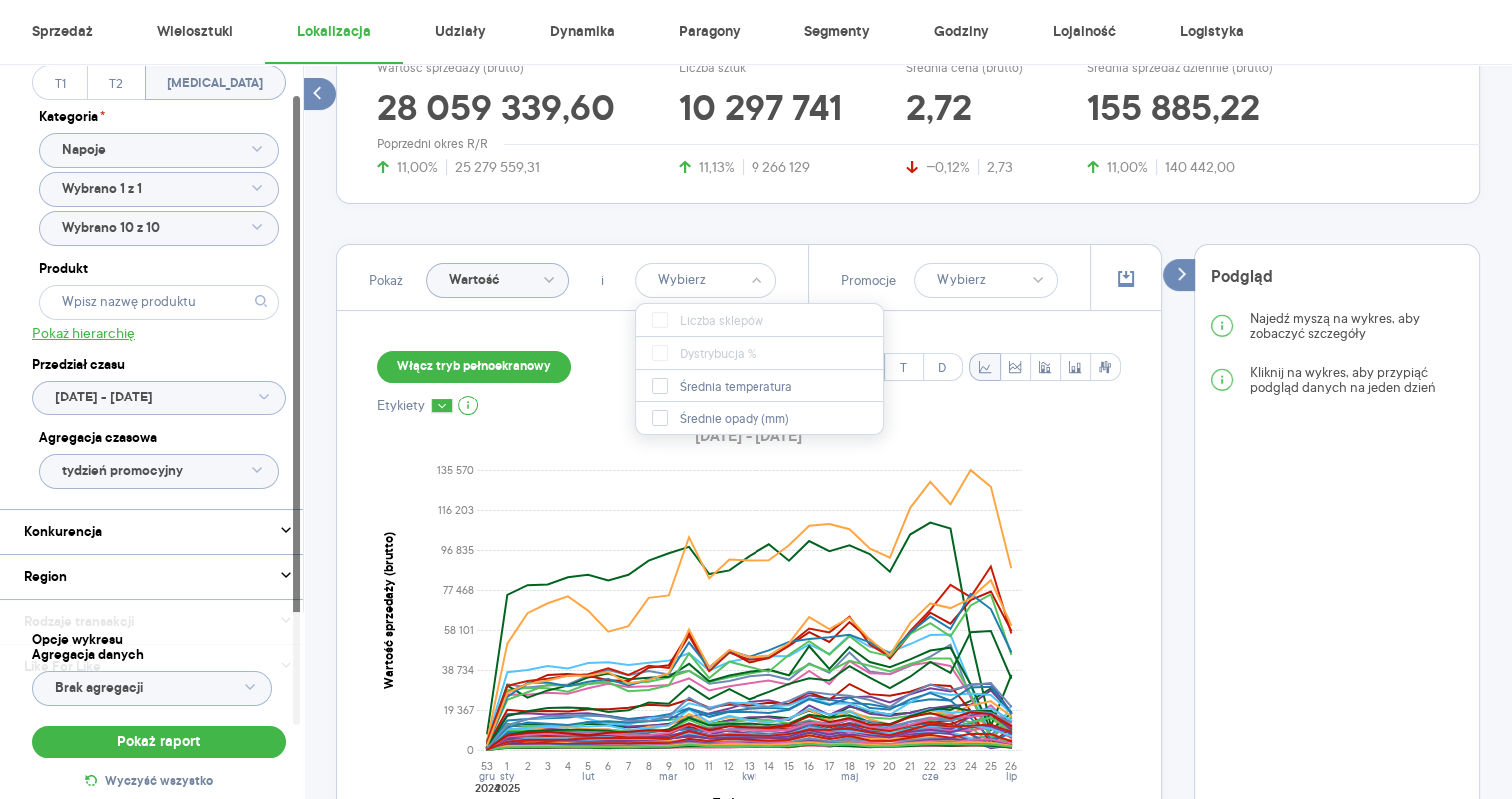 click 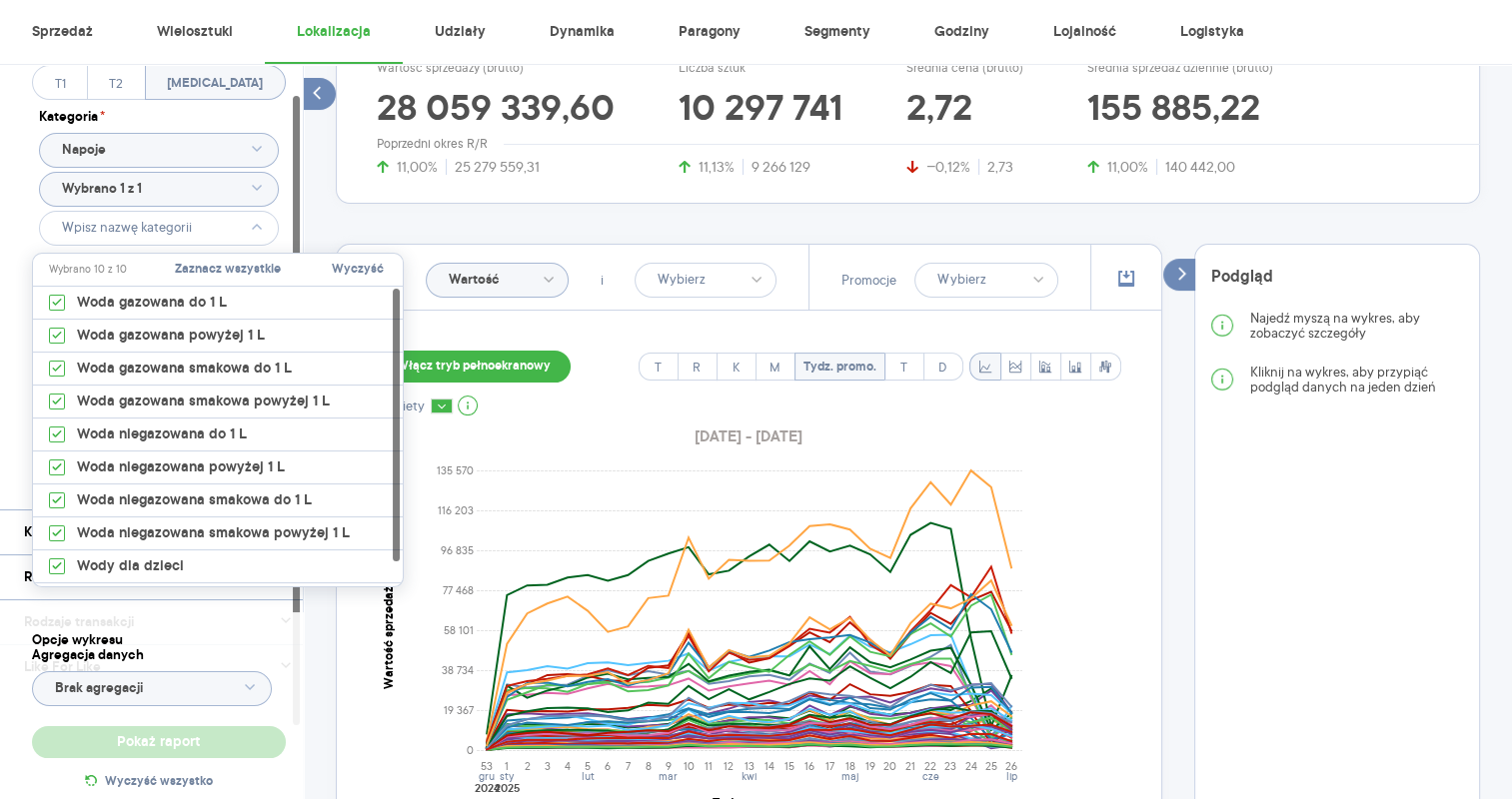 click 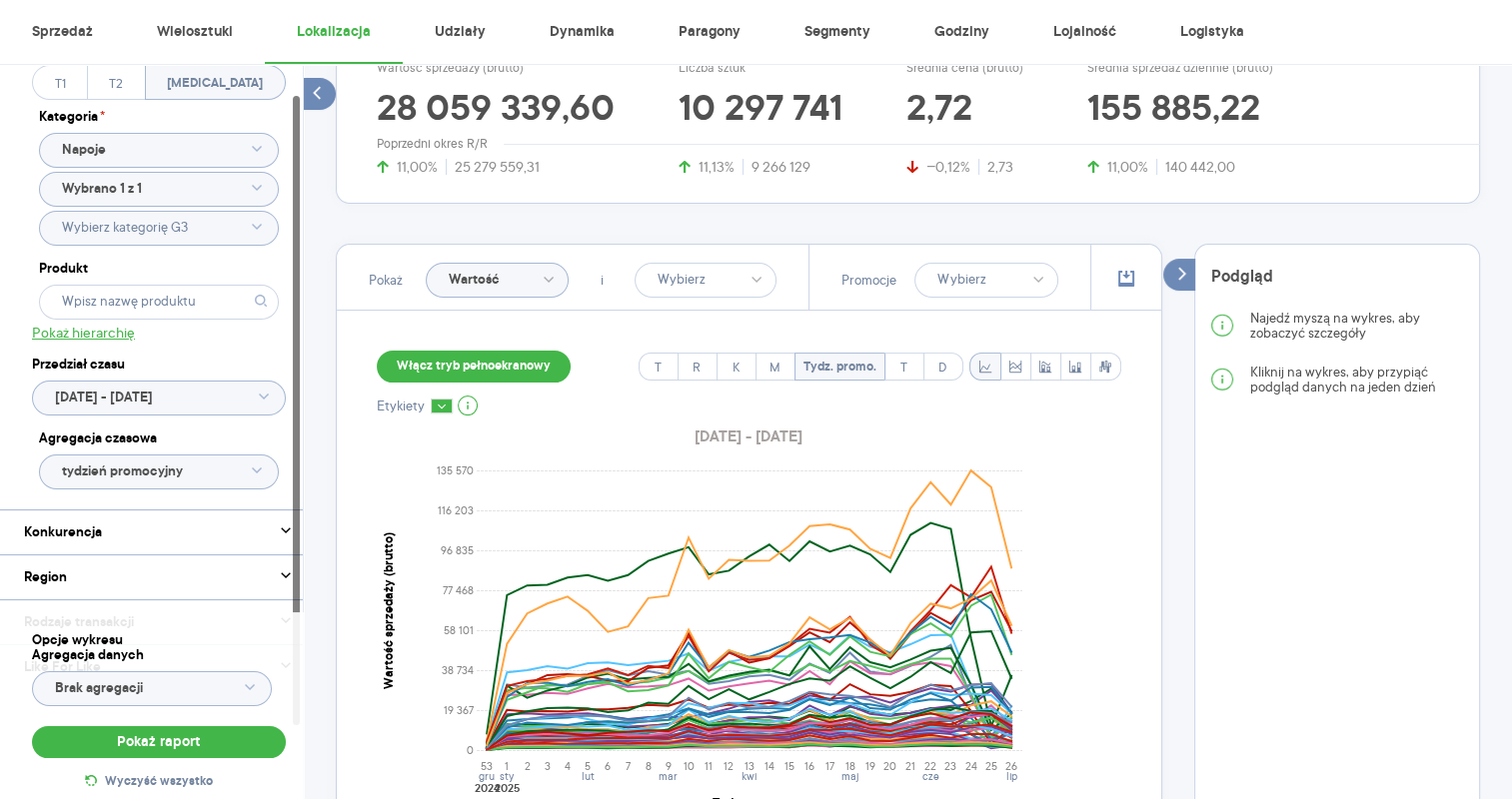 type on "Wybrano 10 z 10" 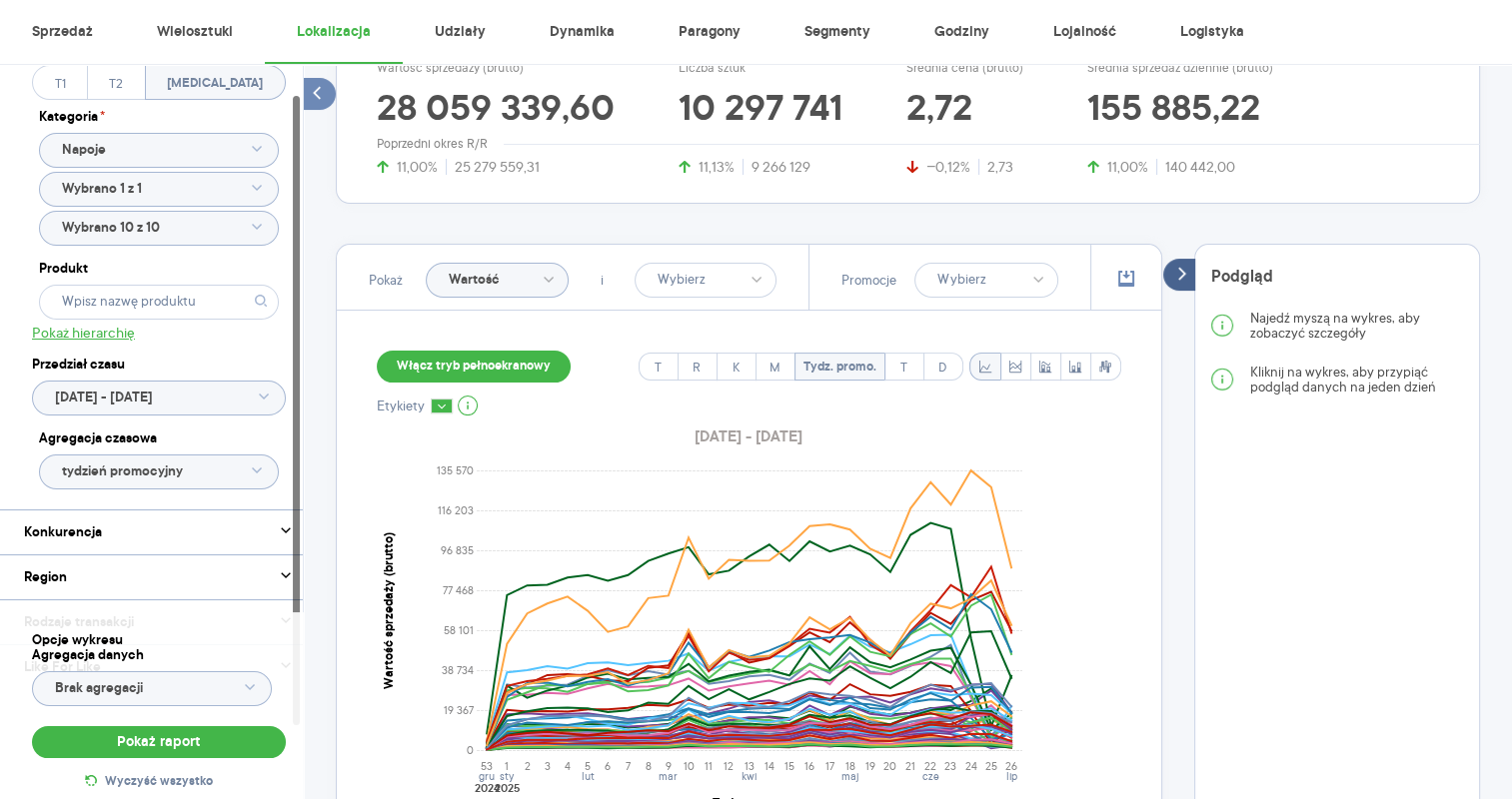 click 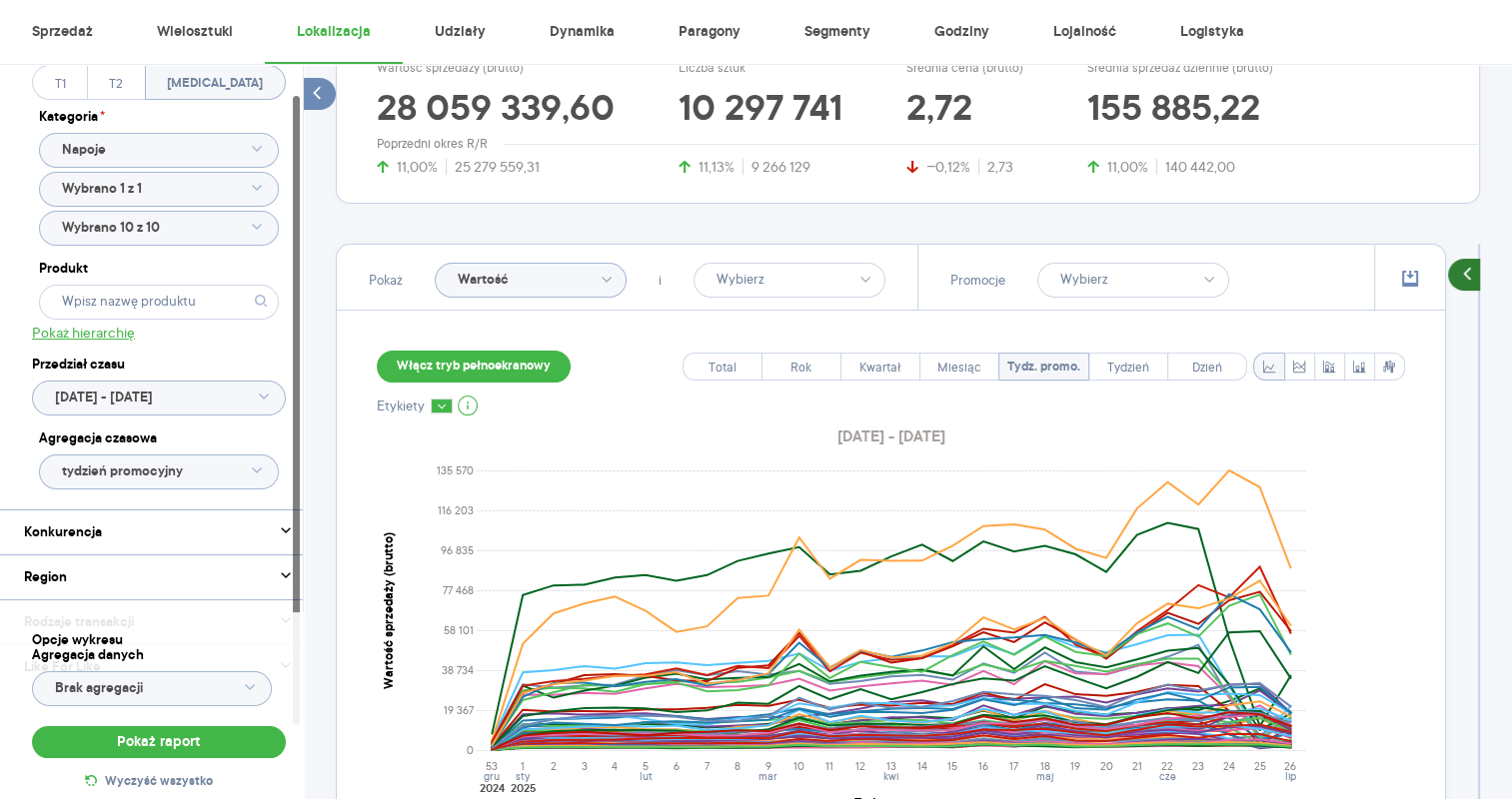 click 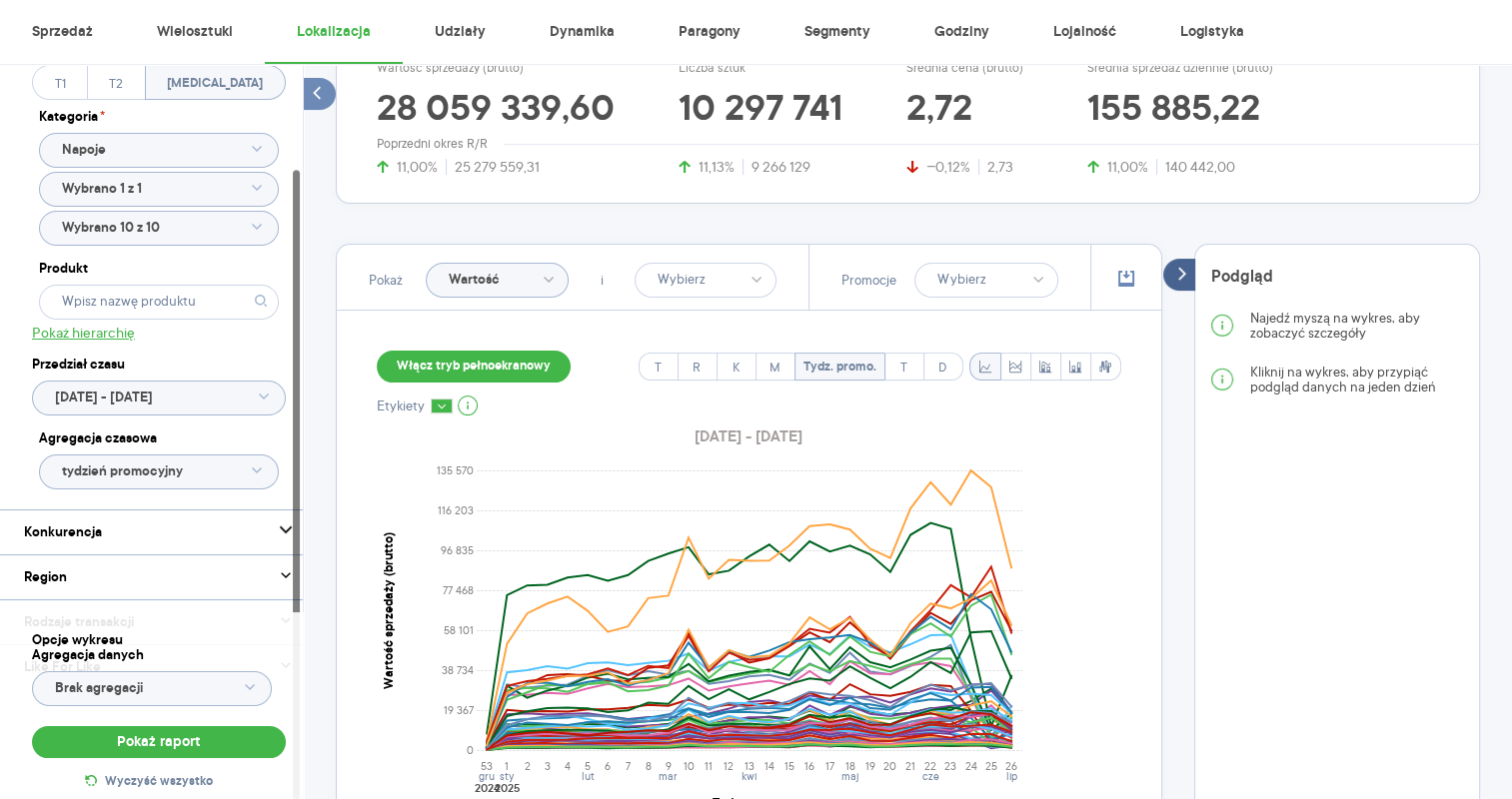 scroll, scrollTop: 122, scrollLeft: 0, axis: vertical 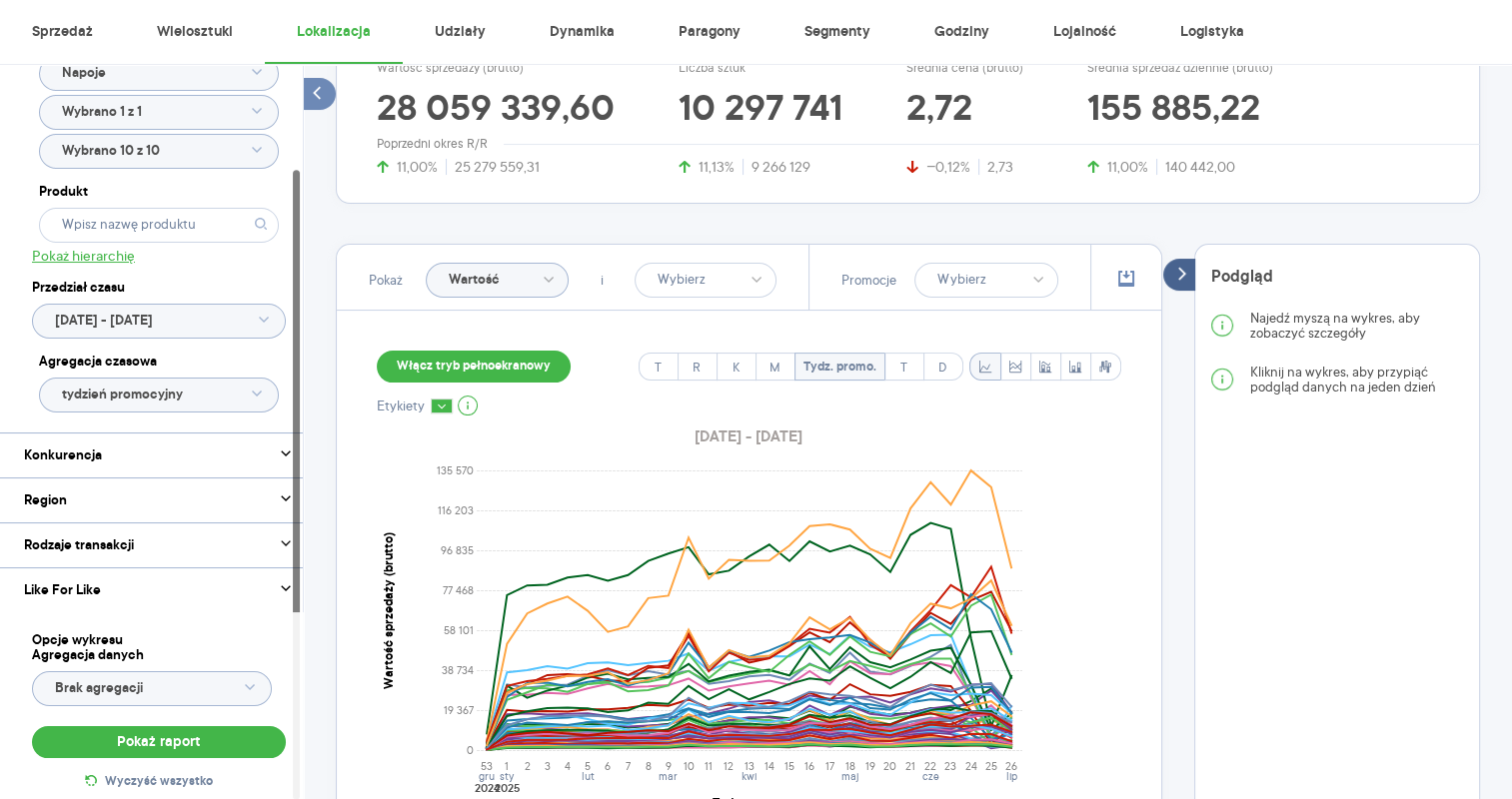 click 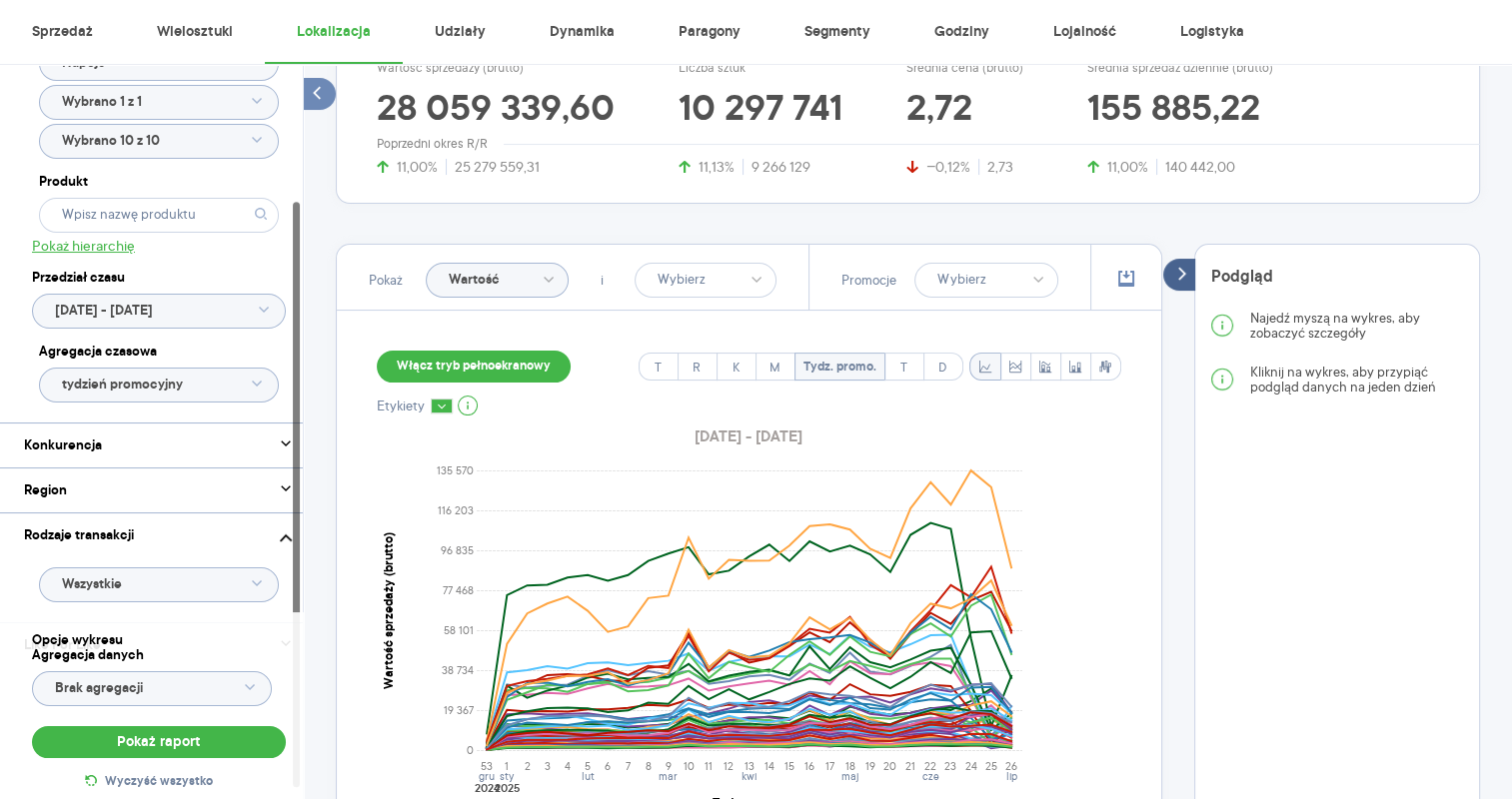 scroll, scrollTop: 186, scrollLeft: 0, axis: vertical 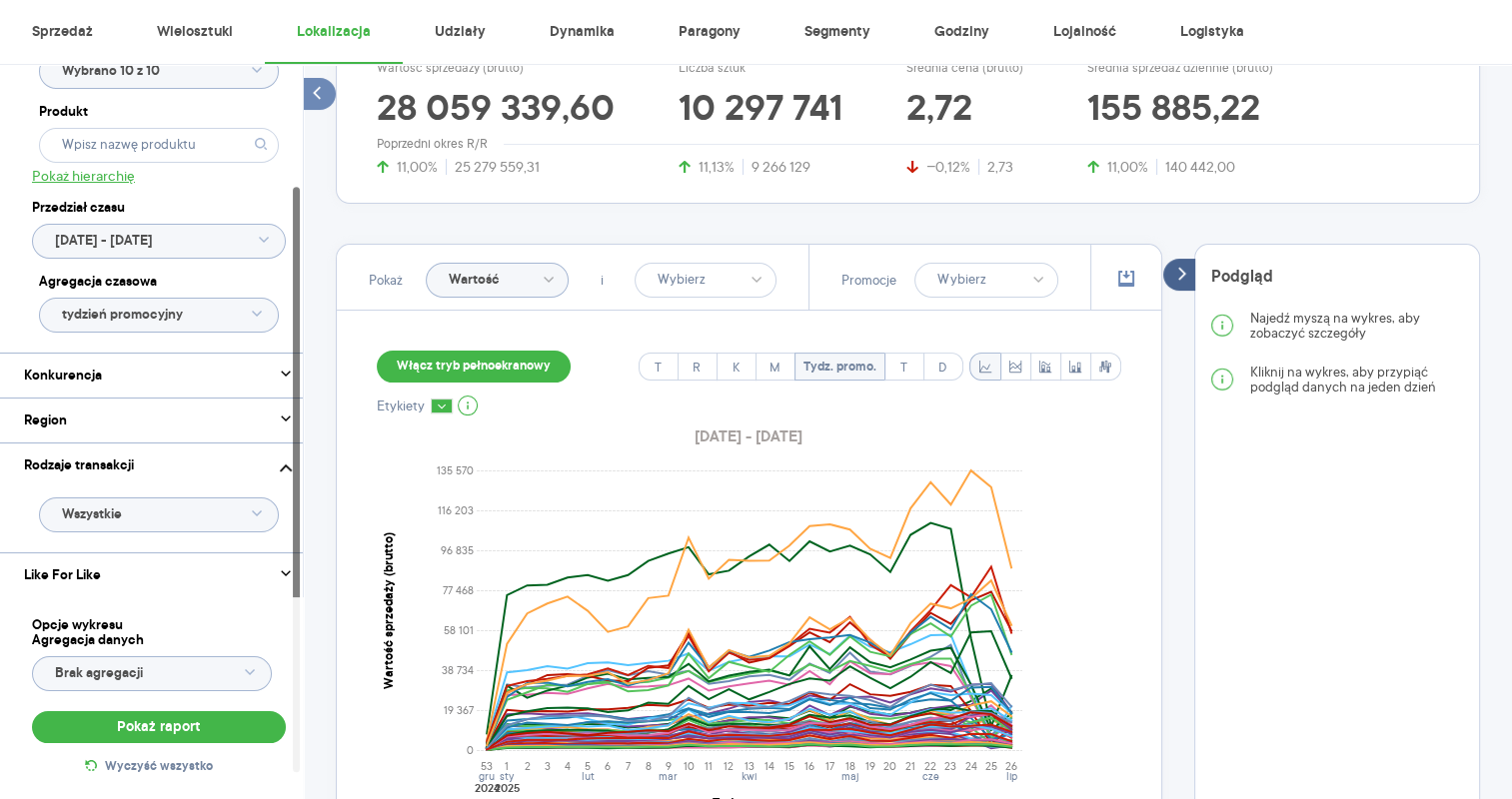 click on "Wszystkie" at bounding box center [159, 519] 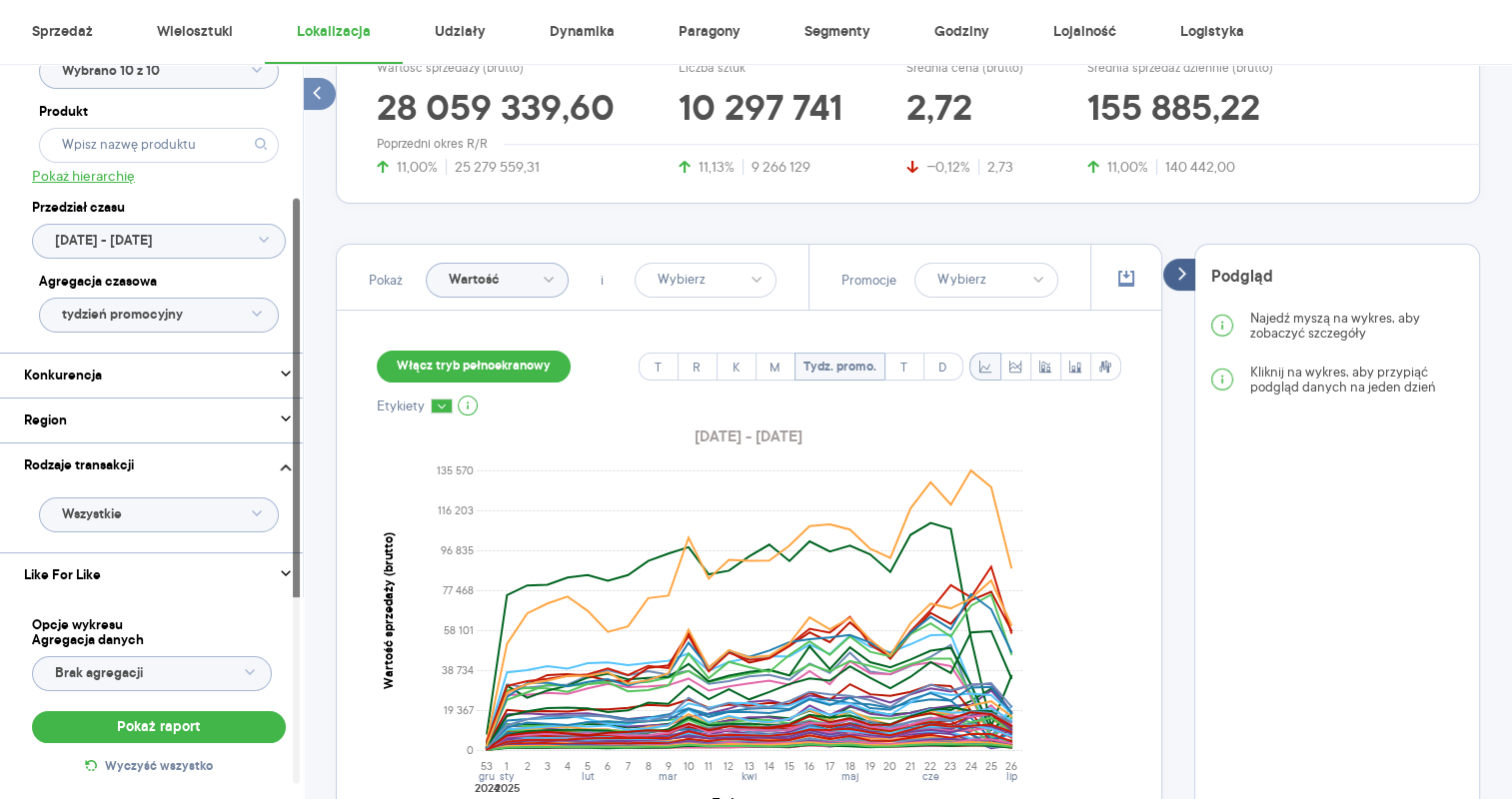 click 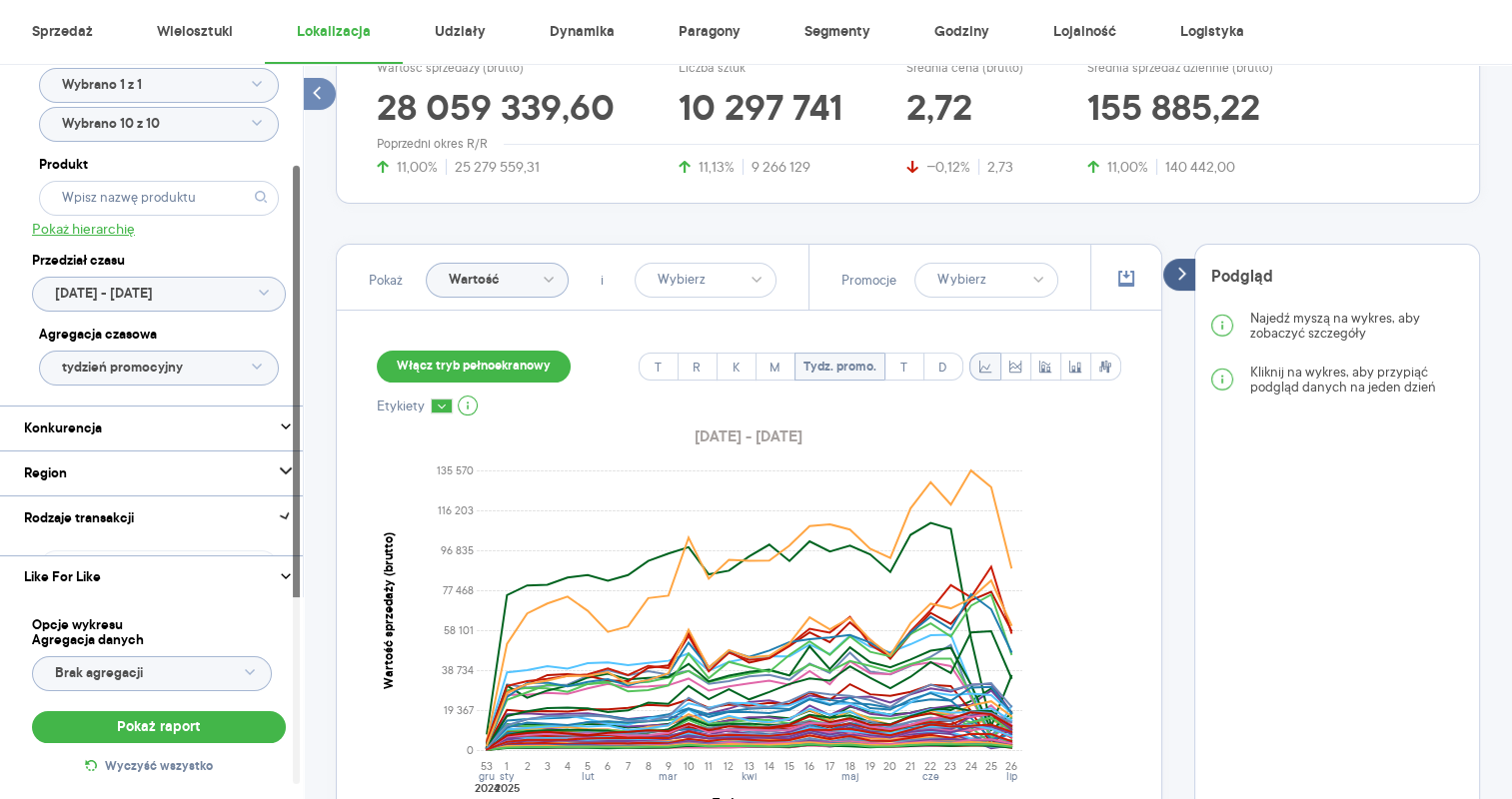 scroll, scrollTop: 122, scrollLeft: 0, axis: vertical 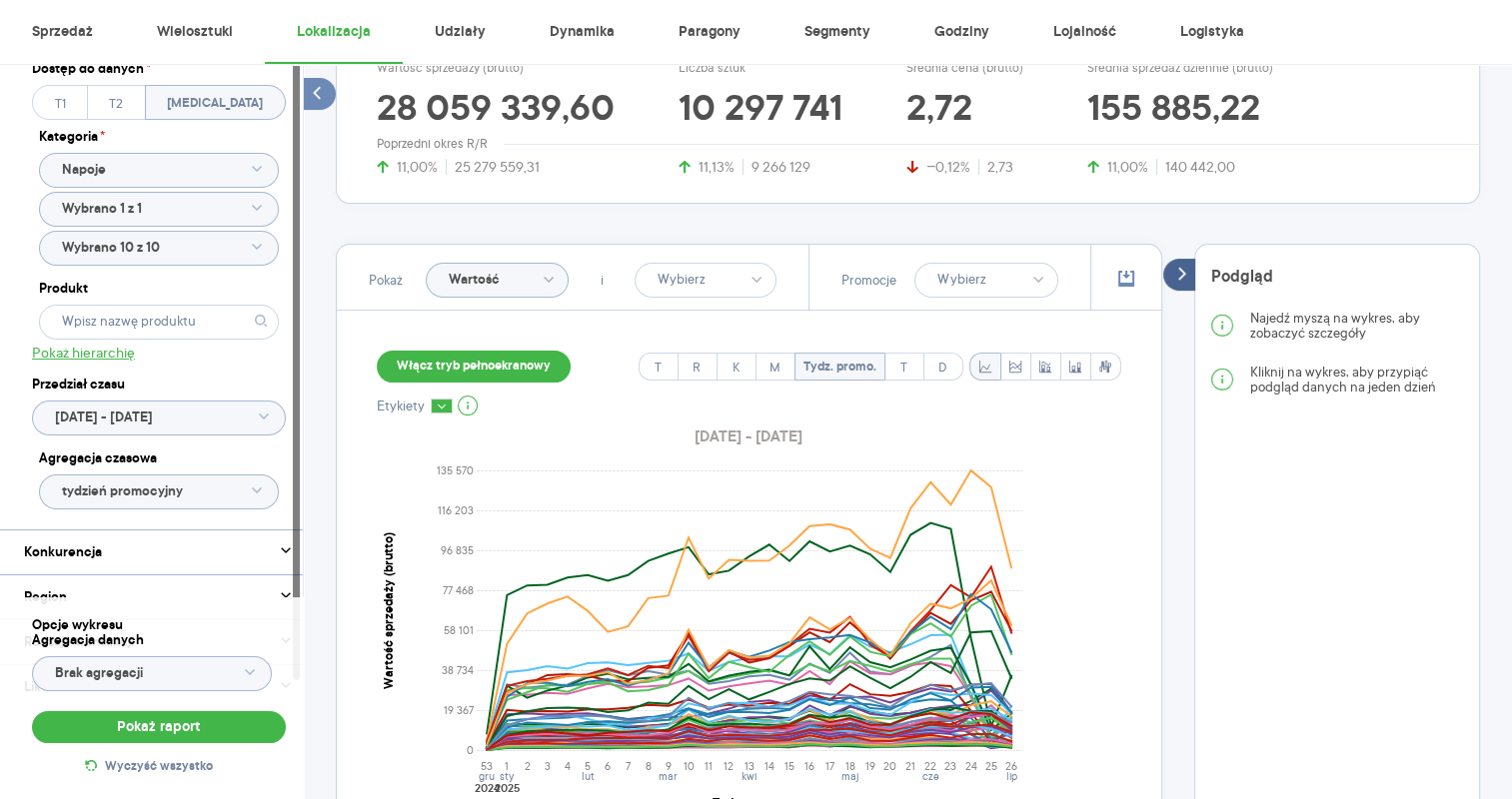 click 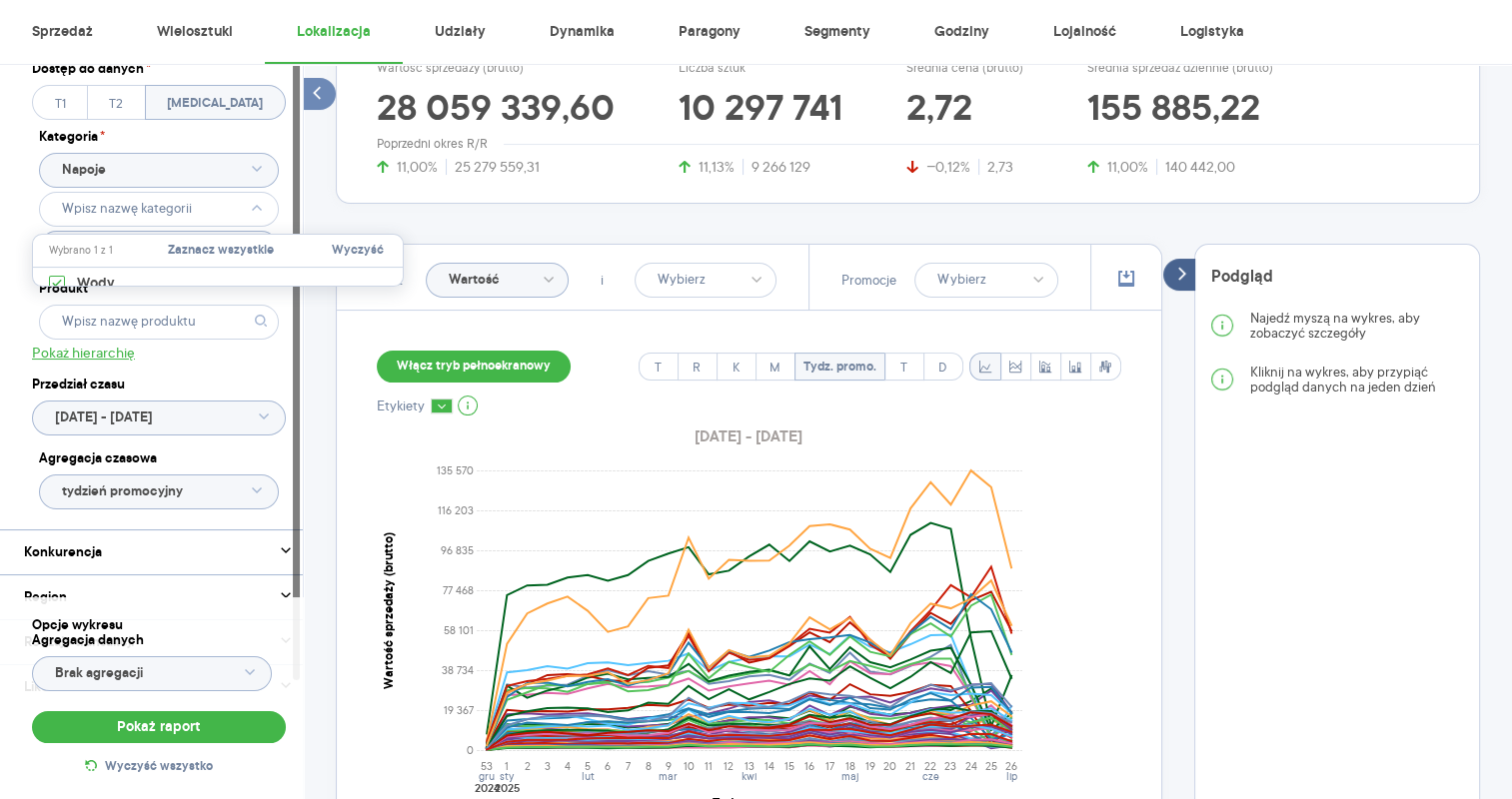 click 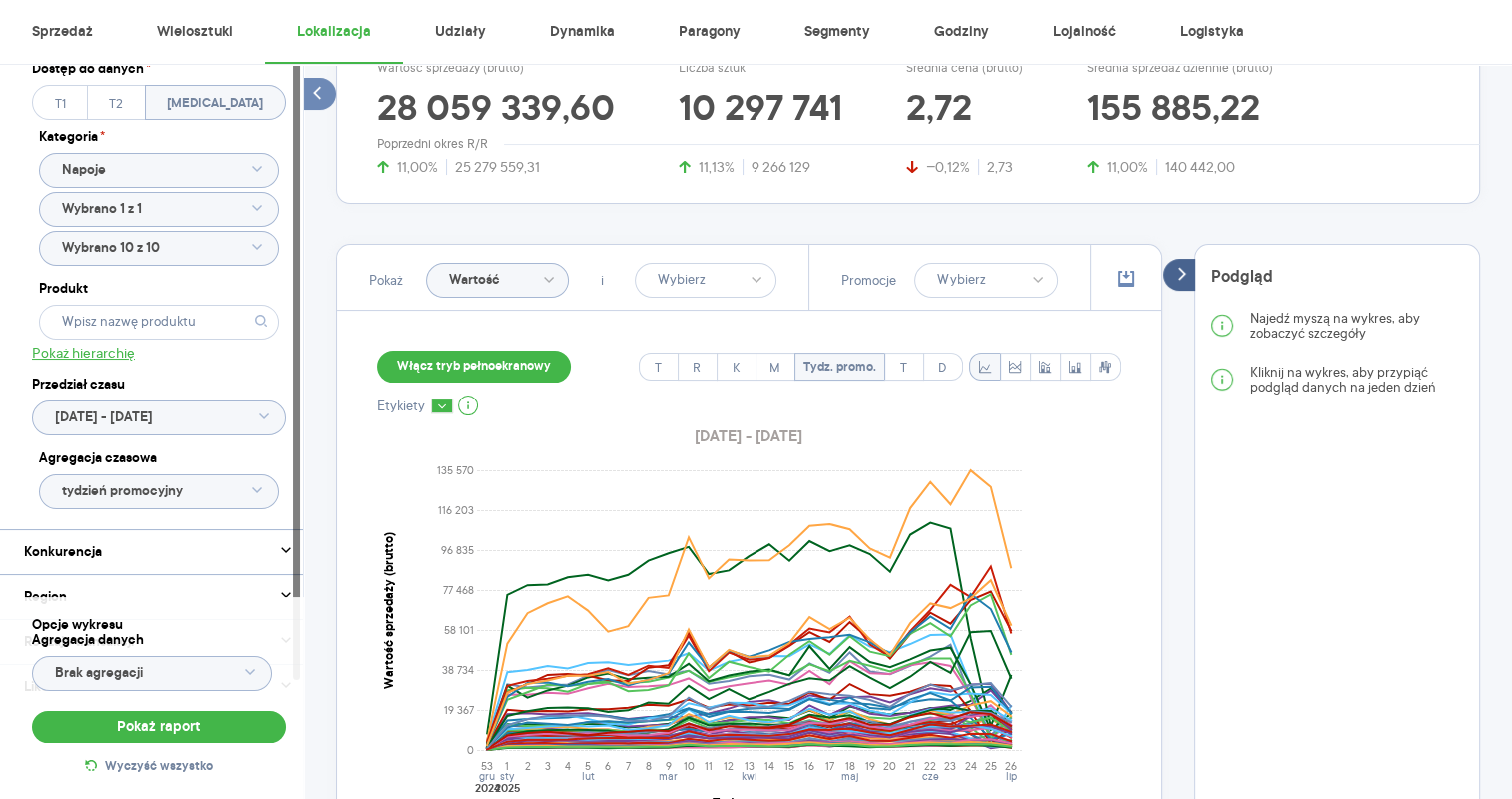 click on "Wybrano 10 z 10" 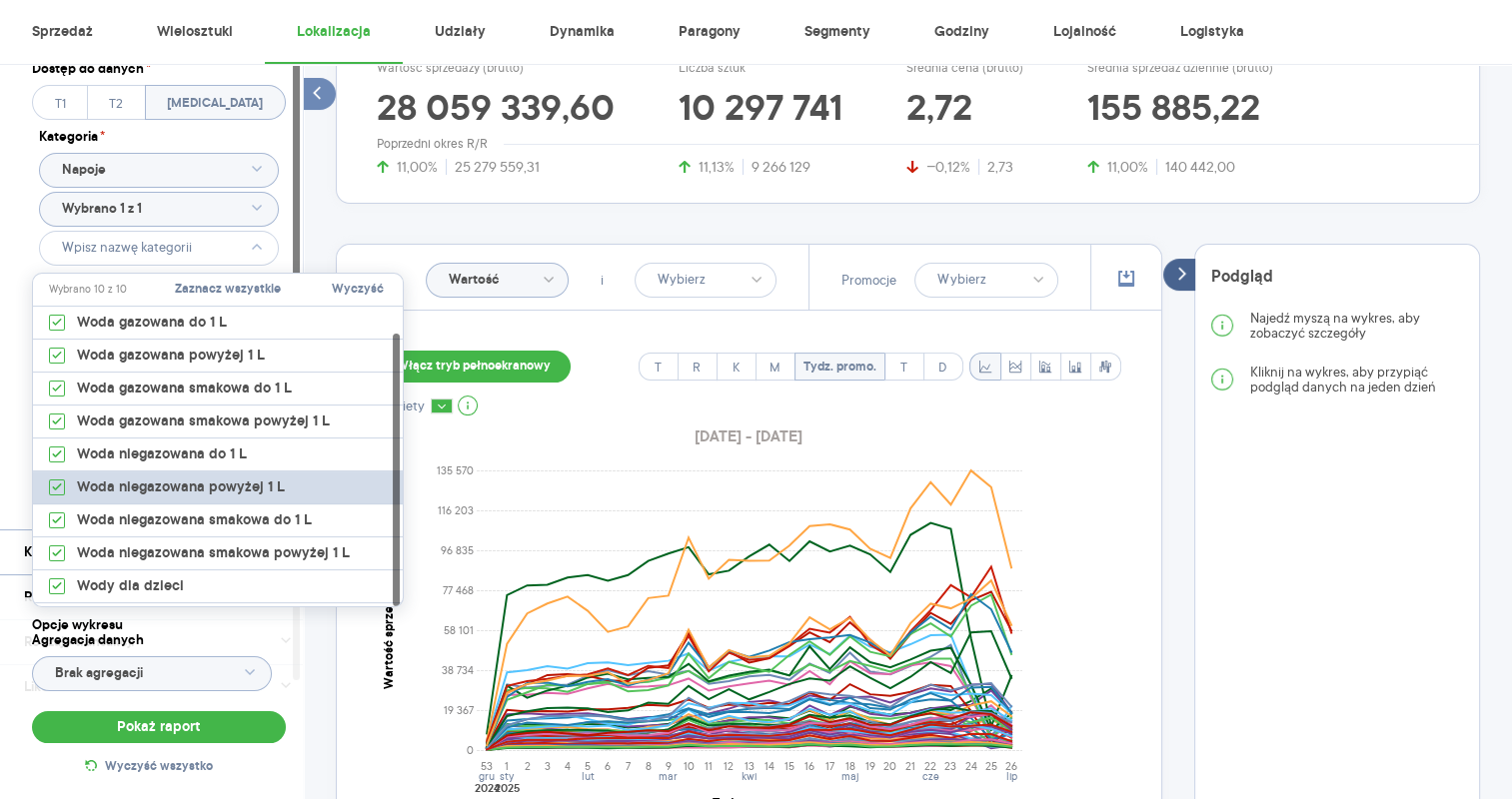 scroll, scrollTop: 28, scrollLeft: 0, axis: vertical 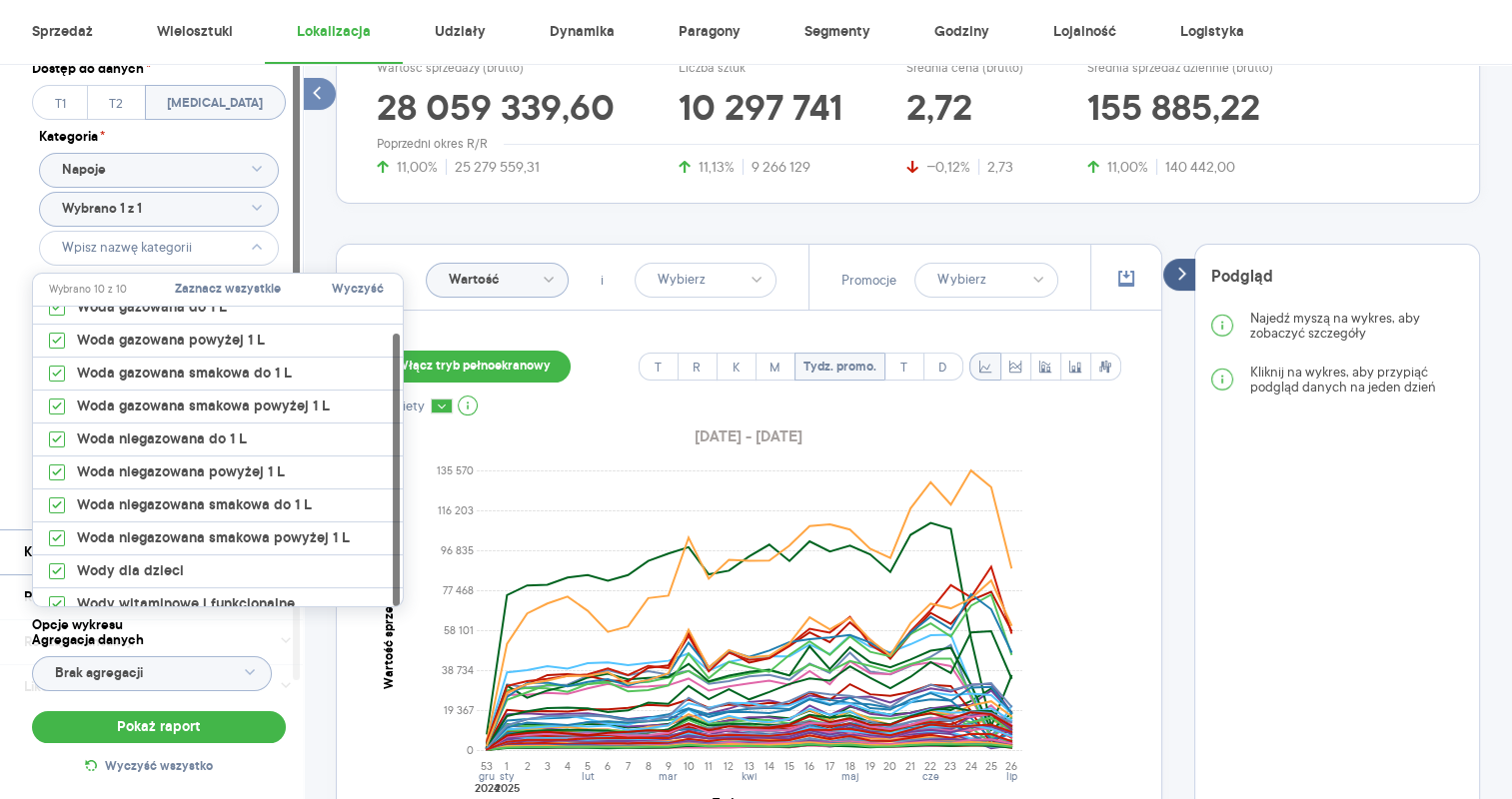 click on "Dostęp do danych * T1 T2 T3 Kategoria * Napoje Wybrano 1 z 1 Produkt Pokaż hierarchię Przedział czasu 2025.01.01 - 2025.06.29 Agregacja czasowa tydzień promocyjny" at bounding box center (159, 290) 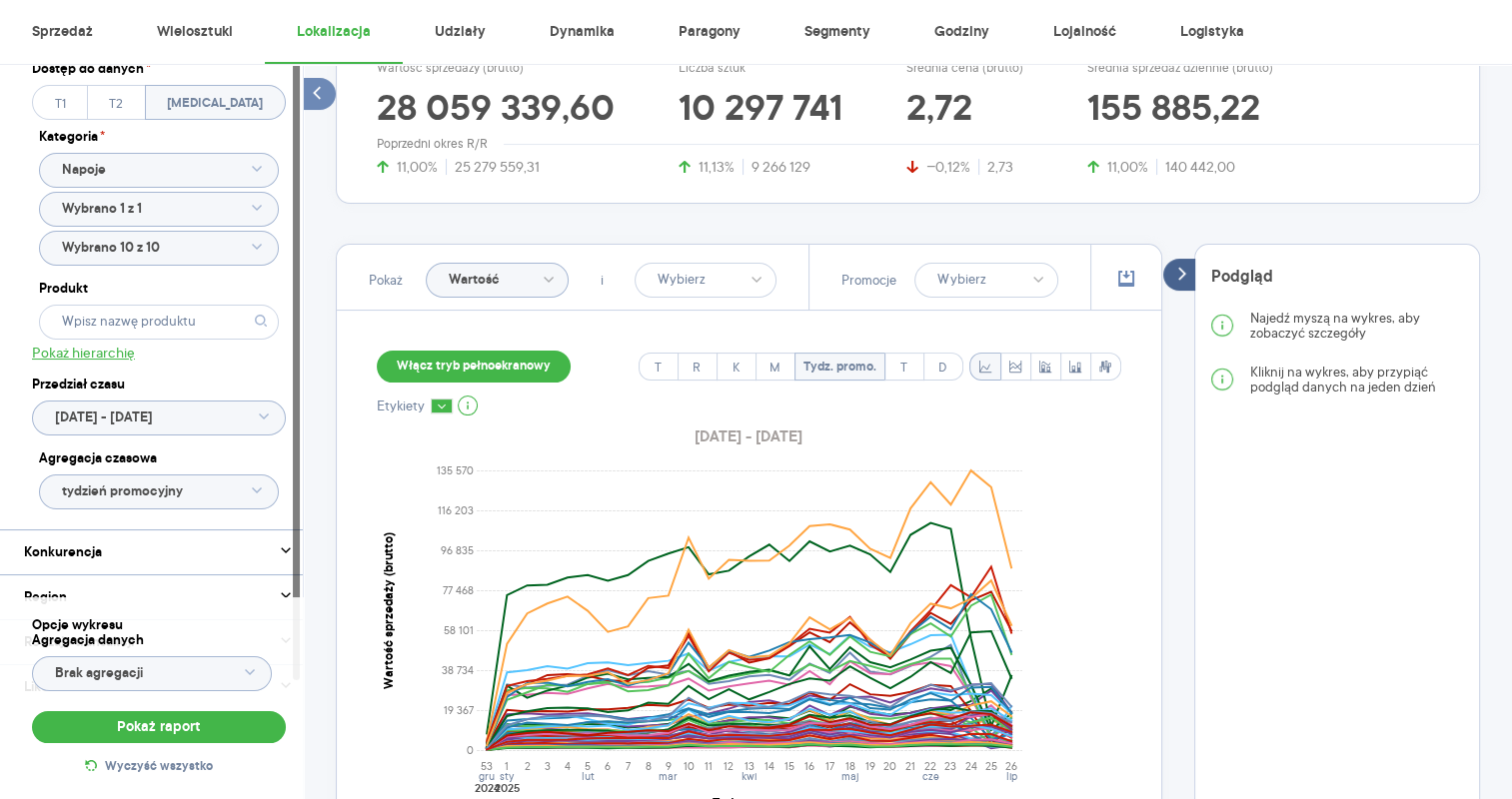 click 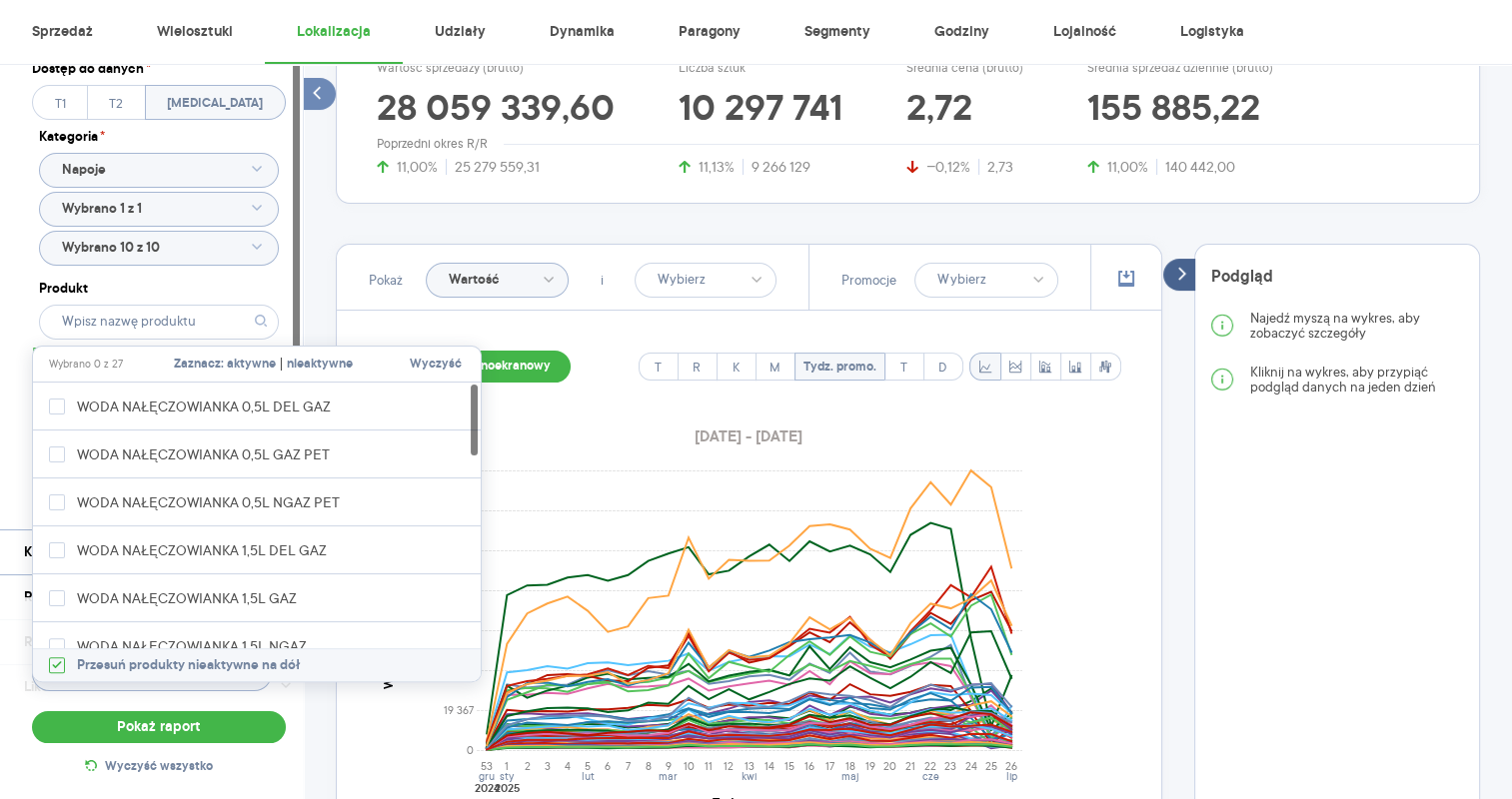 click on "aktywne" at bounding box center (251, 365) 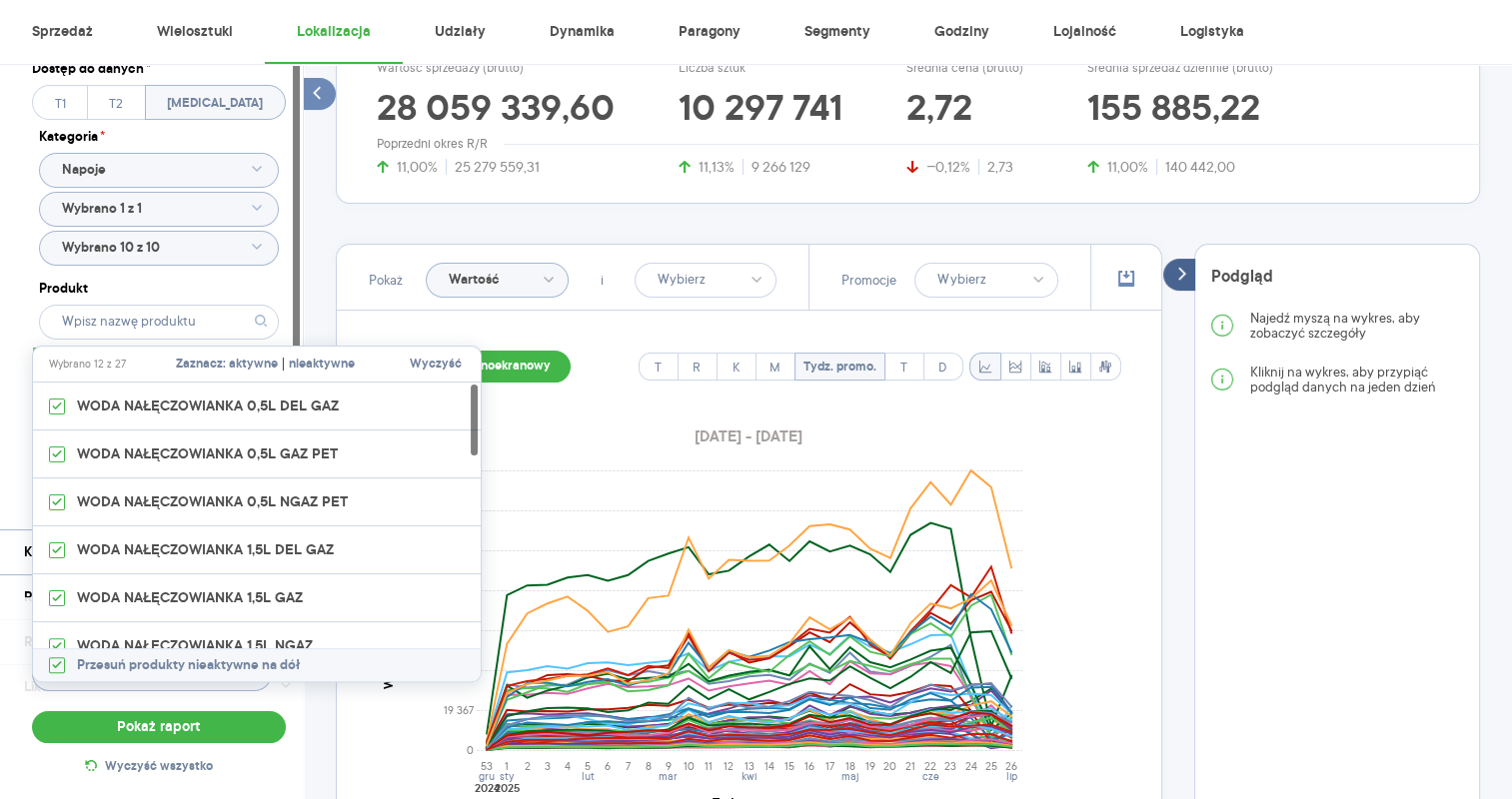 click at bounding box center (159, 322) 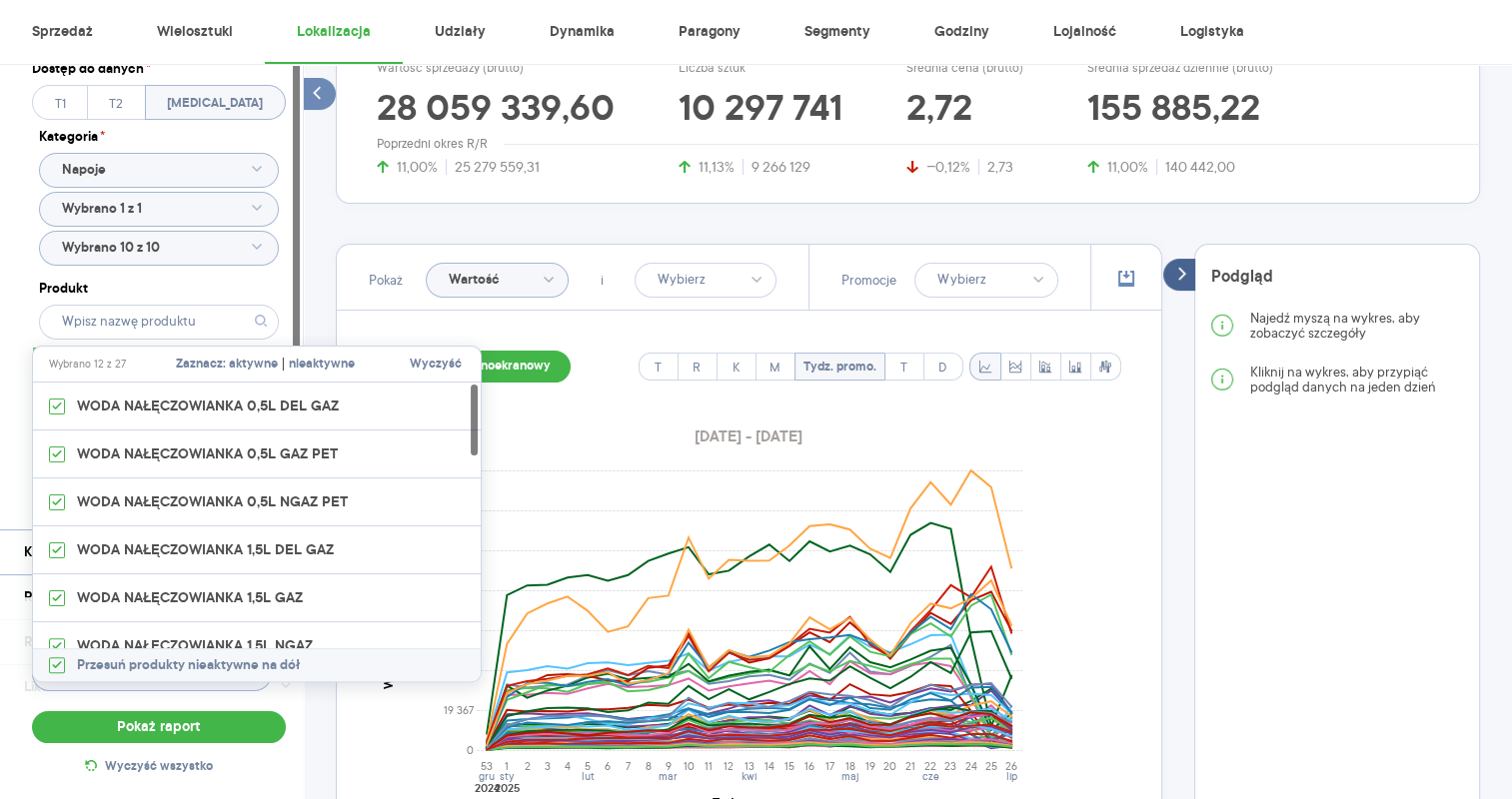 click on "Dostęp do danych * T1 T2 T3 Kategoria * Napoje Wybrano 1 z 1 Wybrano 10 z 10 Produkt Pokaż hierarchię Przedział czasu 2025.01.01 - 2025.06.29 Agregacja czasowa tydzień promocyjny" at bounding box center [159, 290] 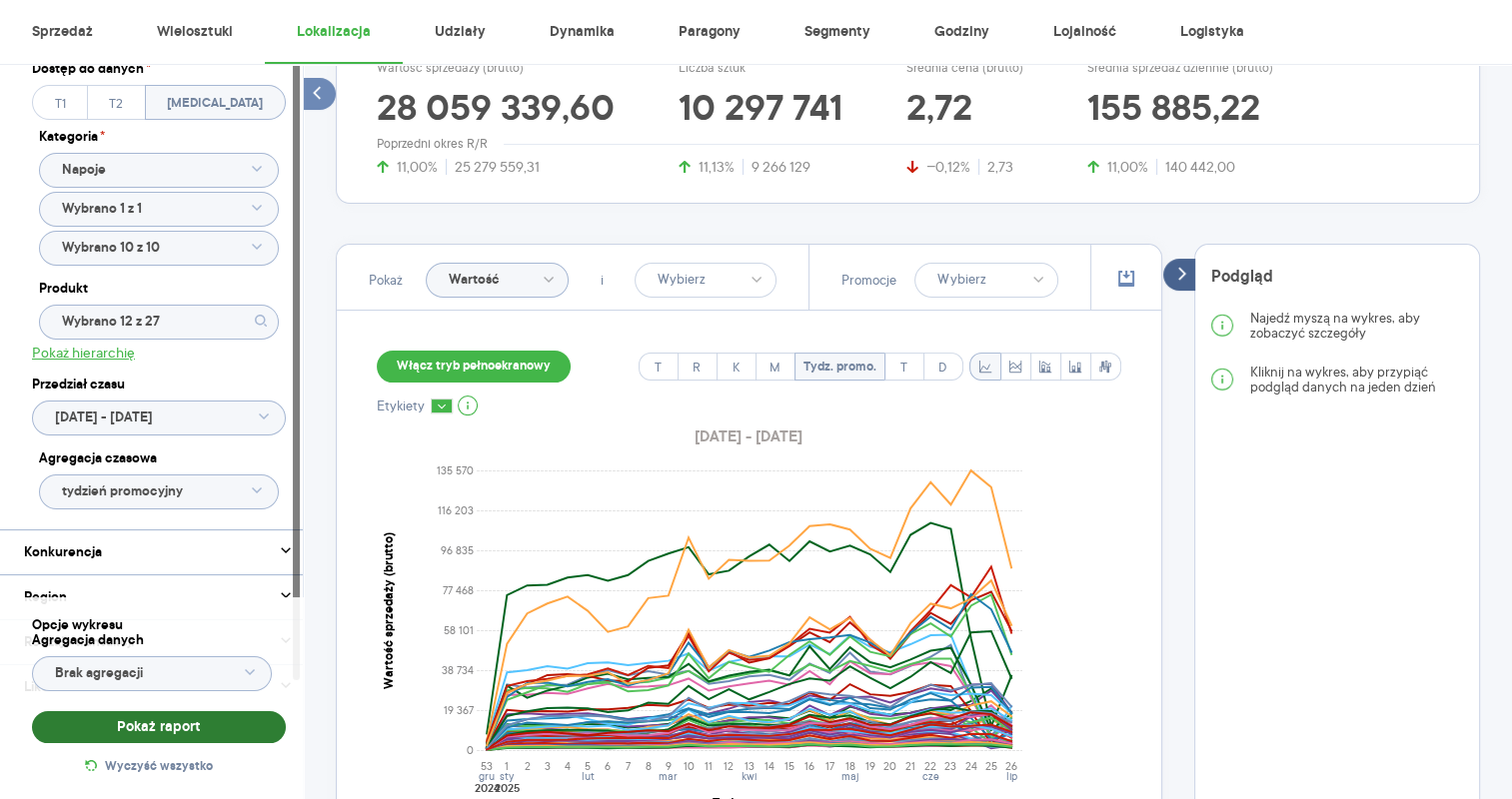 click on "Pokaż raport" at bounding box center [159, 727] 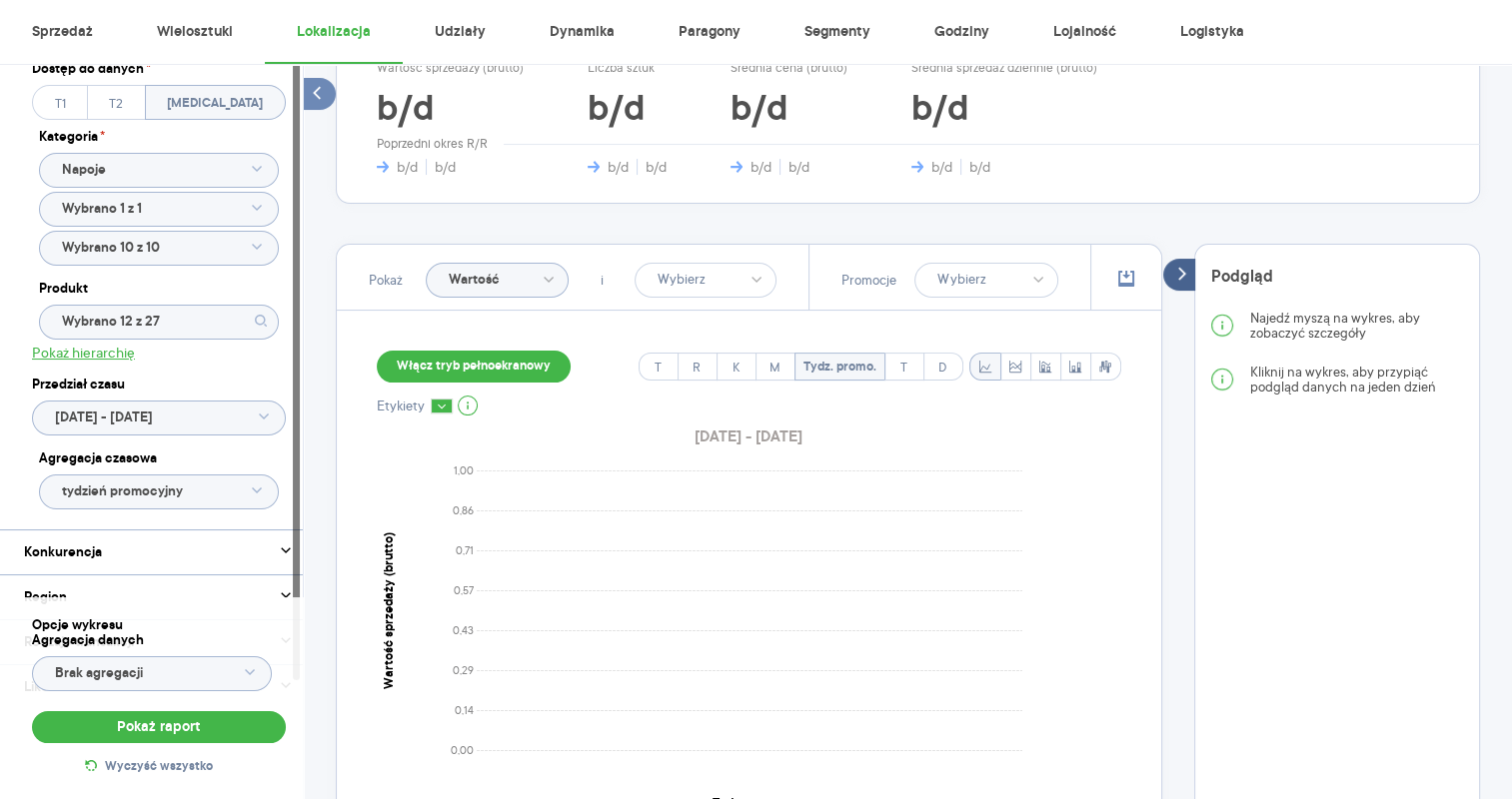 click at bounding box center [257, 247] 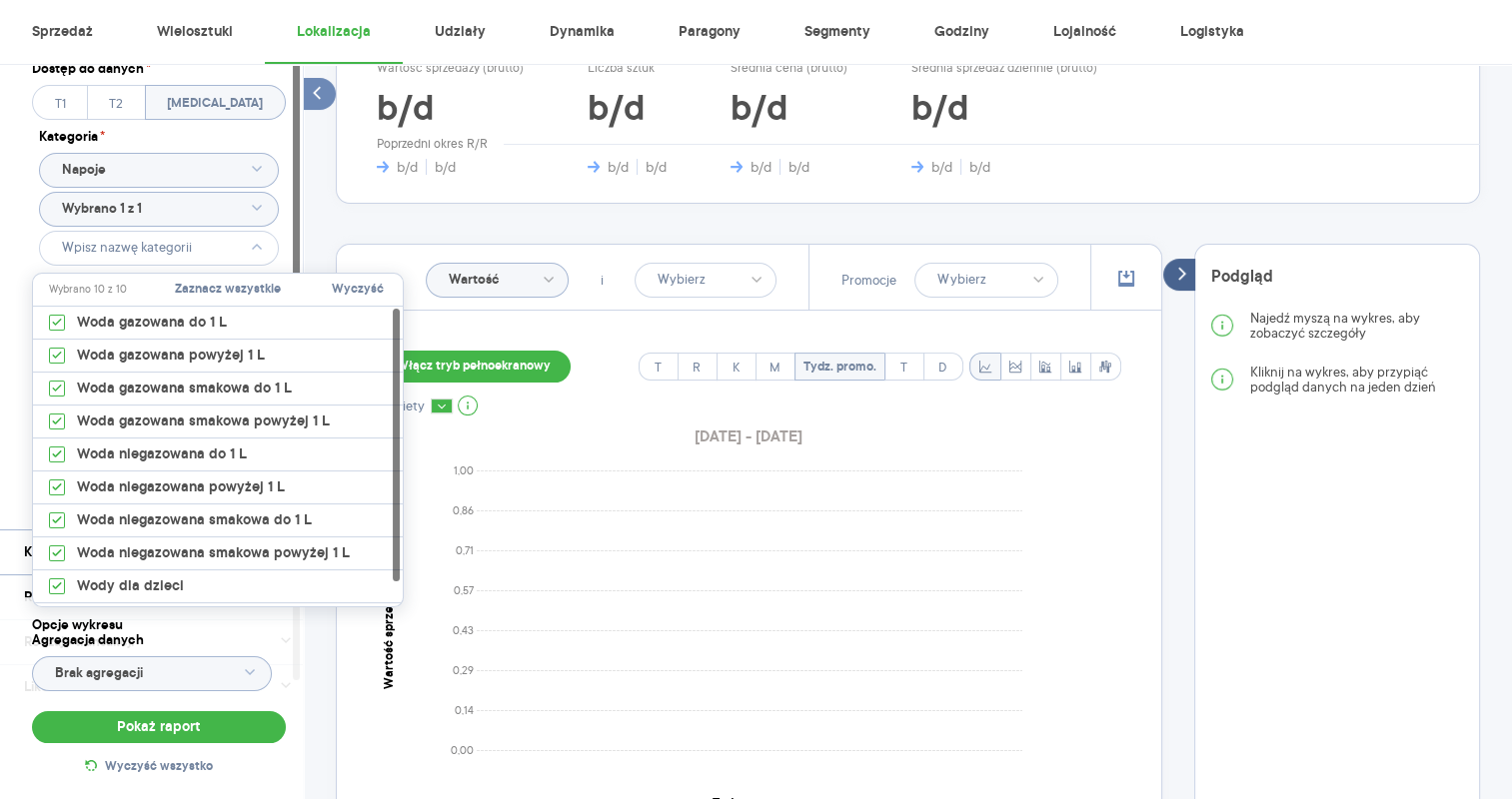 click on "Wyczyść" at bounding box center (358, 290) 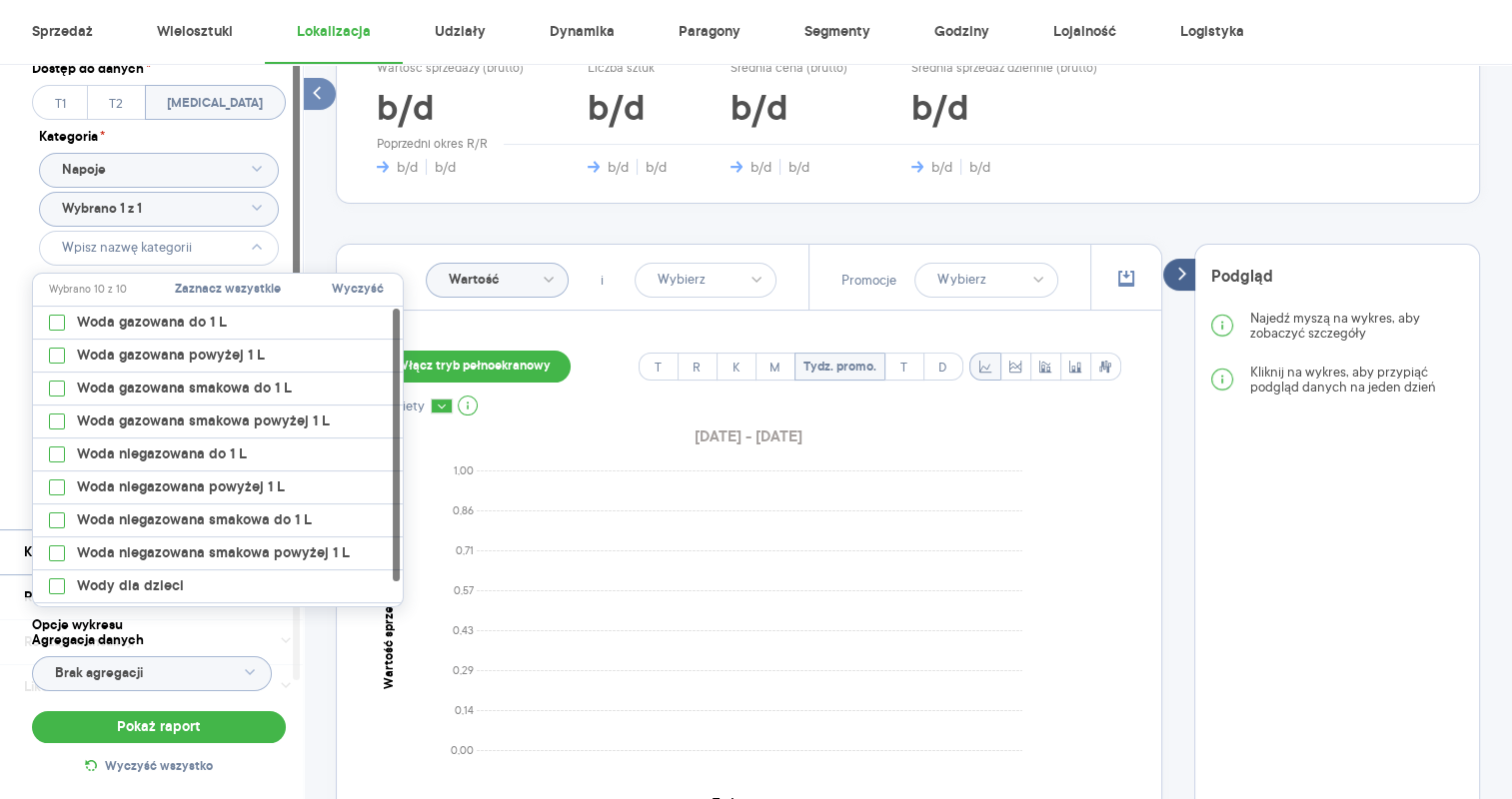checkbox on "false" 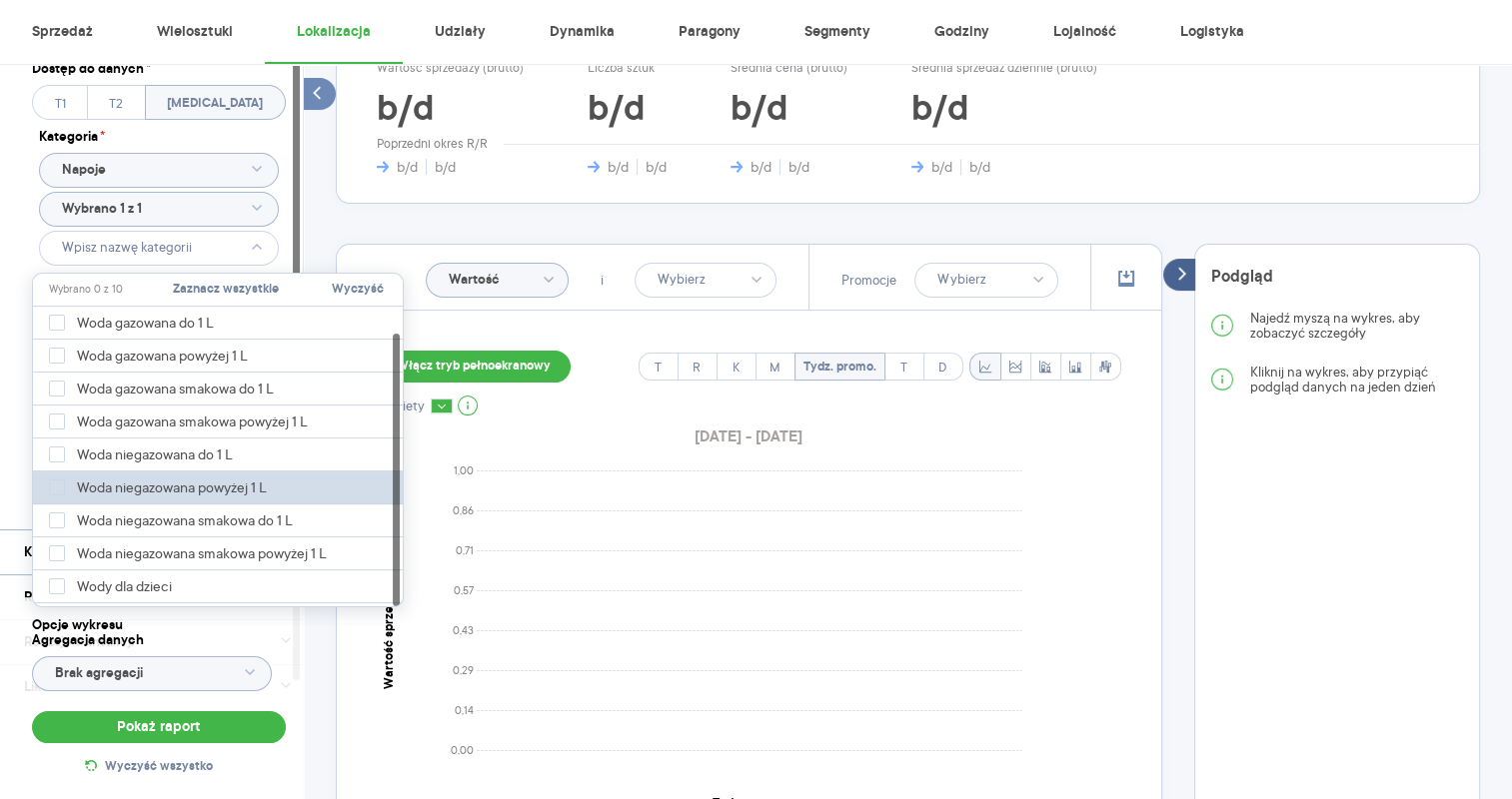 scroll, scrollTop: 28, scrollLeft: 0, axis: vertical 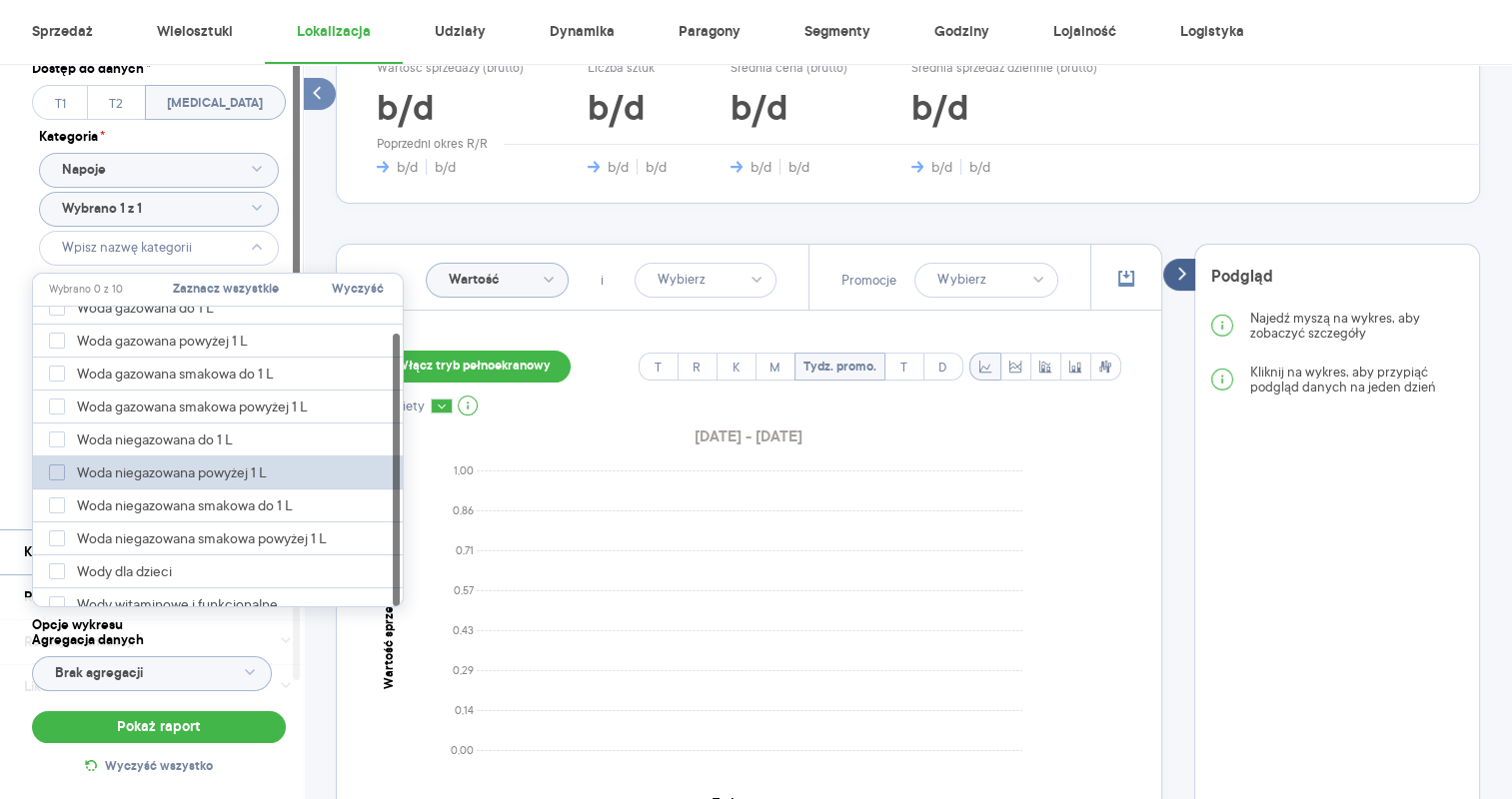click 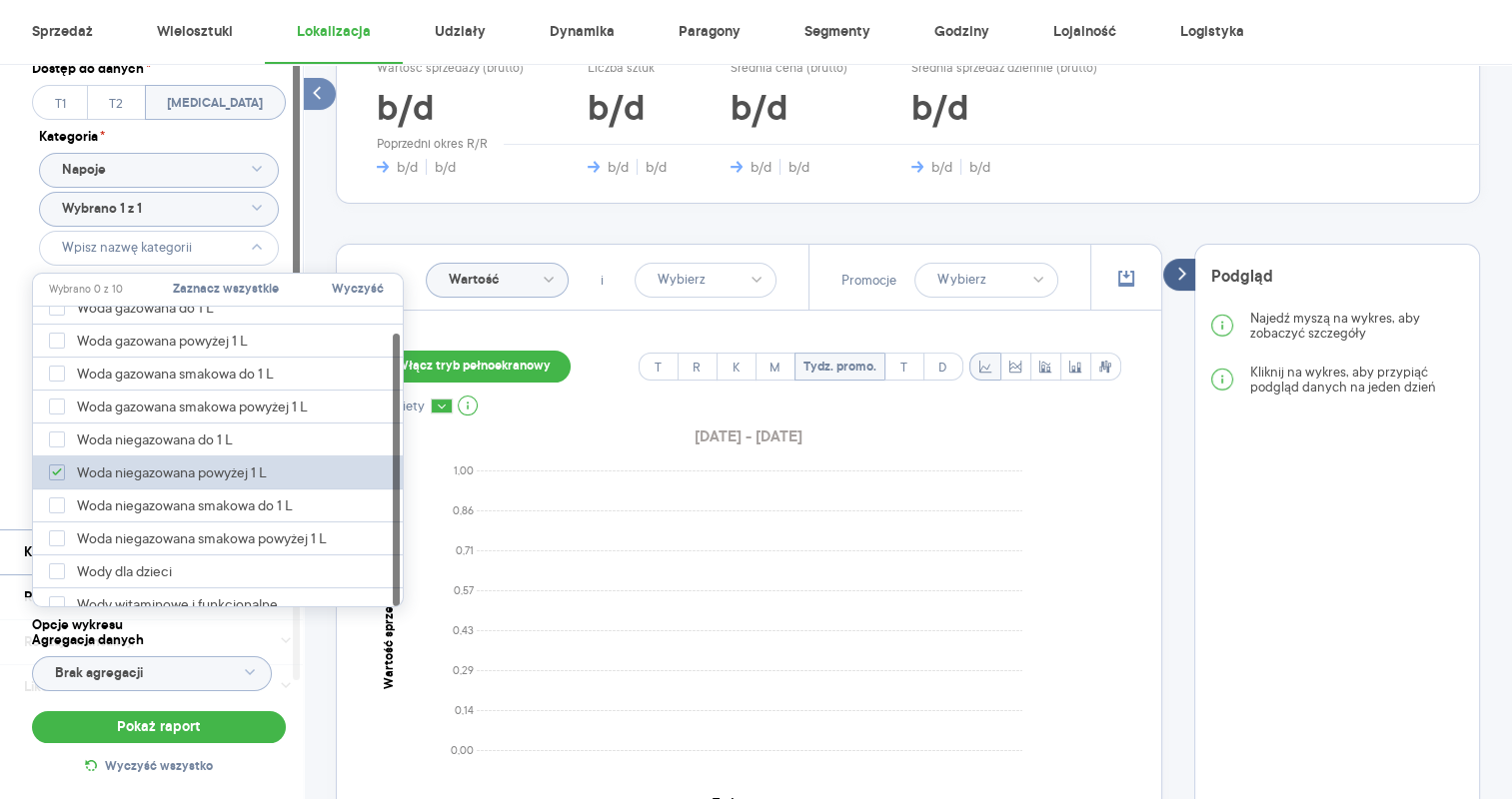 type on "Wybrano 12 z 13" 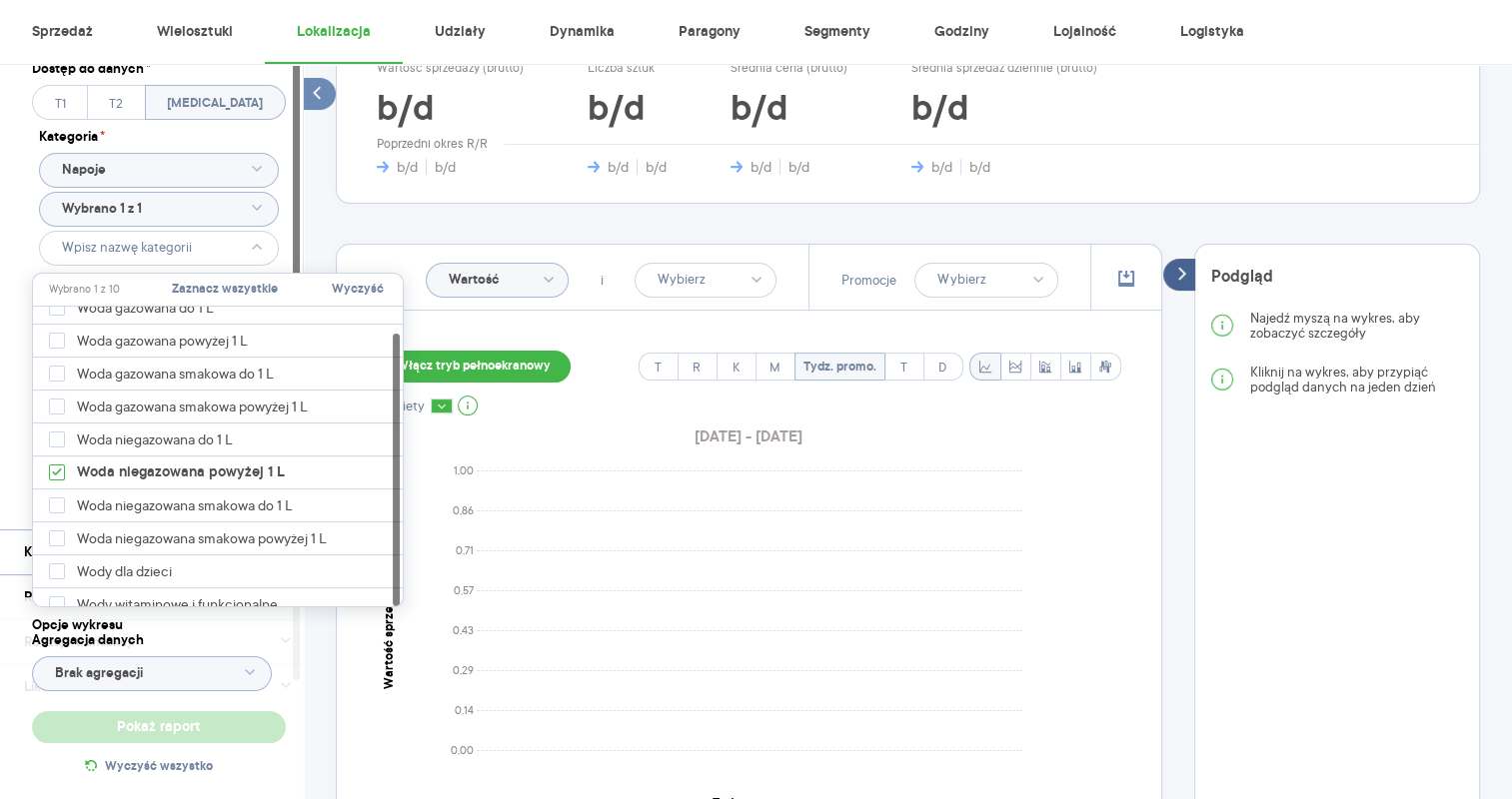 type on "WODA NAŁĘCZOWIANKA 1,5L NGAZ" 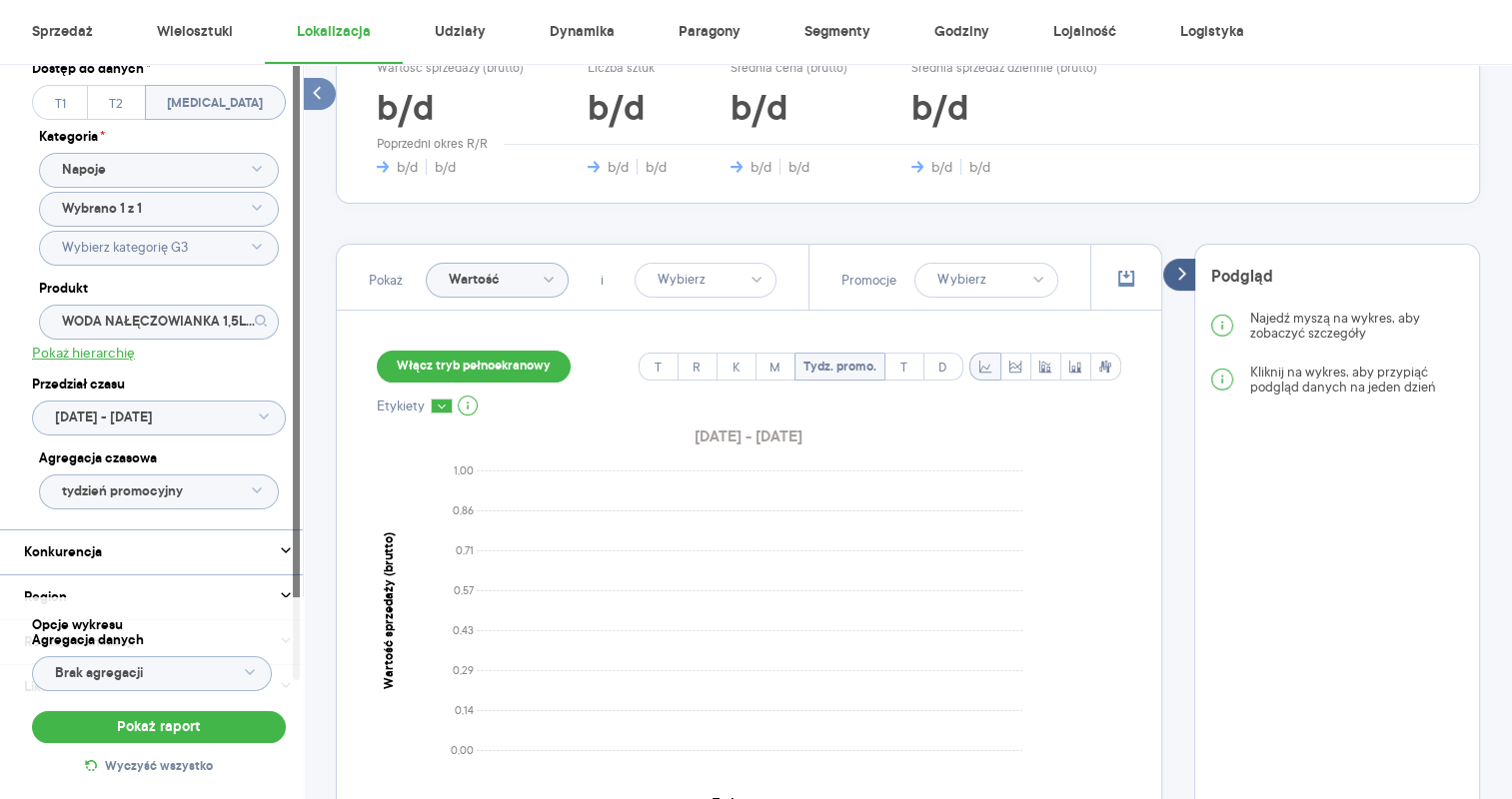 type on "Wybrano 1 z 10" 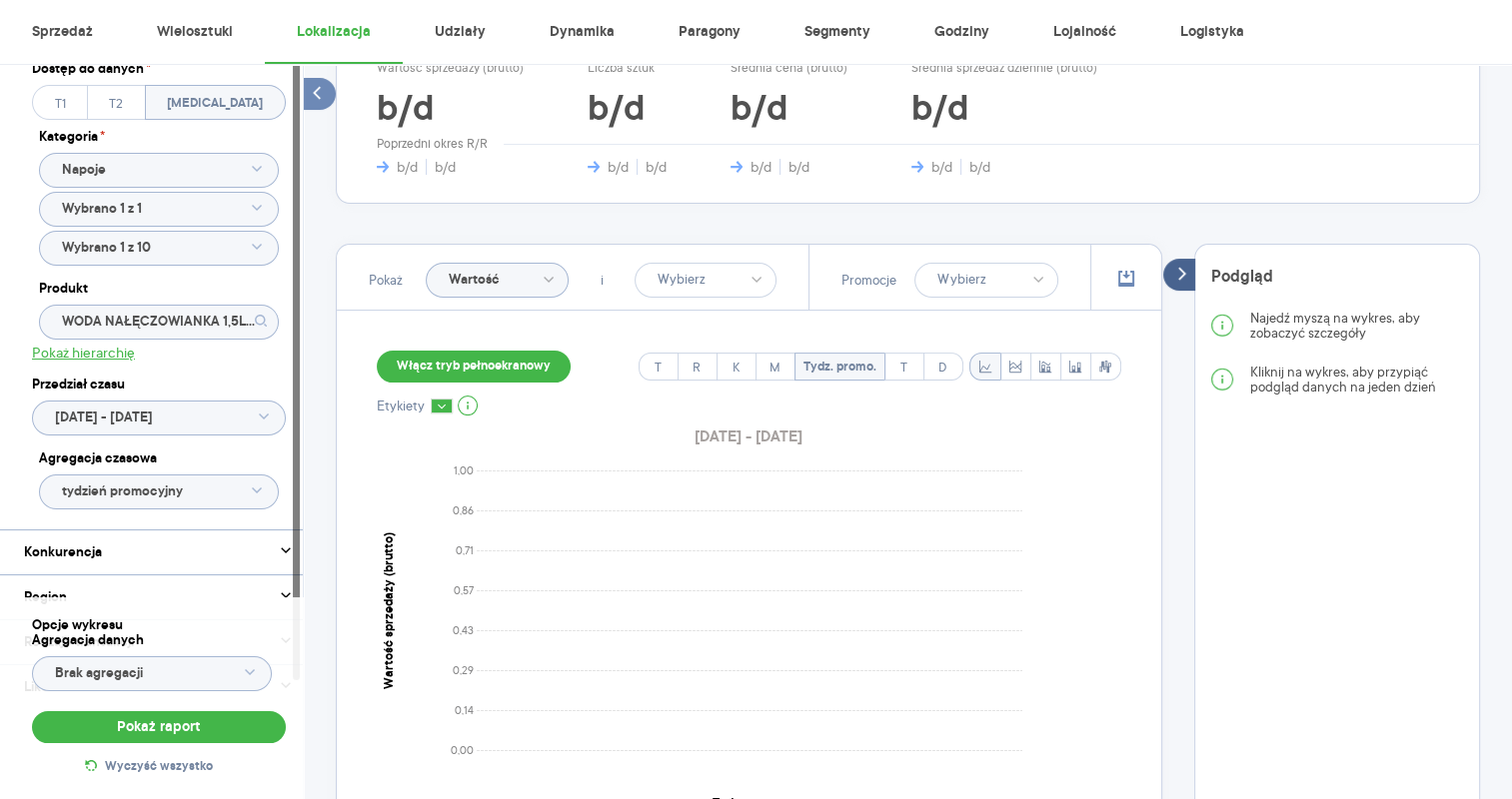 click on "Wybrano 1 z 10" 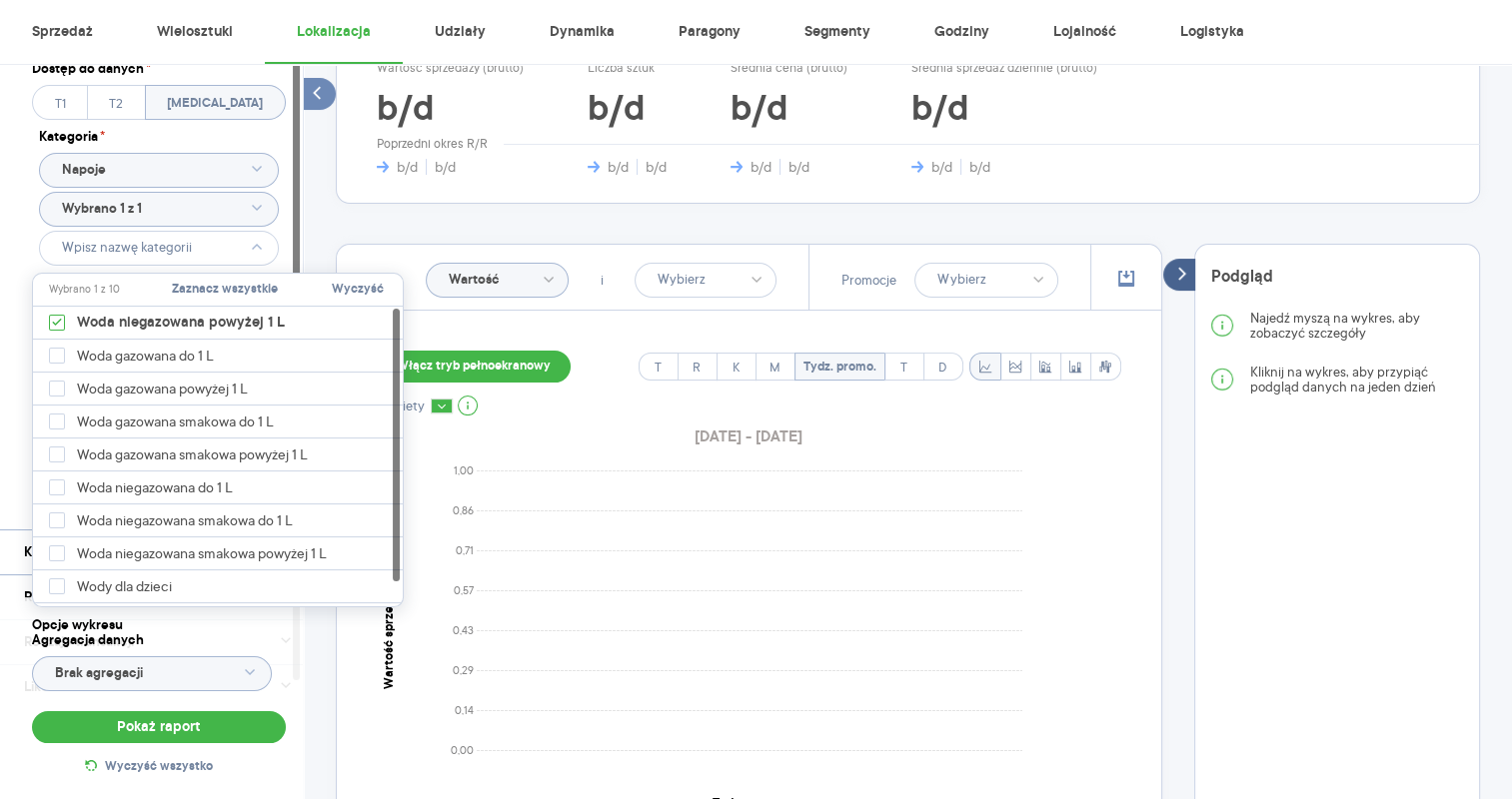 click on "Wybrano 1 z 1" 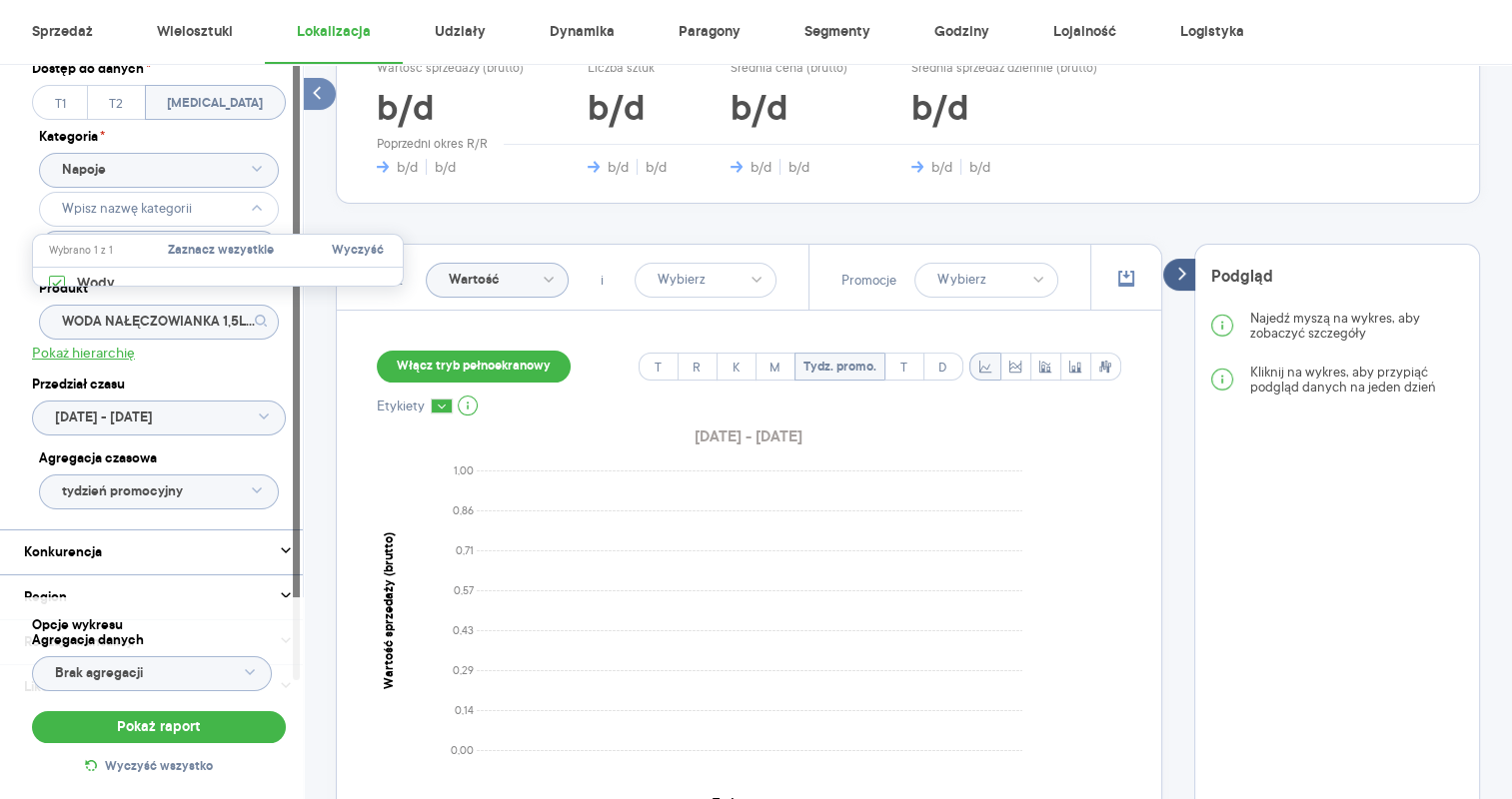 click on "Dostęp do danych * T1 T2 T3 Kategoria * Napoje Wybrano 1 z 10 Produkt WODA NAŁĘCZOWIANKA 1,5L NGAZ Pokaż hierarchię Przedział czasu 2025.01.01 - 2025.06.29 Agregacja czasowa tydzień promocyjny" at bounding box center [159, 290] 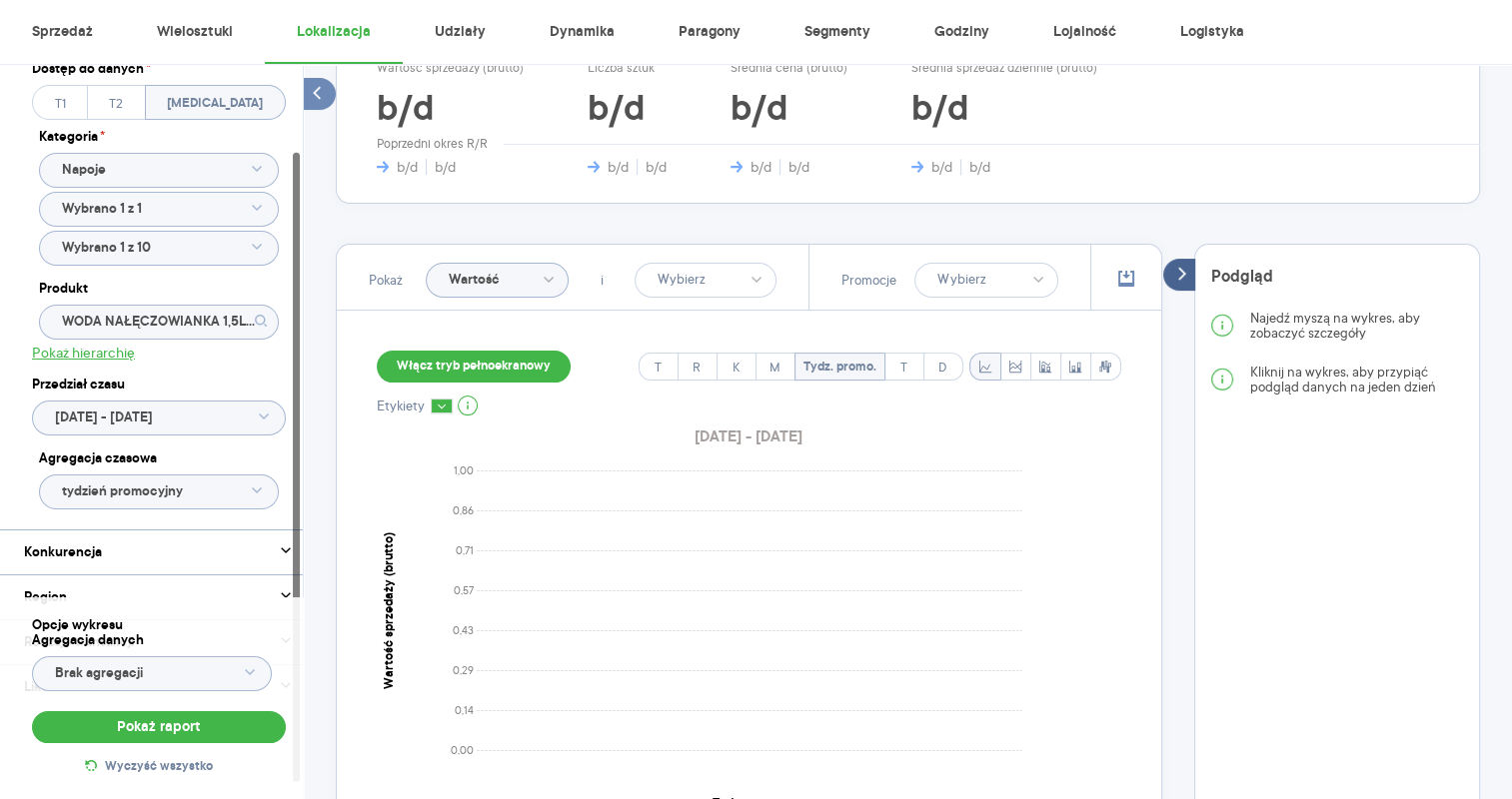 scroll, scrollTop: 122, scrollLeft: 0, axis: vertical 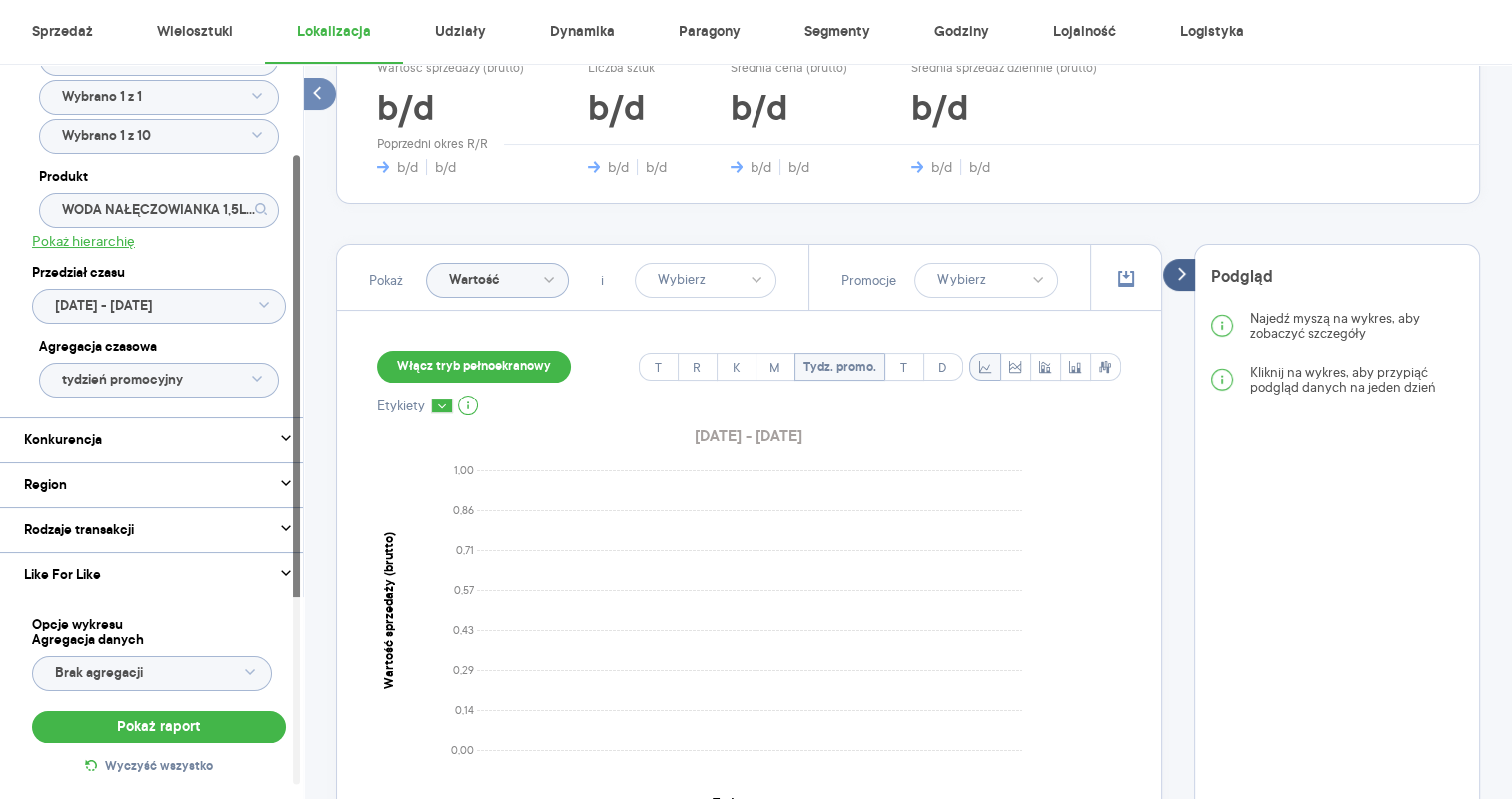 click 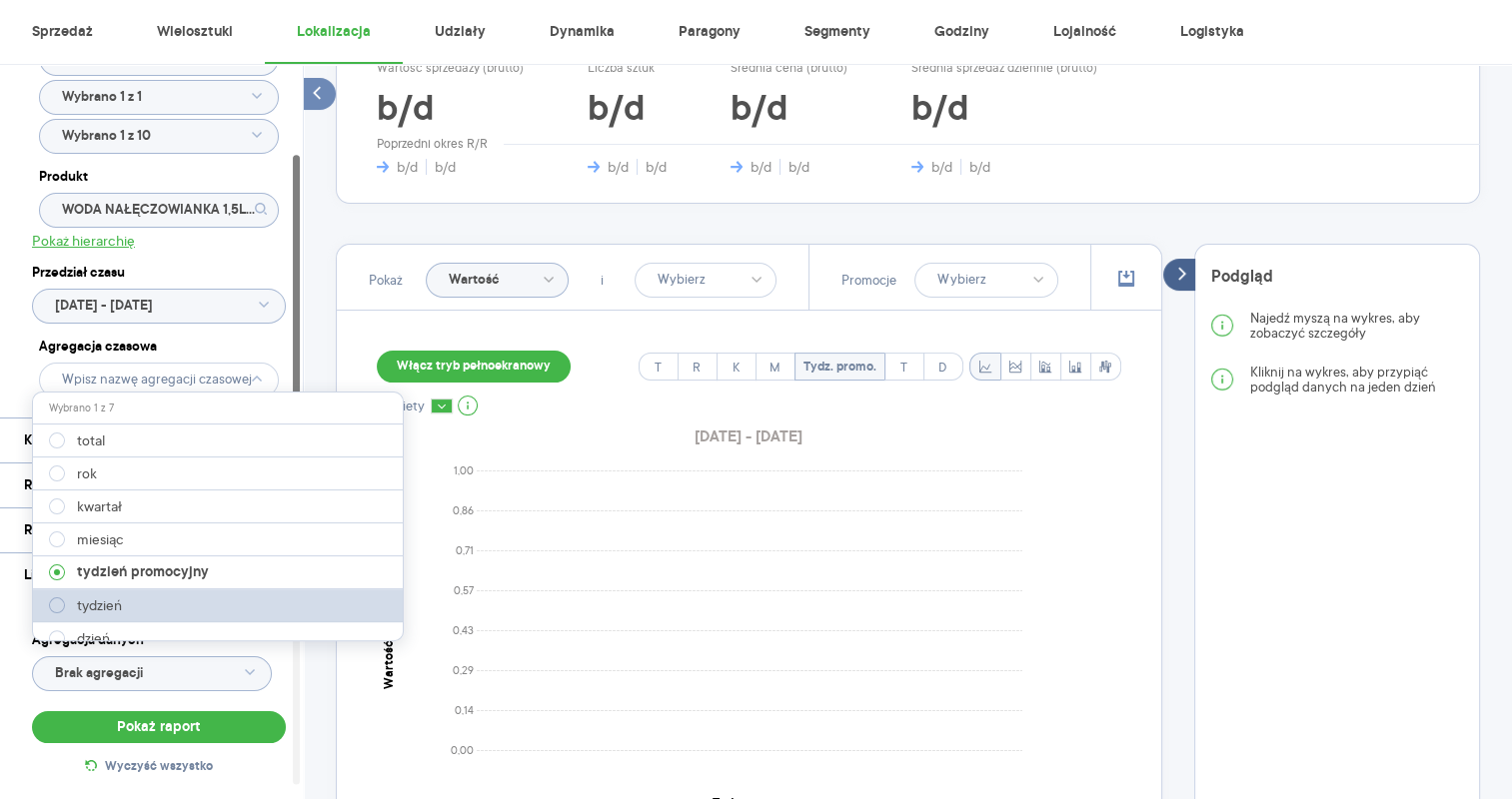 click at bounding box center [57, 605] 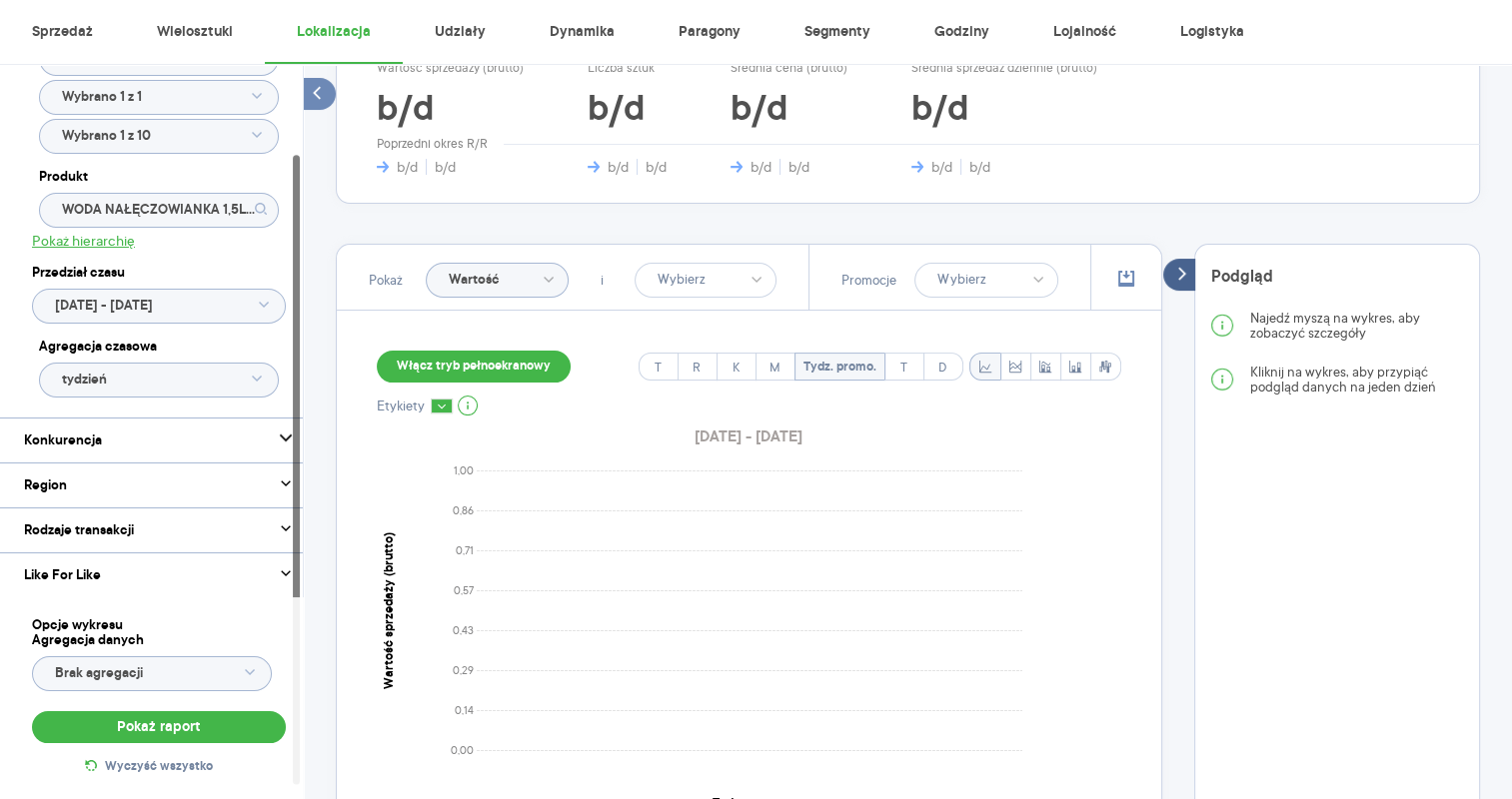 click 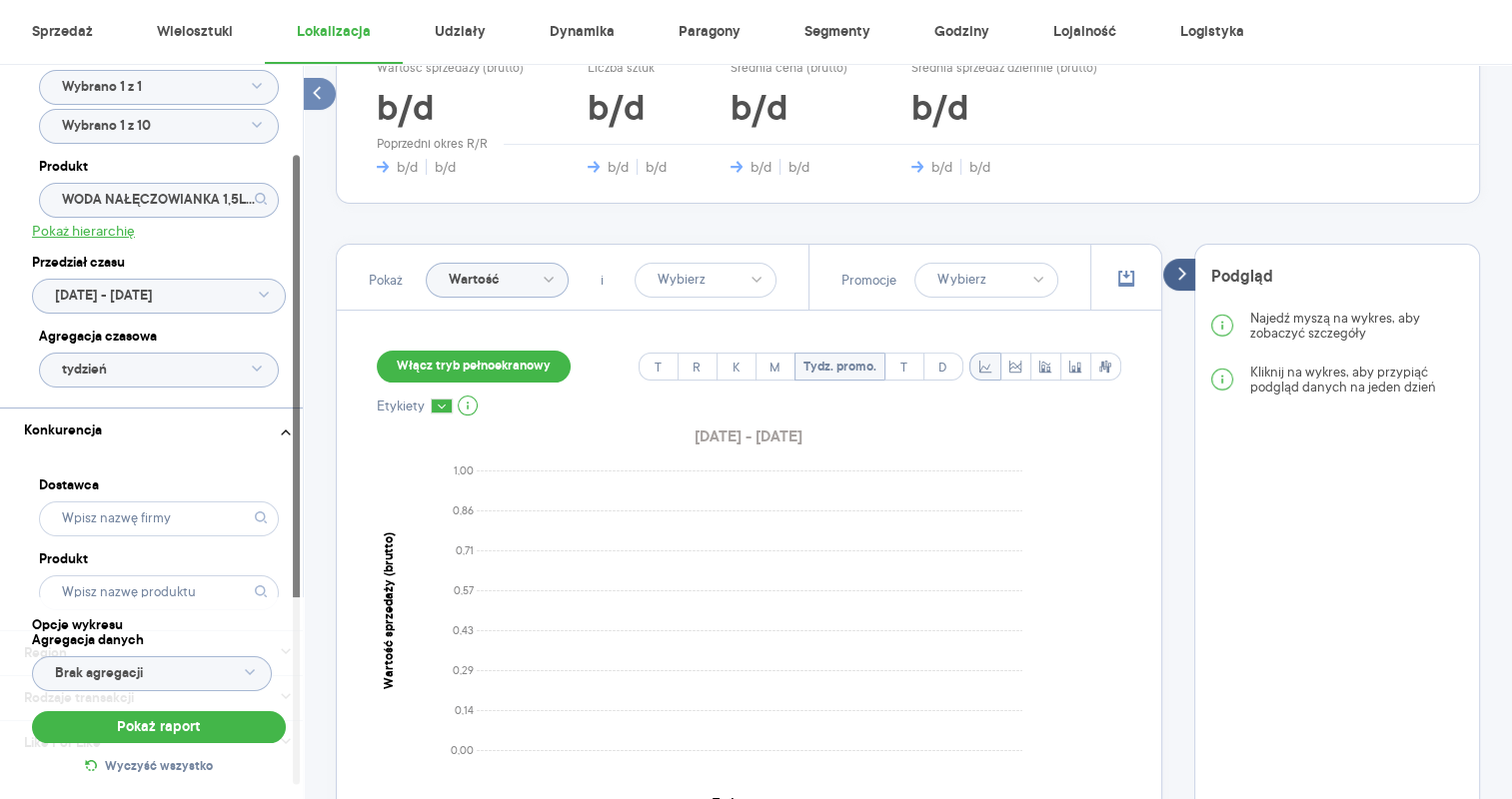click 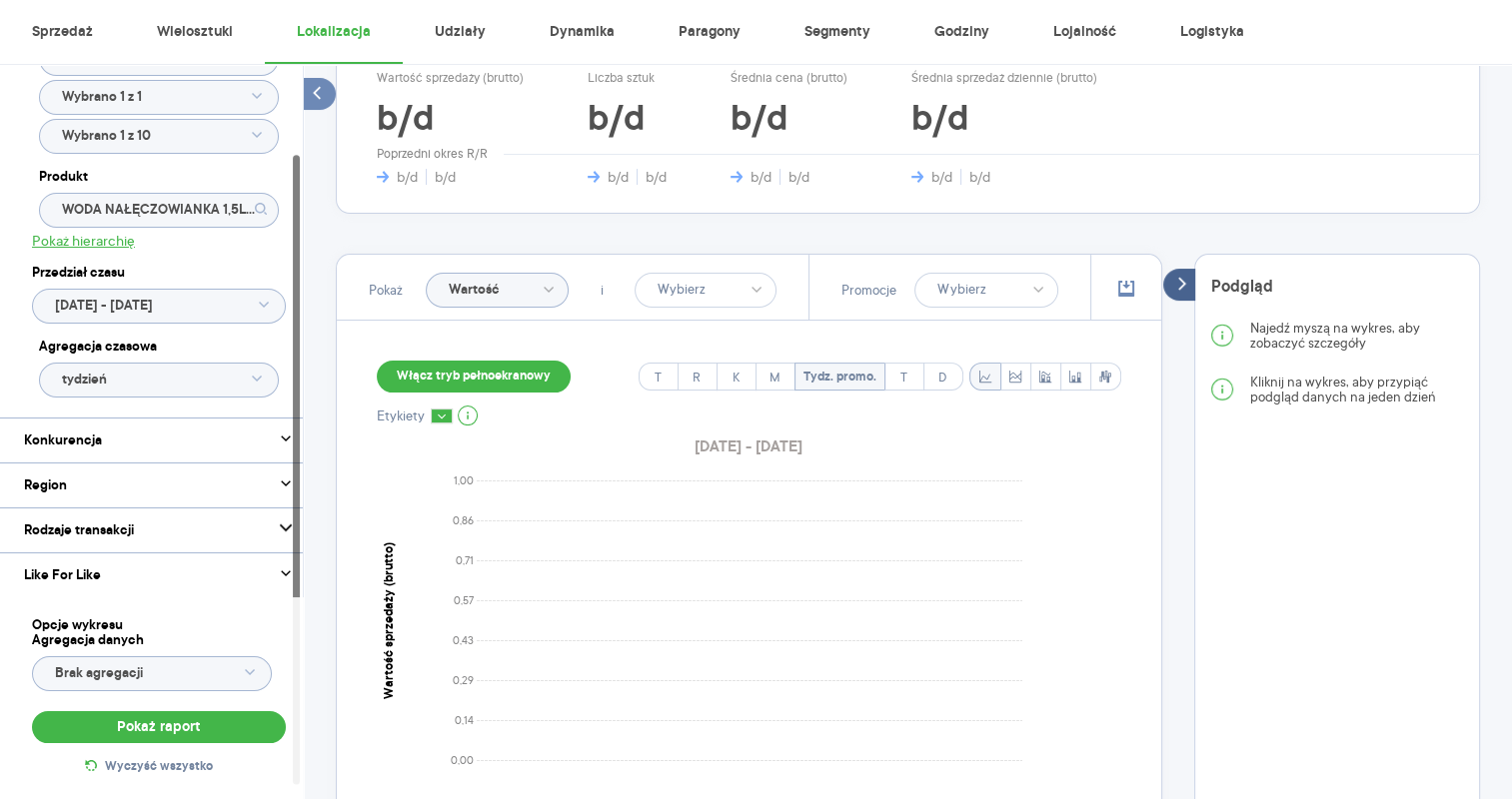 scroll, scrollTop: 312, scrollLeft: 0, axis: vertical 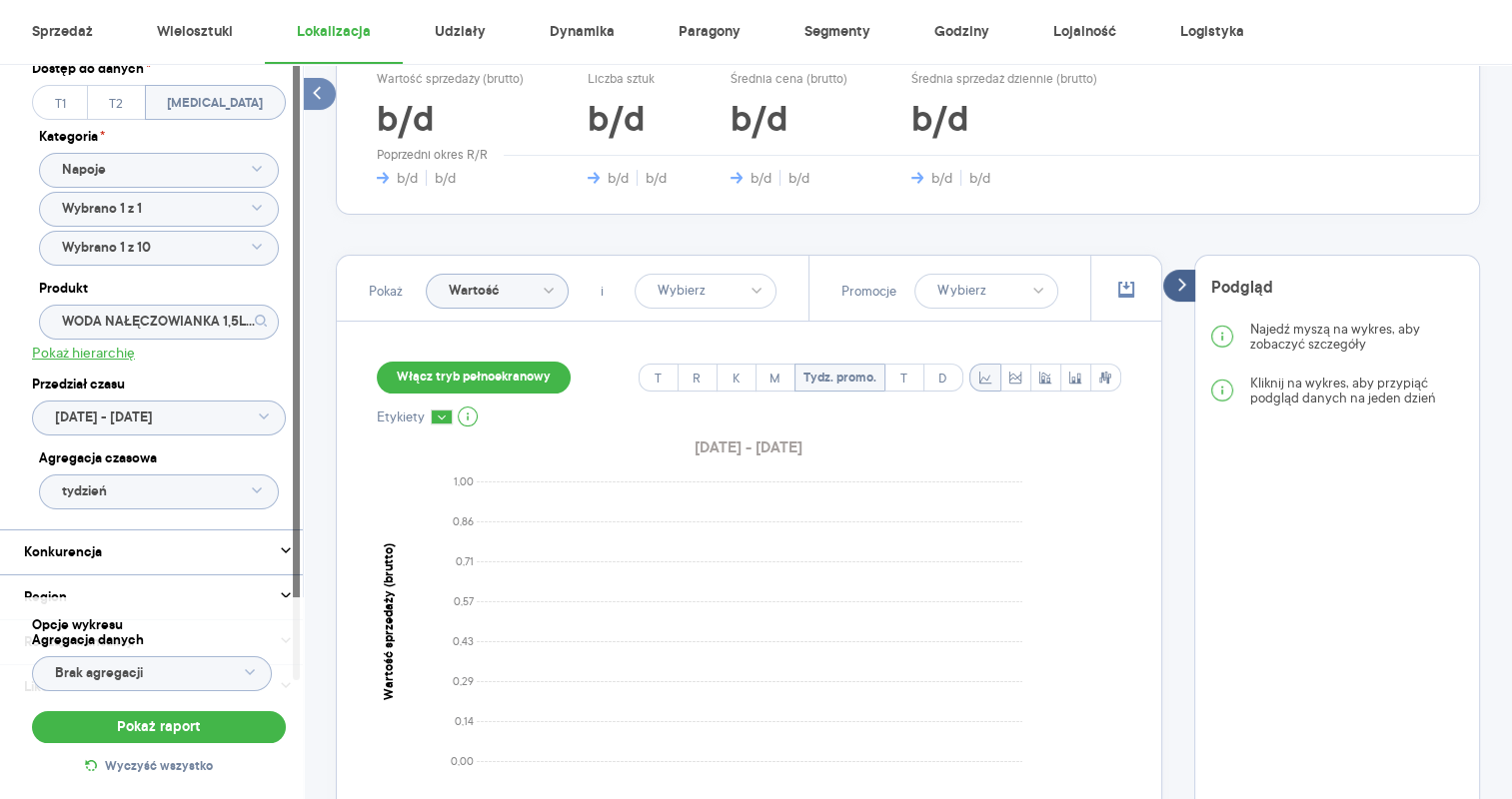 click on "WODA NAŁĘCZOWIANKA 1,5L NGAZ" 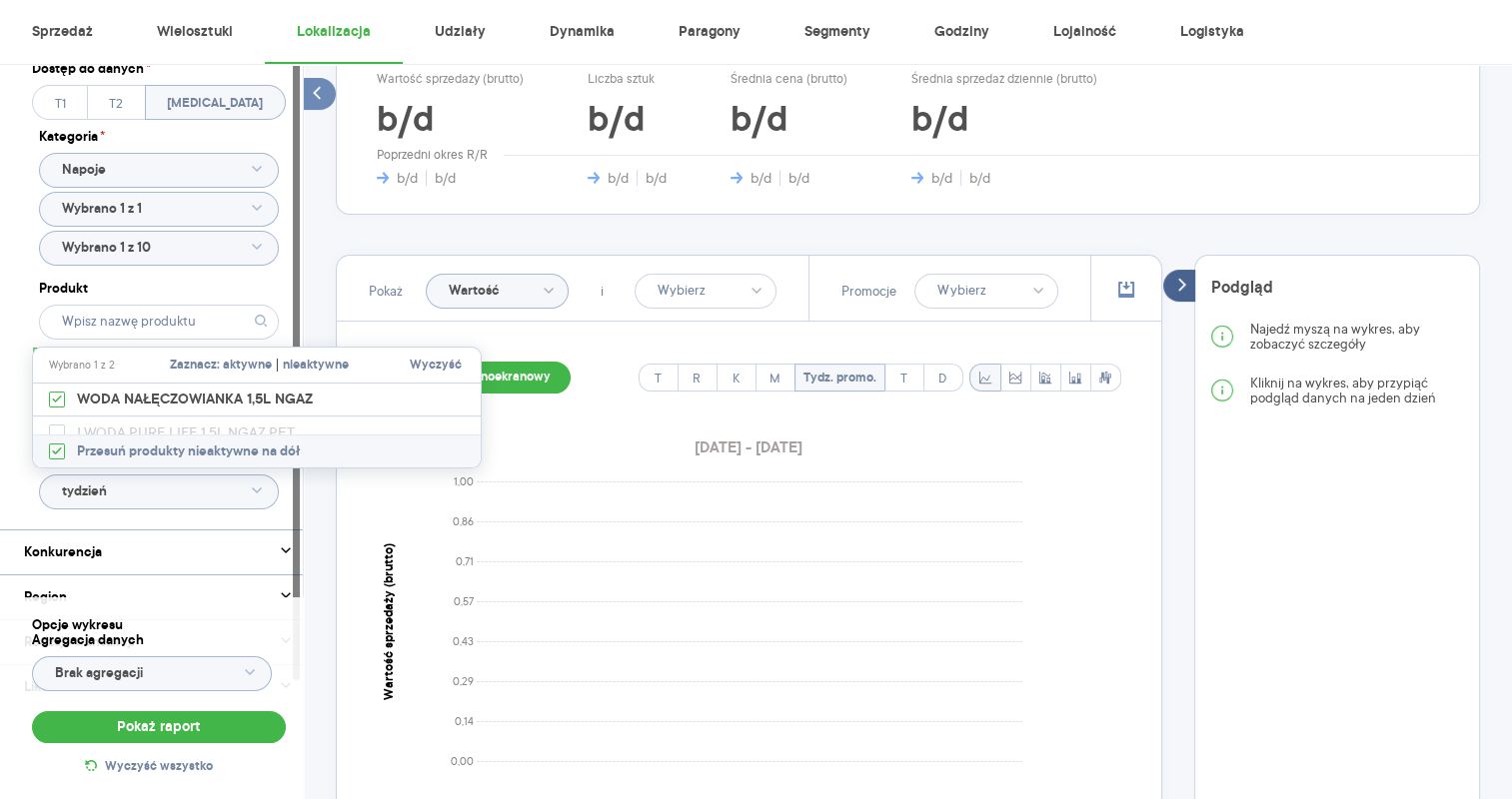 click on "Dostęp do danych * T1 T2 T3 Kategoria * Napoje Wybrano 1 z 1 Wybrano 1 z 10 Produkt Pokaż hierarchię Przedział czasu 2025.01.01 - 2025.06.29 Agregacja czasowa tydzień" at bounding box center (159, 290) 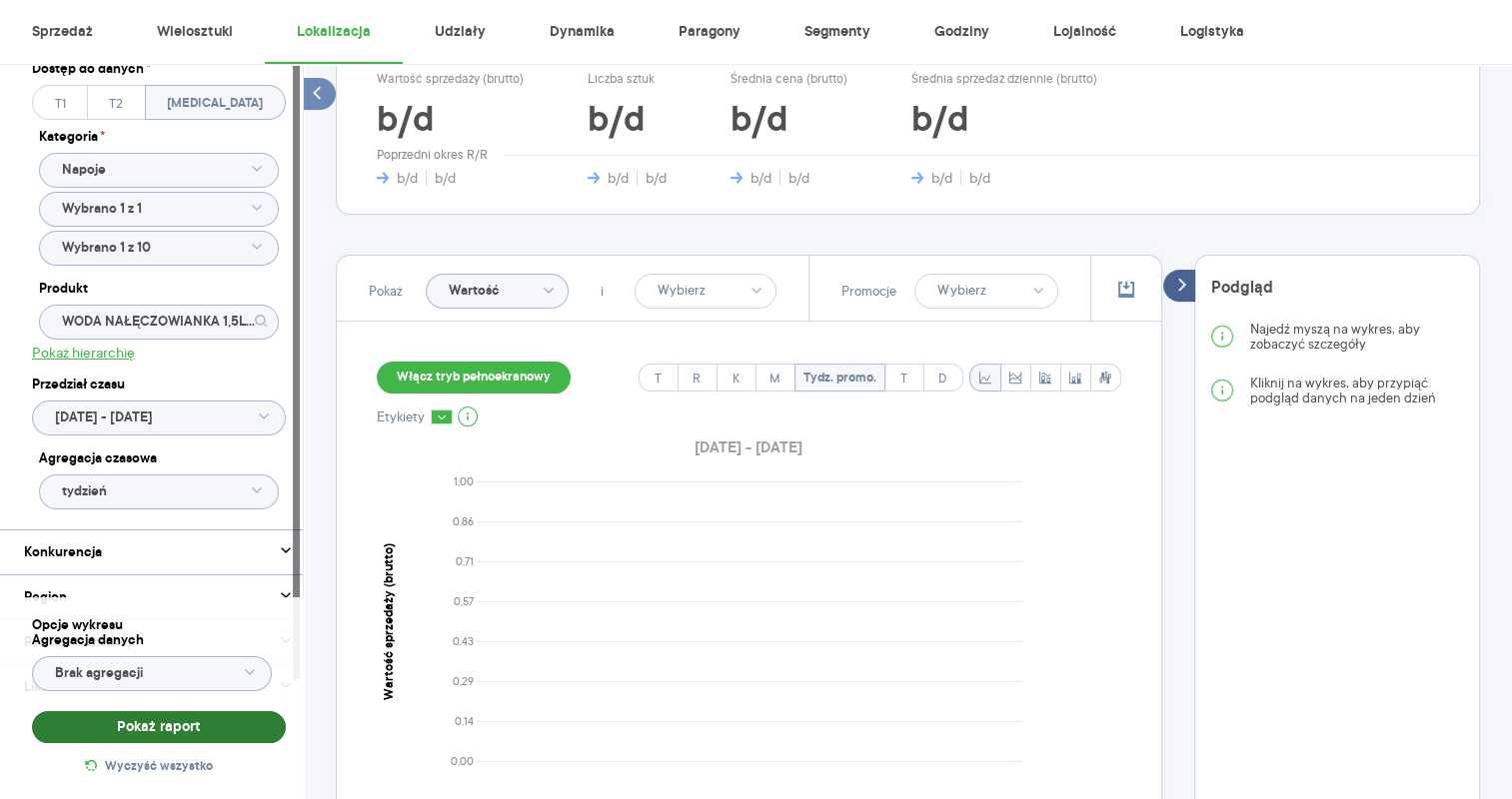 click on "Pokaż raport" at bounding box center (159, 727) 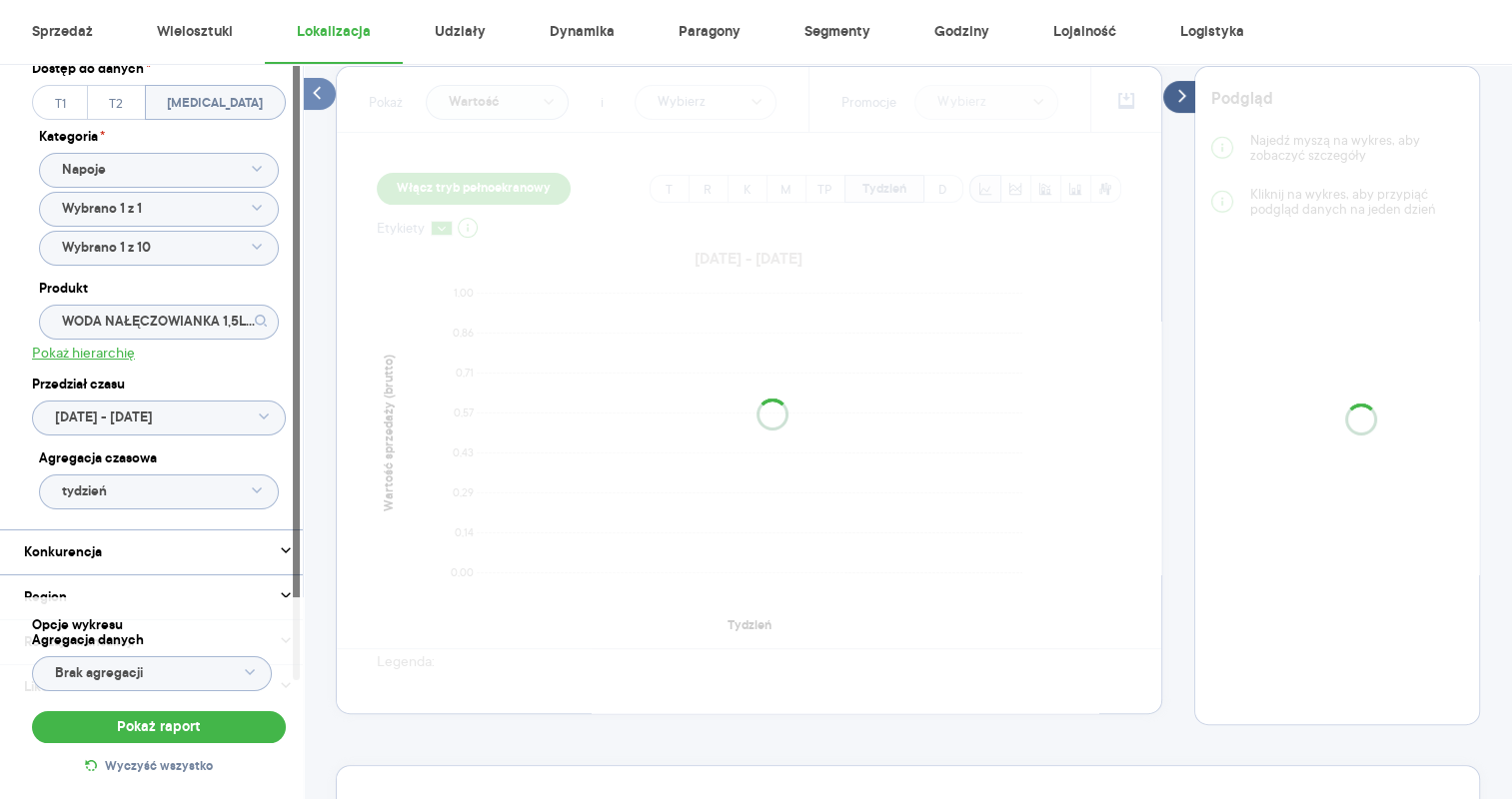 scroll, scrollTop: 499, scrollLeft: 0, axis: vertical 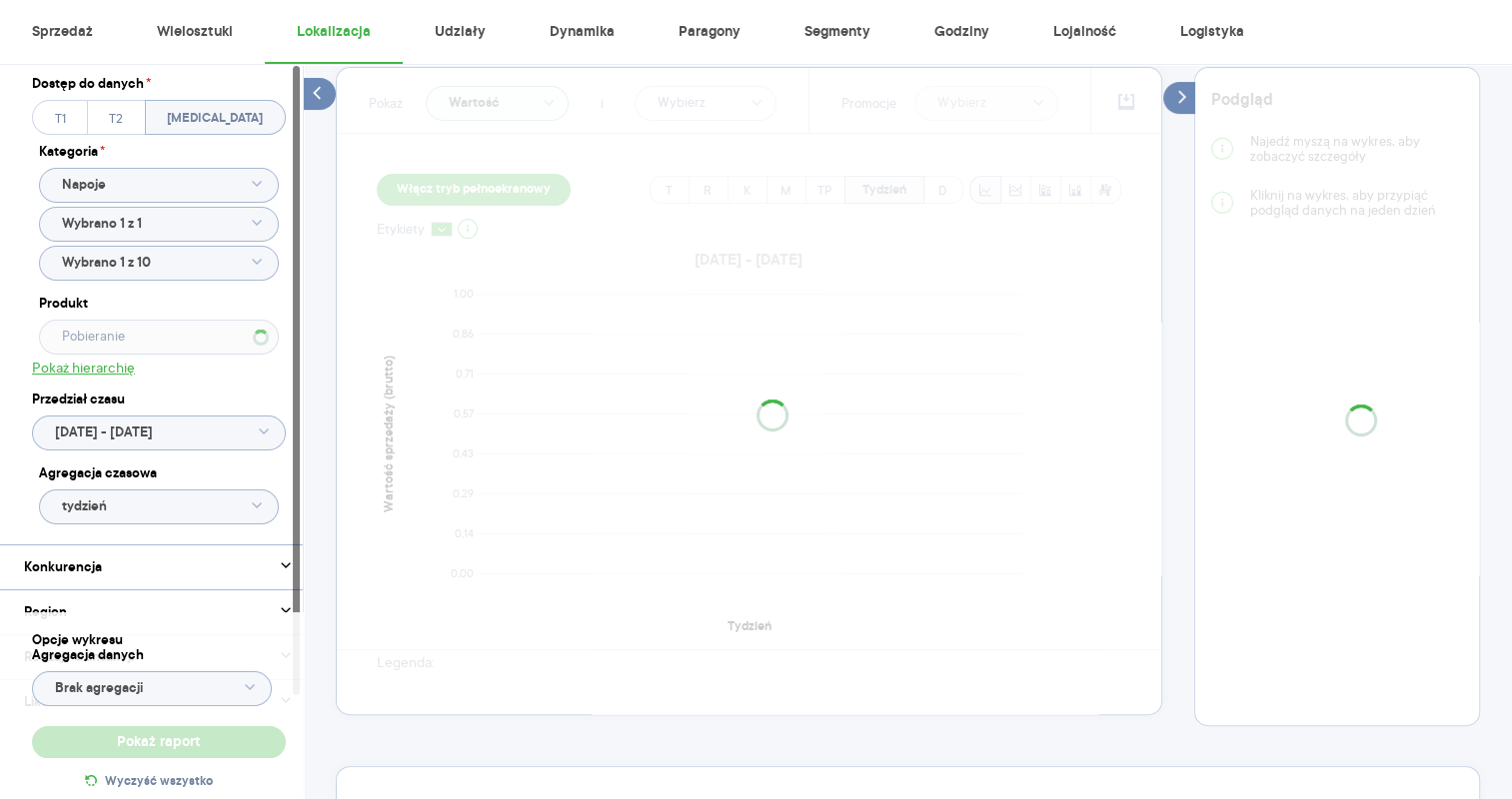 type on "WODA NAŁĘCZOWIANKA 1,5L NGAZ" 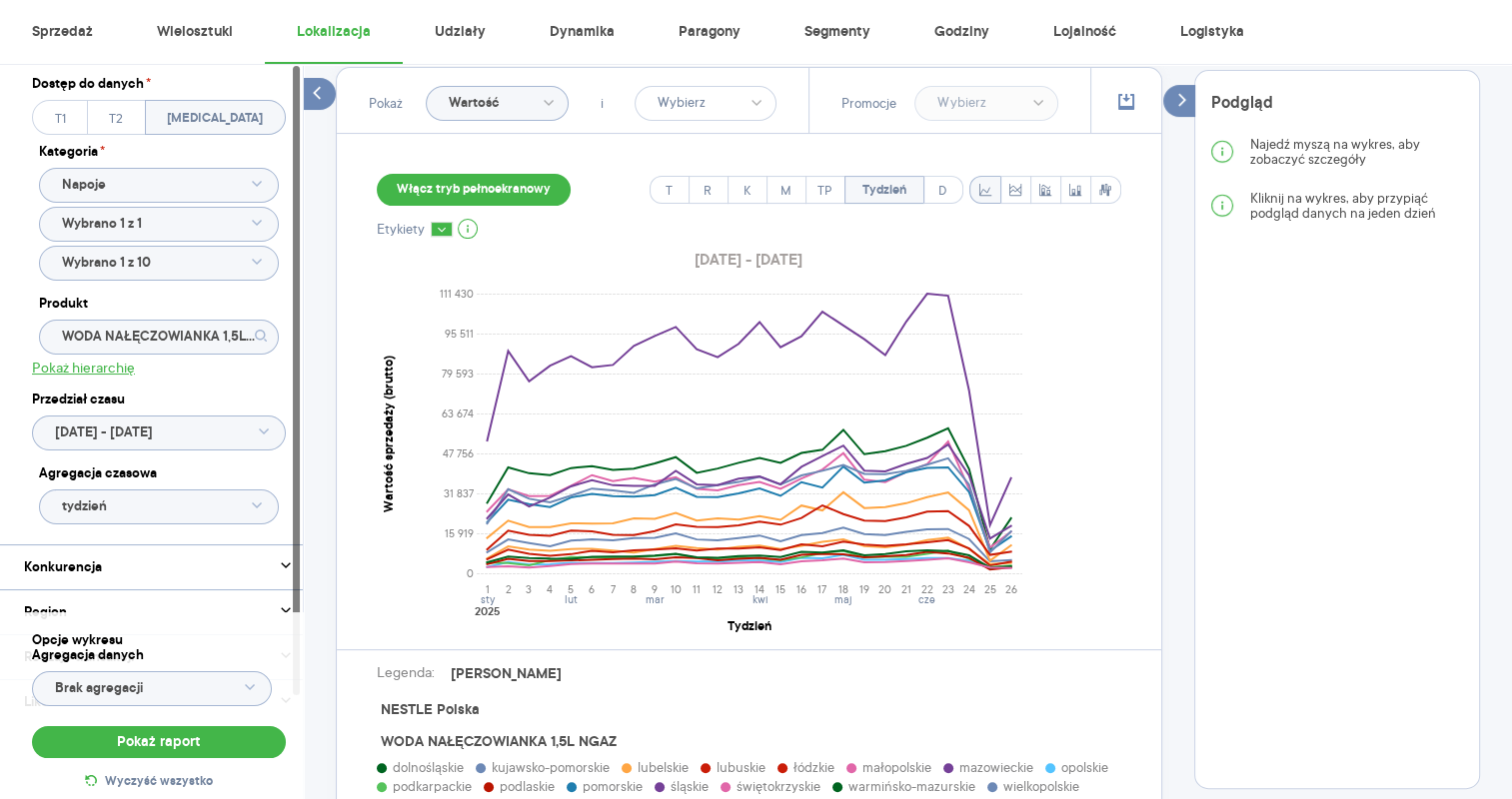 click 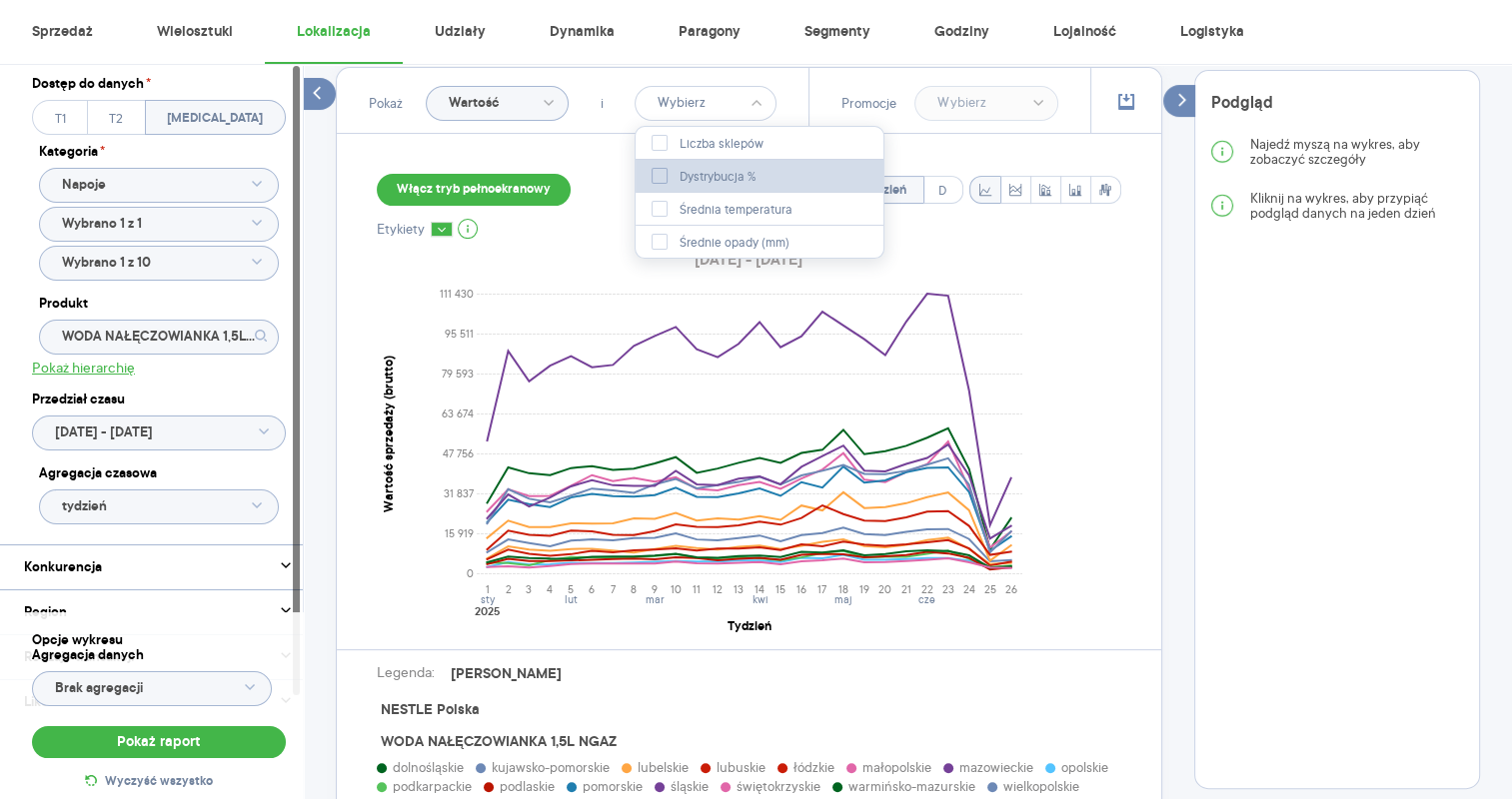 click on "Dystrybucja %" at bounding box center (720, 177) 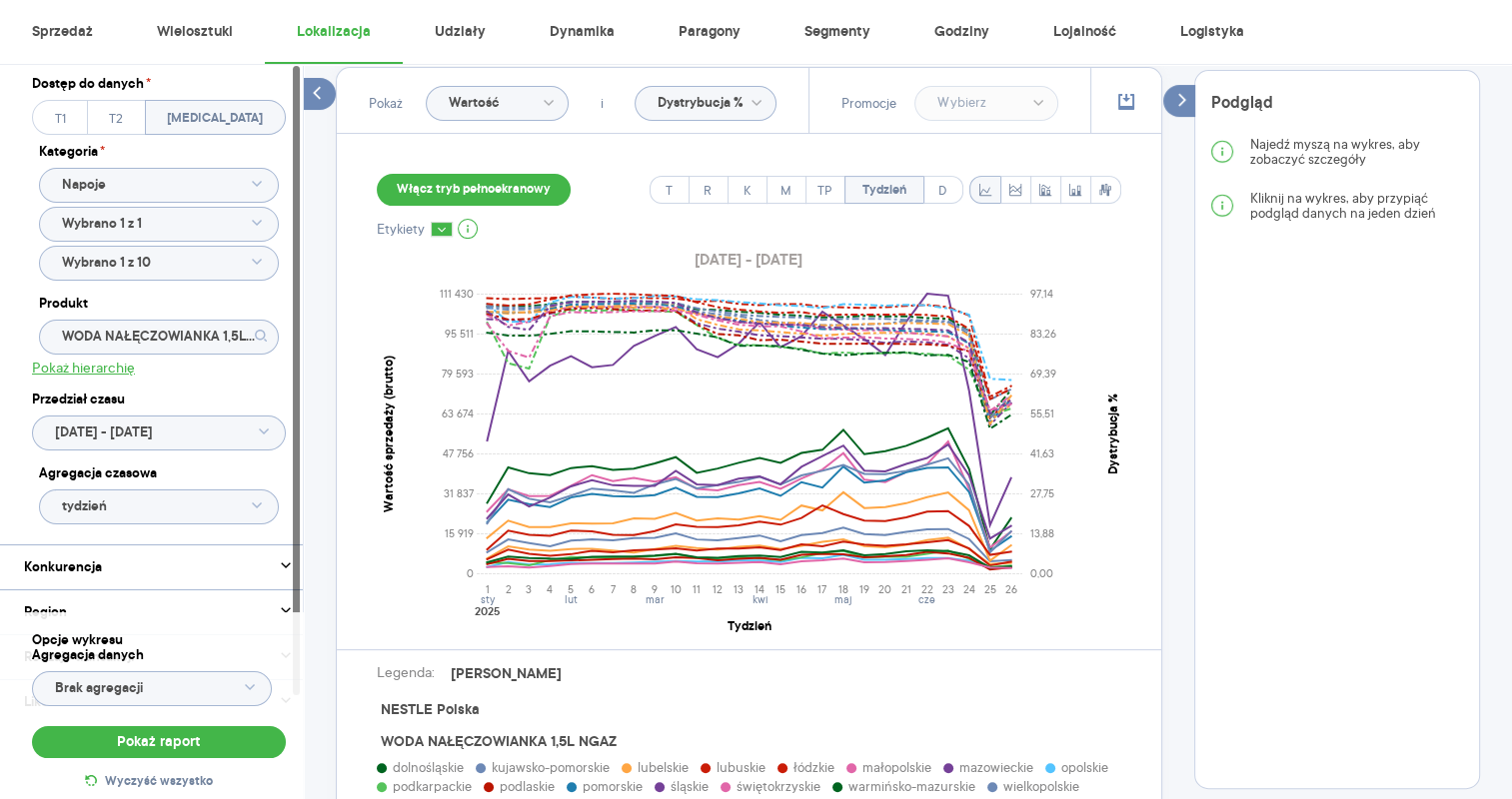 click 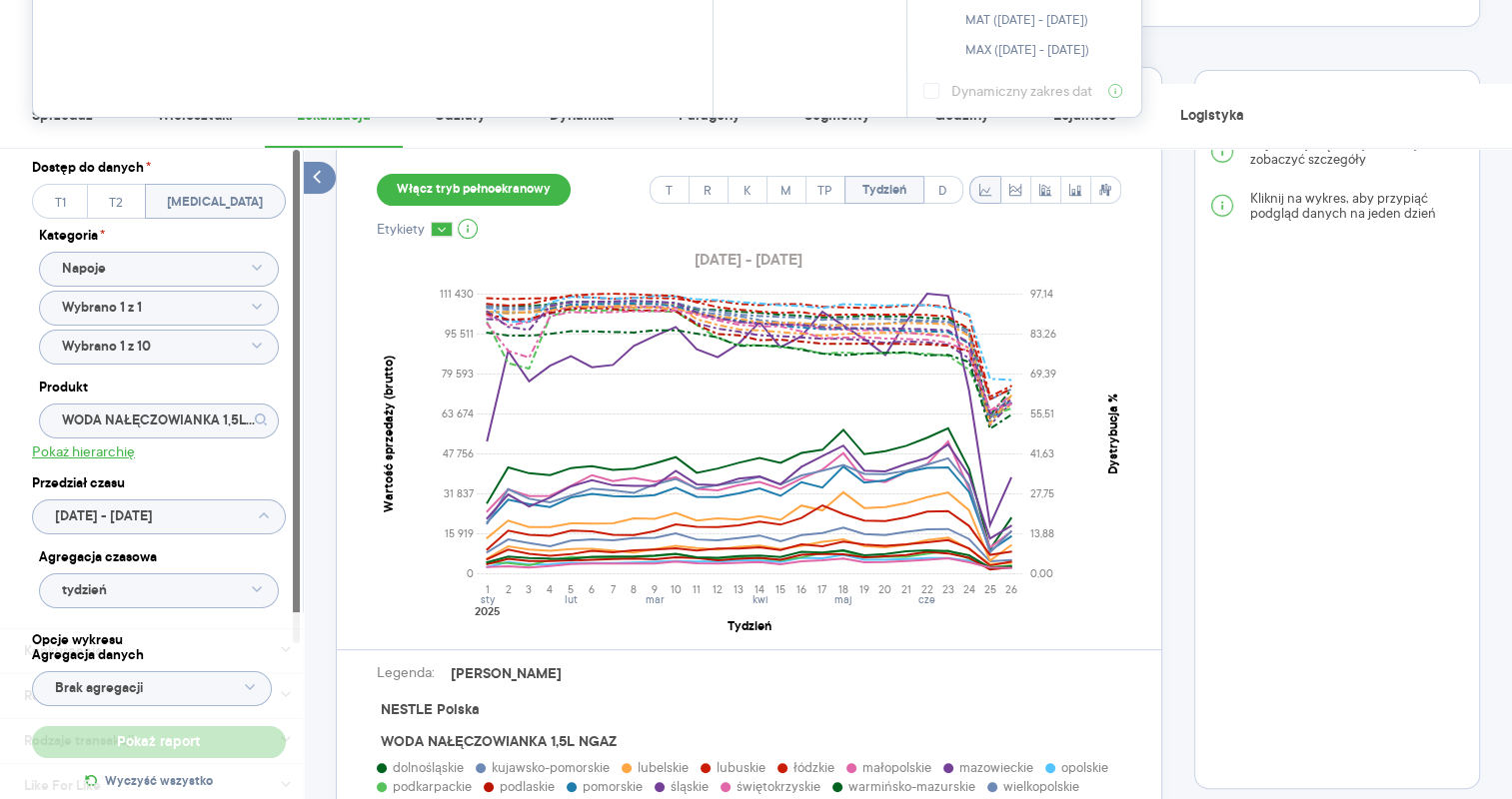scroll, scrollTop: 0, scrollLeft: 0, axis: both 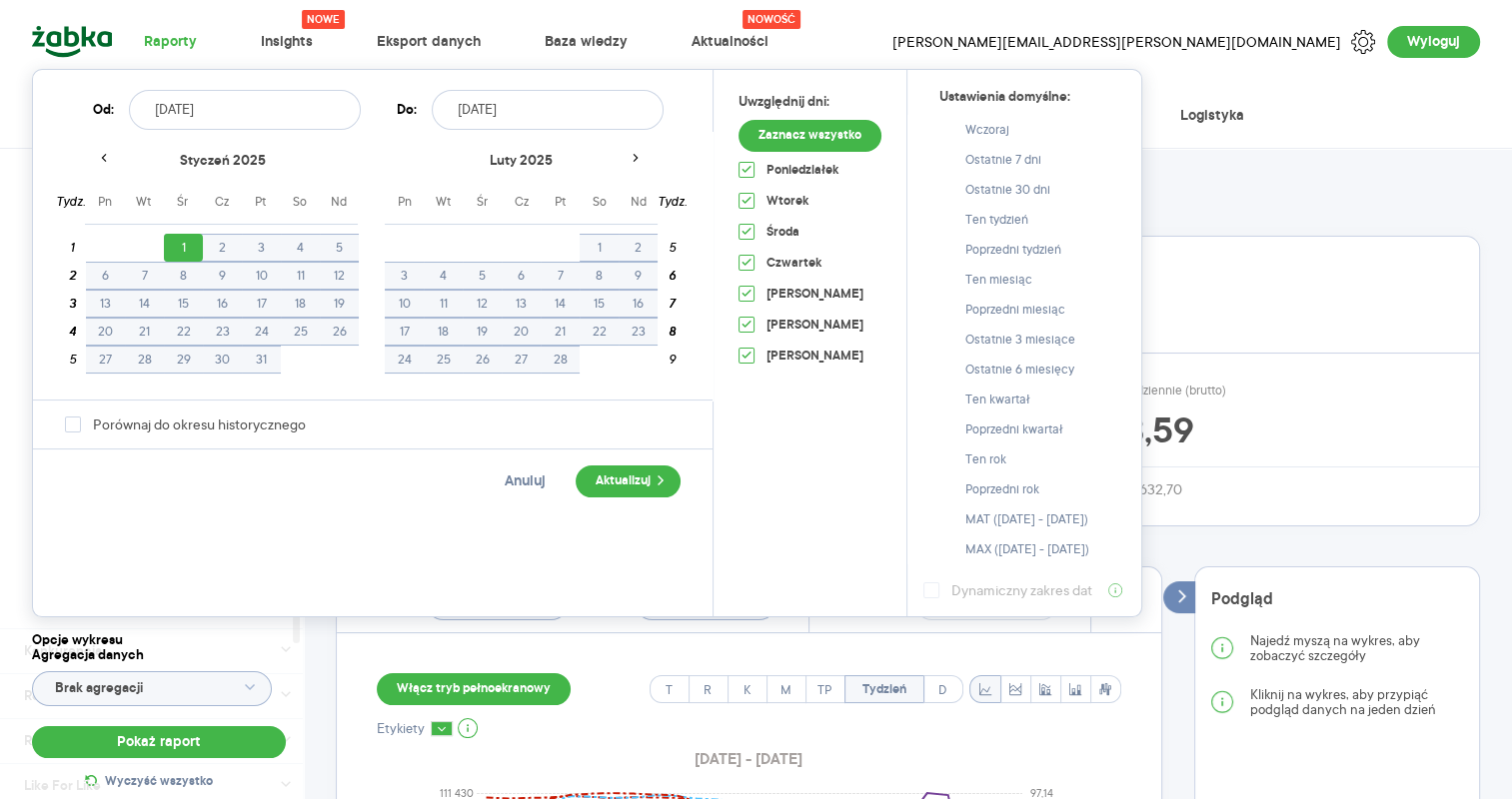 click 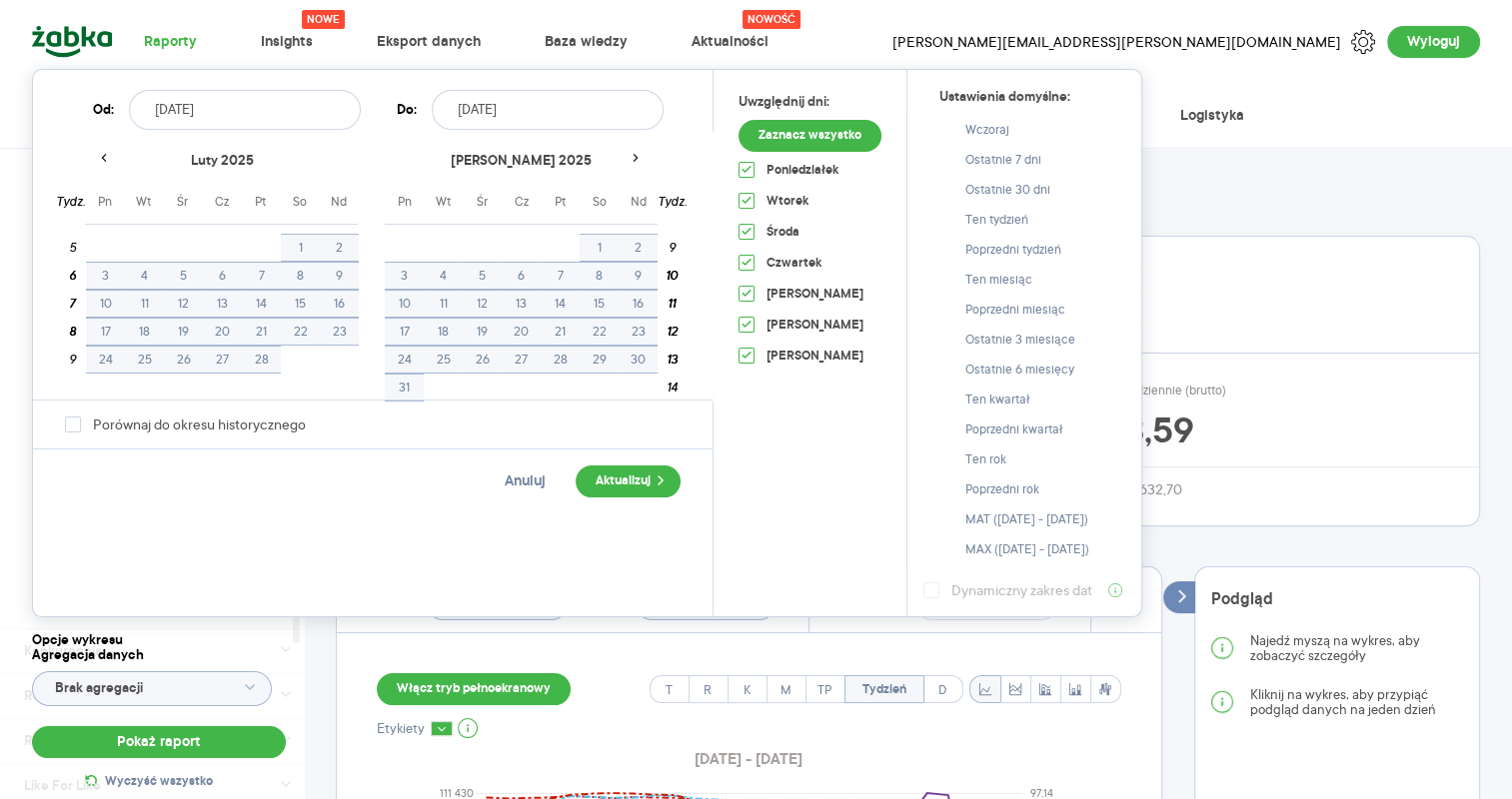 click 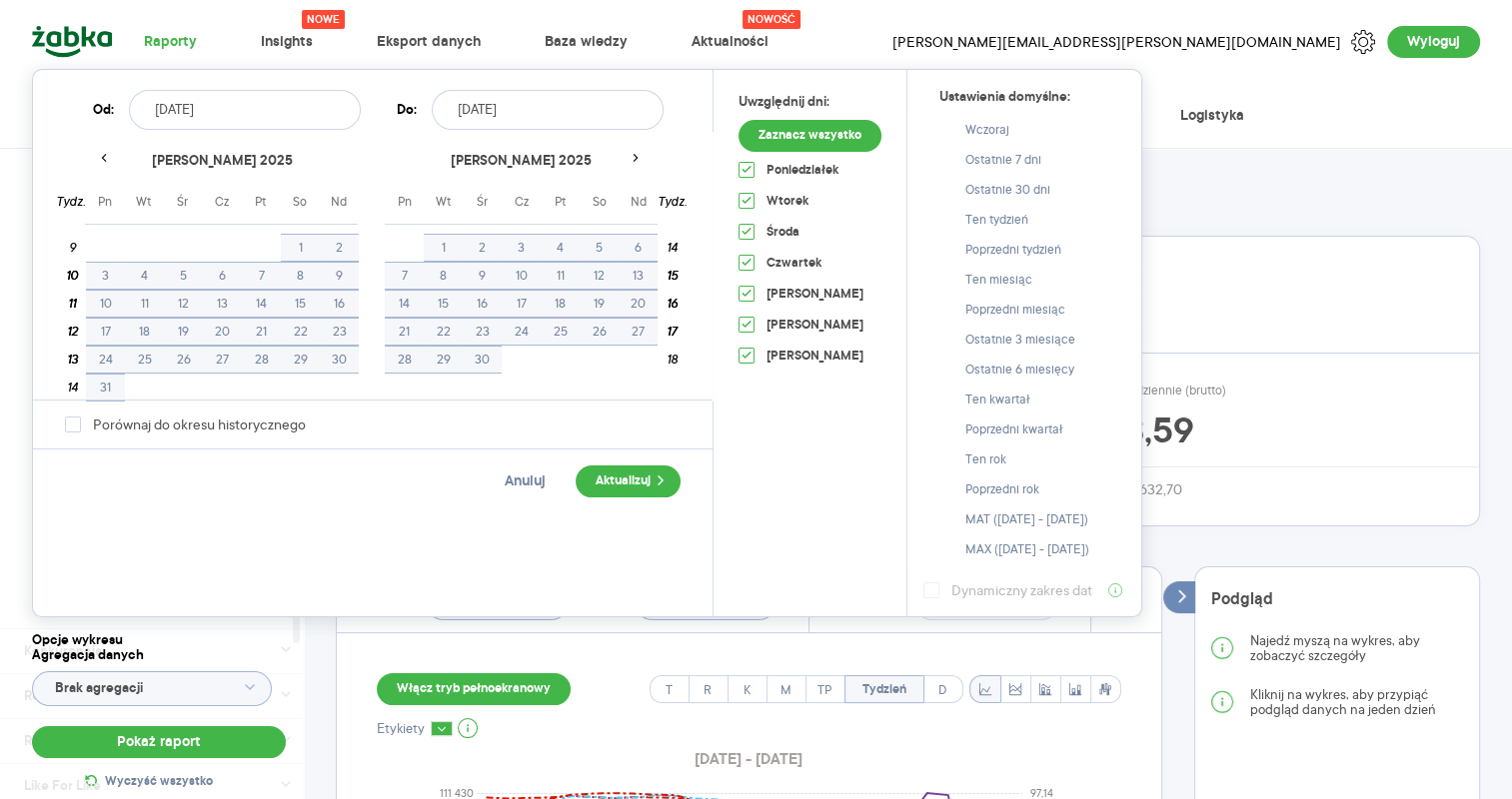 click 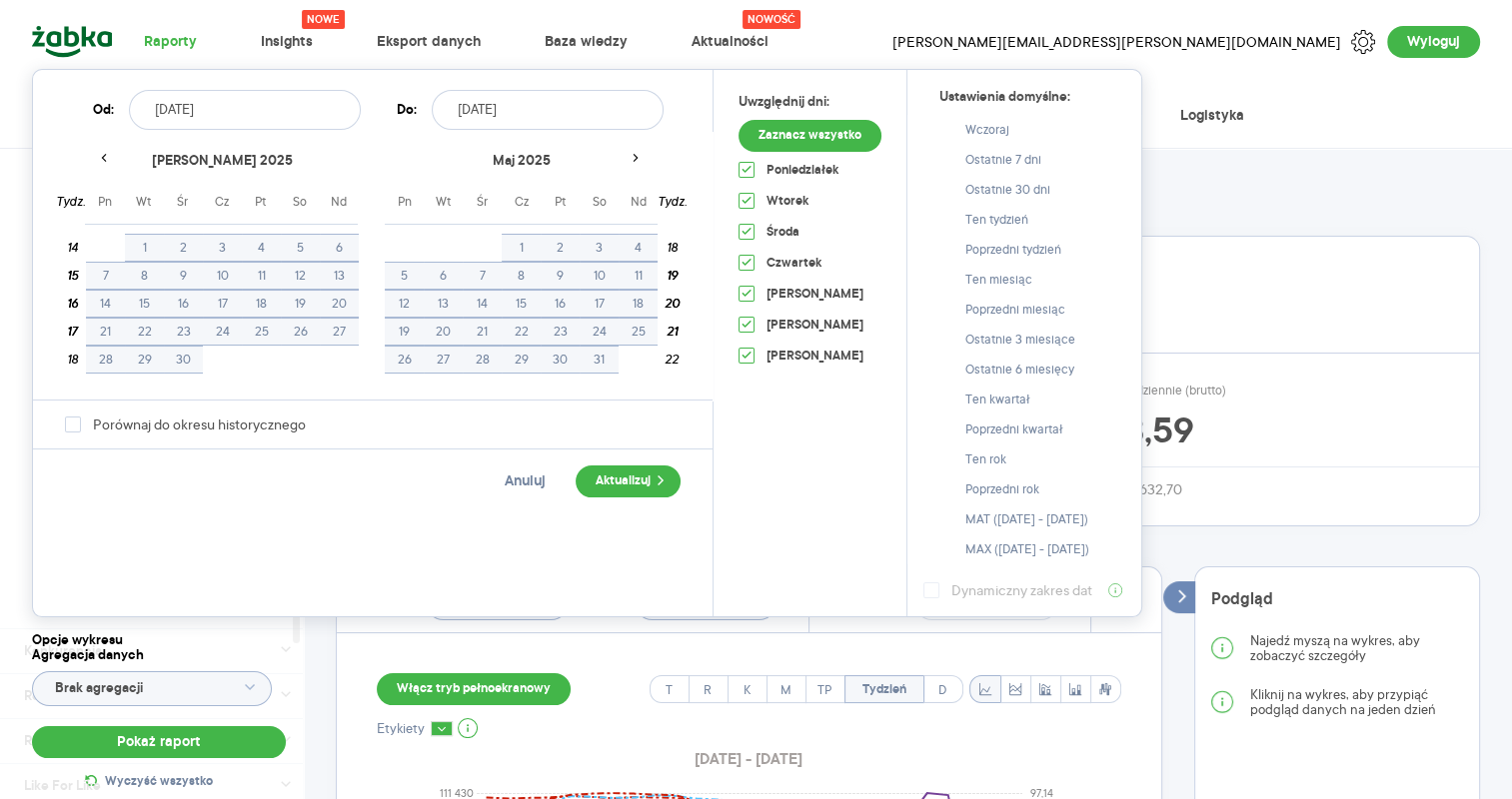 click 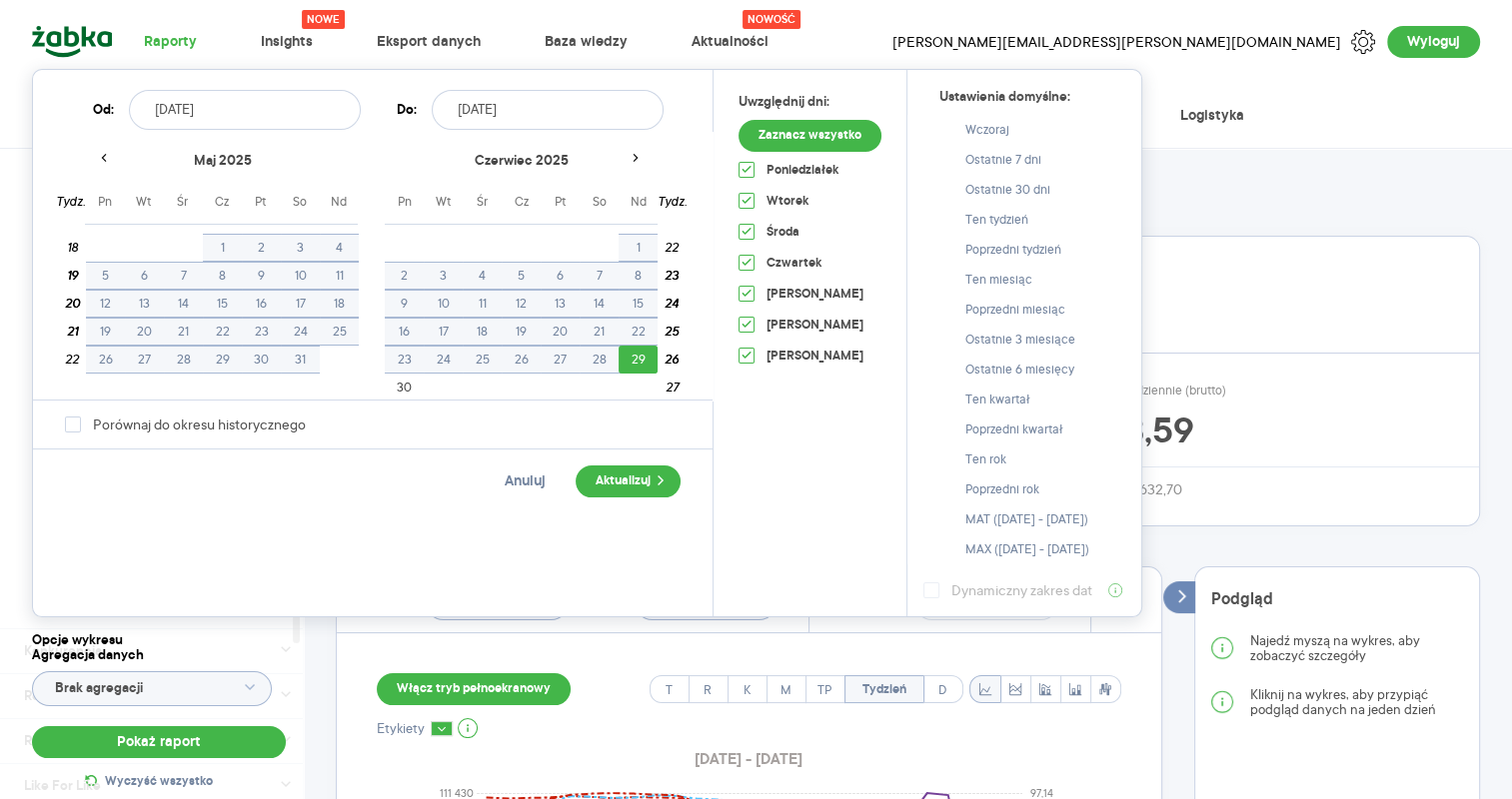 click 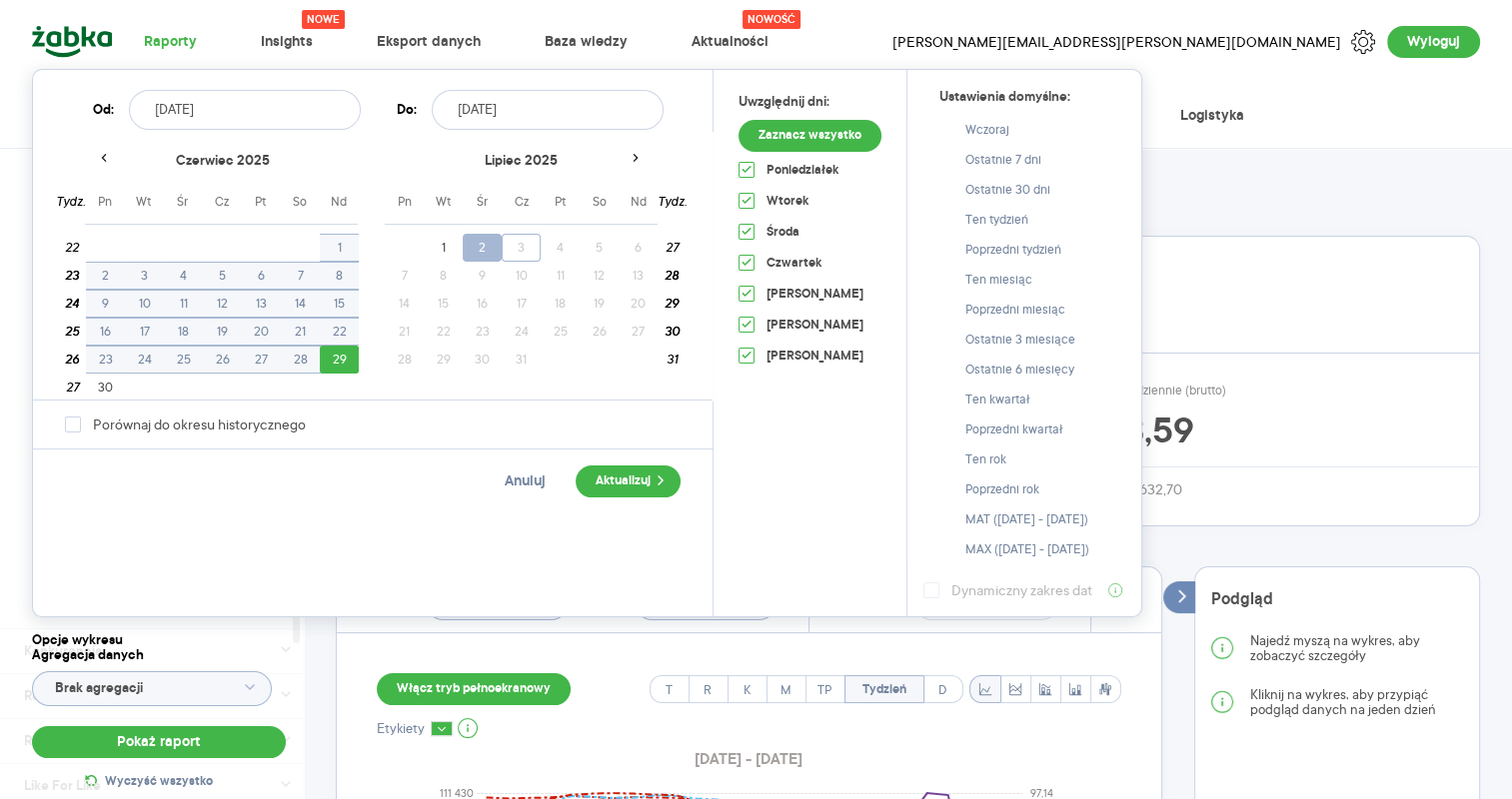click on "2" at bounding box center (482, 248) 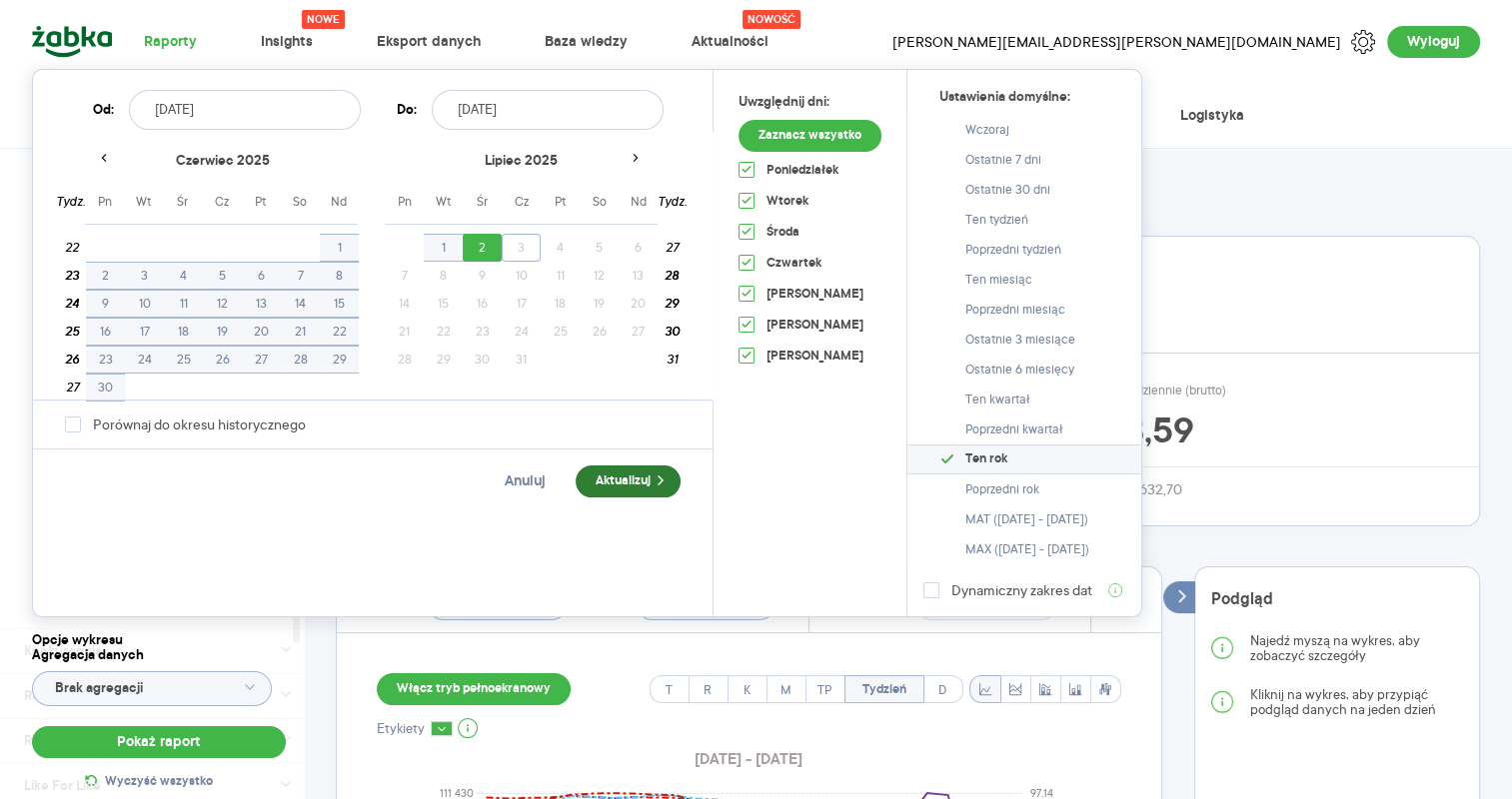 click on "Aktualizuj" at bounding box center [628, 481] 